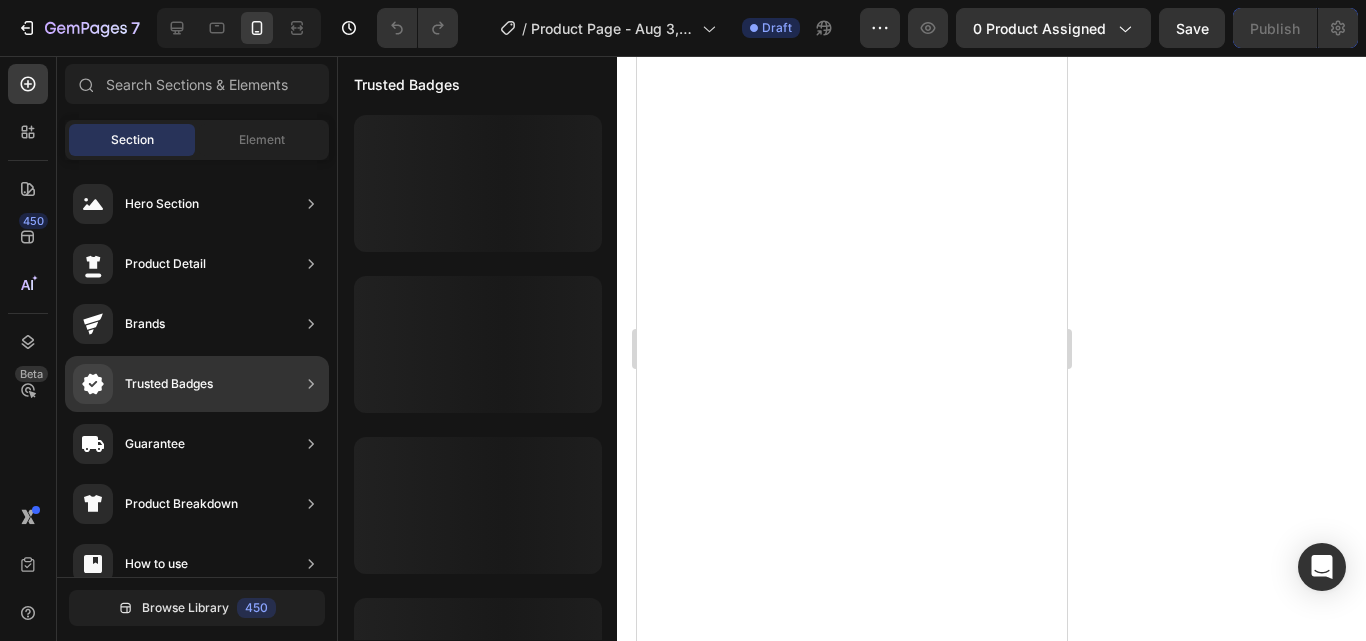 scroll, scrollTop: 0, scrollLeft: 0, axis: both 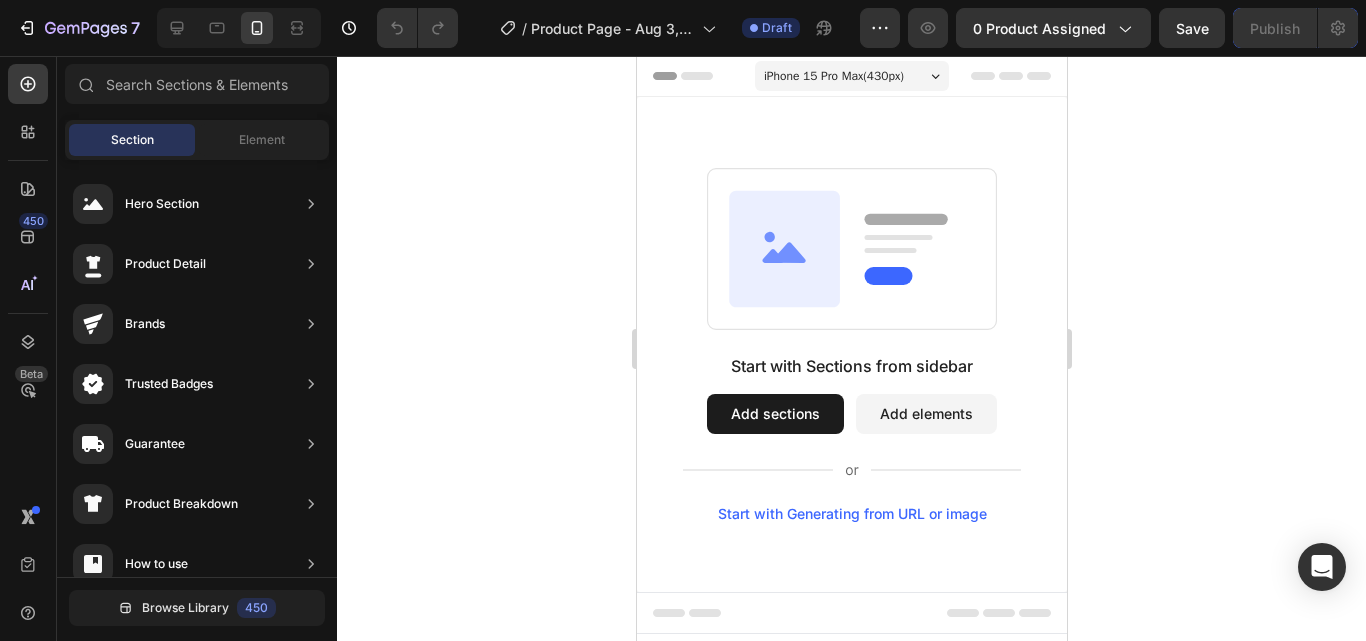 click 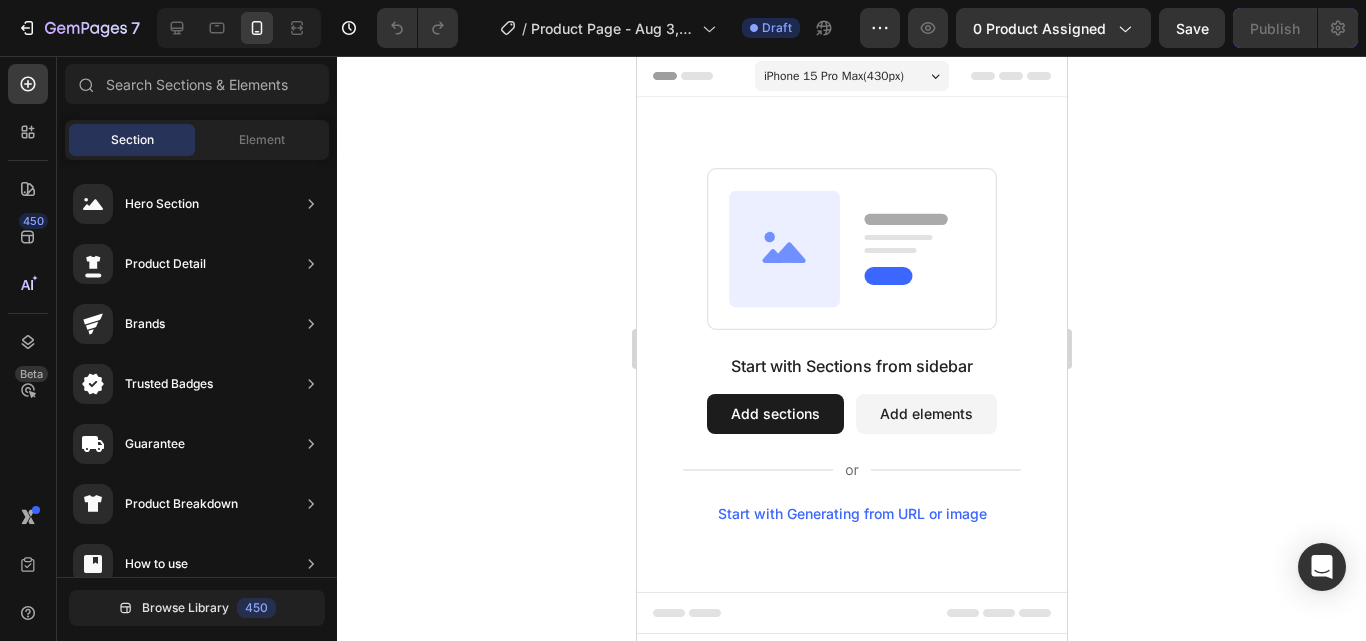 click on "Add elements" at bounding box center [925, 414] 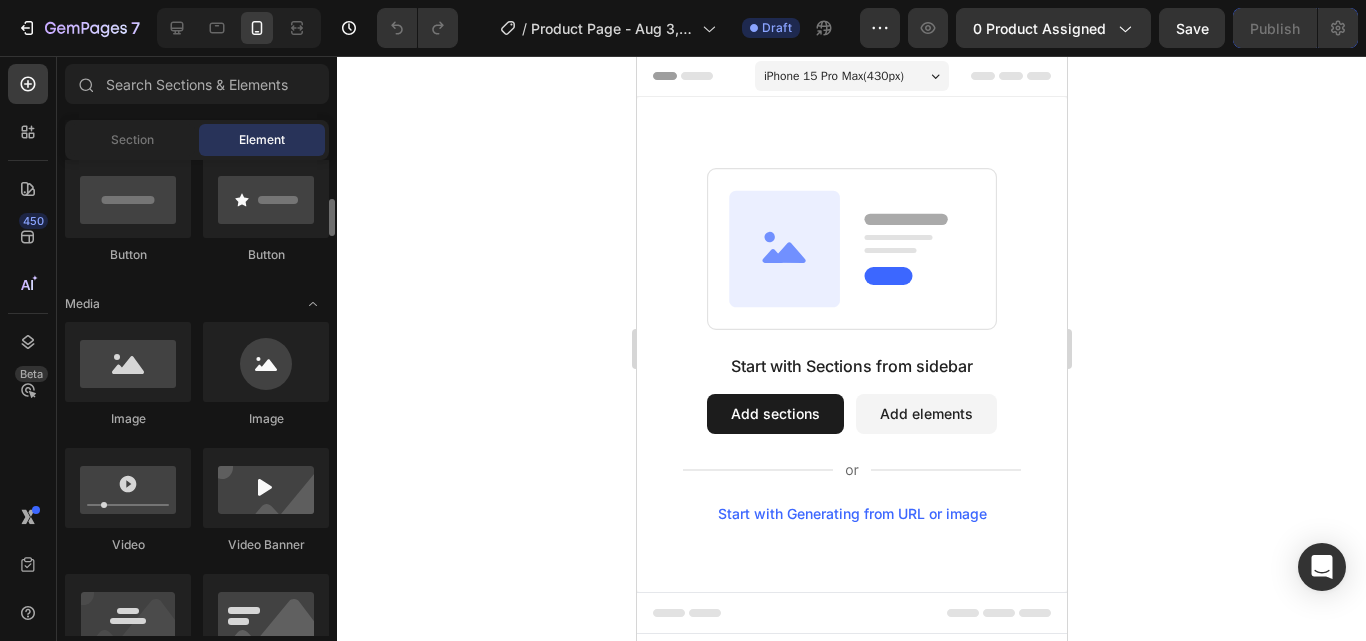 scroll, scrollTop: 600, scrollLeft: 0, axis: vertical 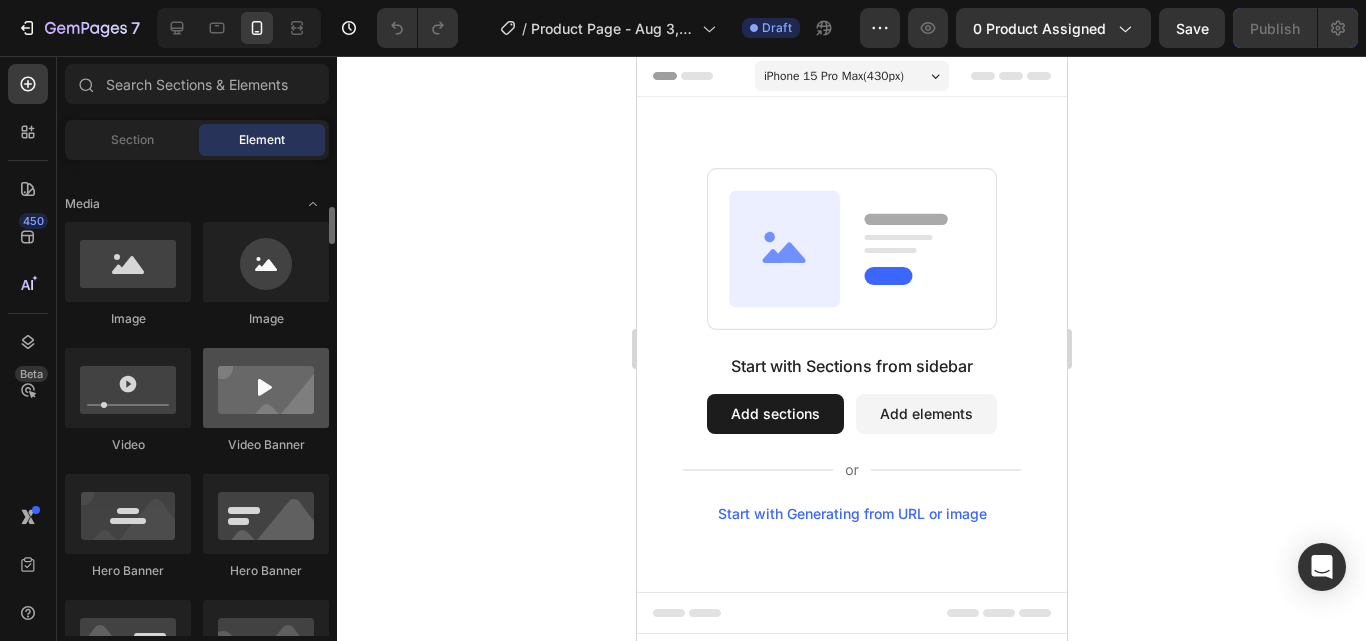 click at bounding box center [266, 388] 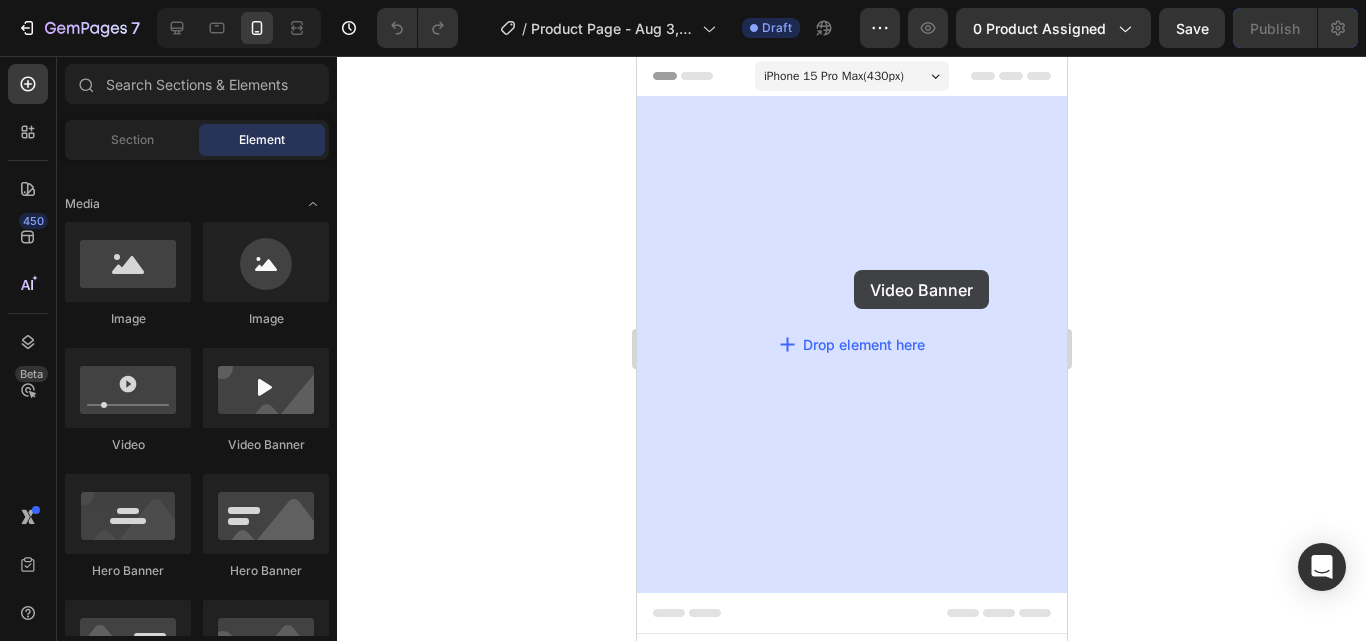 drag, startPoint x: 1269, startPoint y: 407, endPoint x: 851, endPoint y: 270, distance: 439.8784 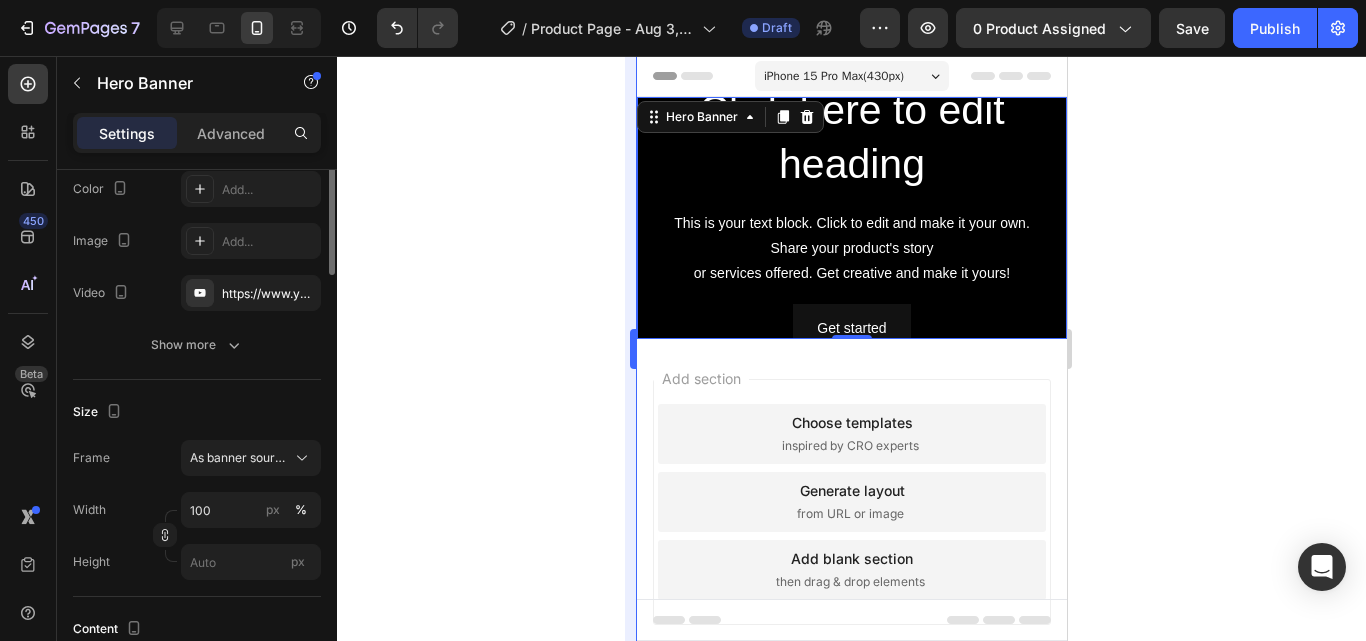 scroll, scrollTop: 0, scrollLeft: 0, axis: both 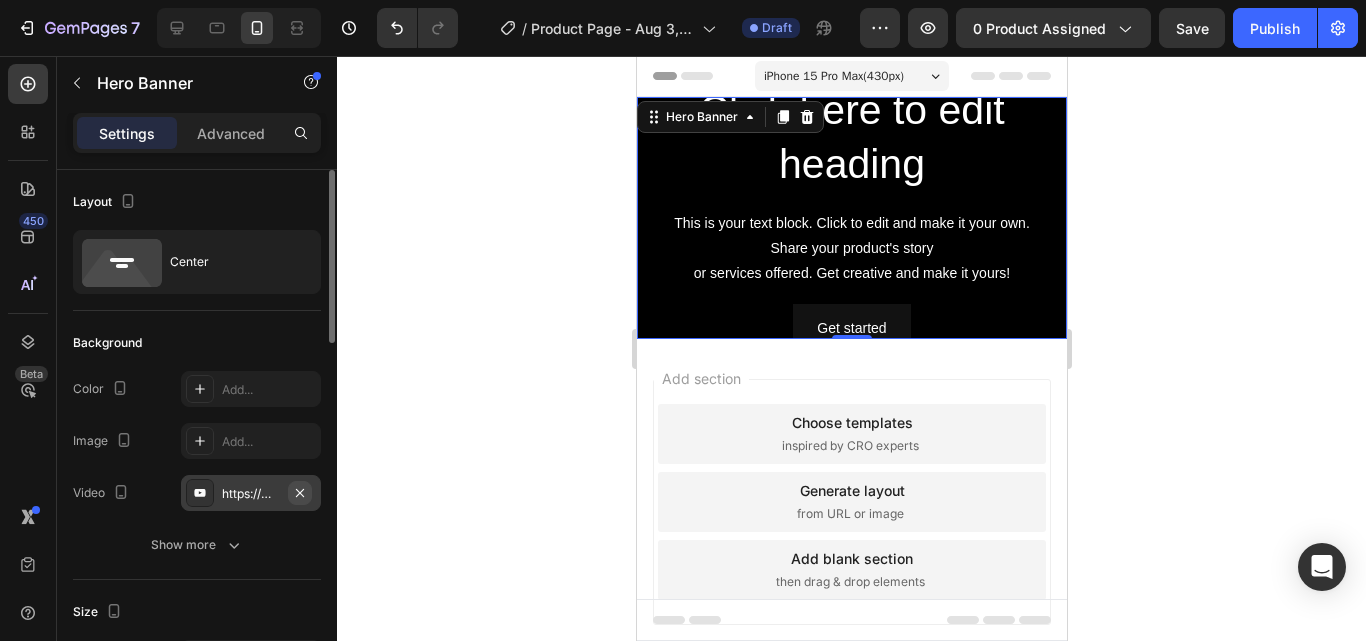 click 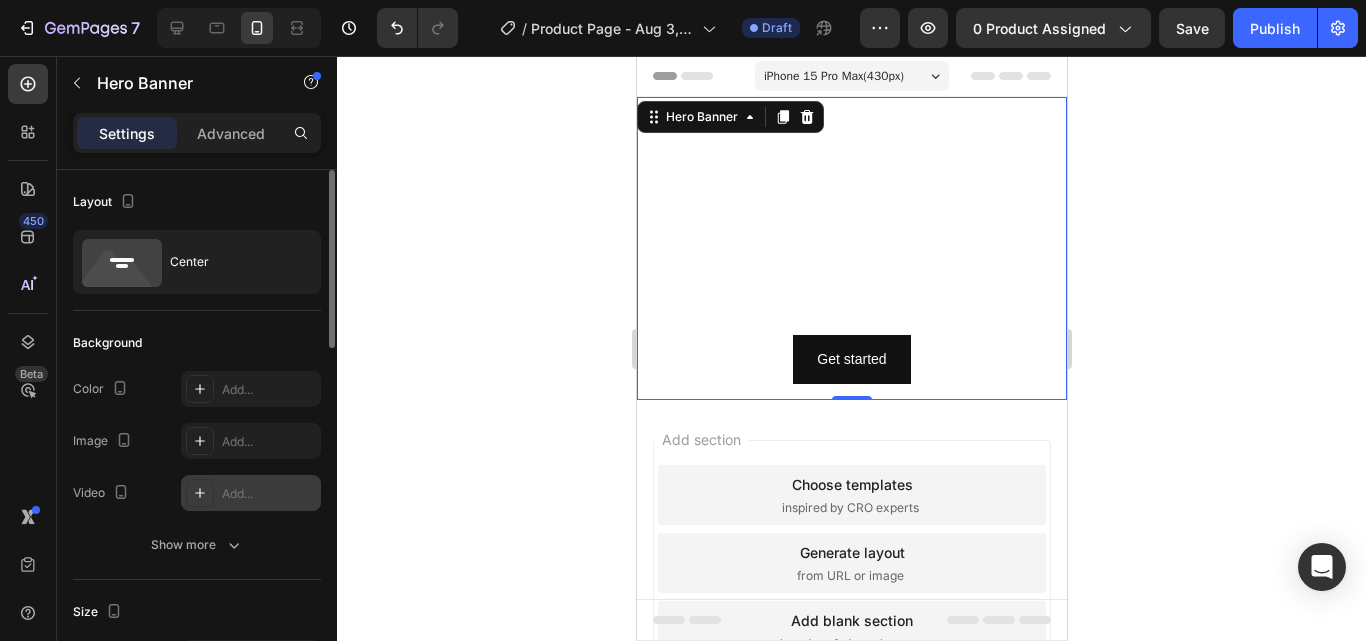 click 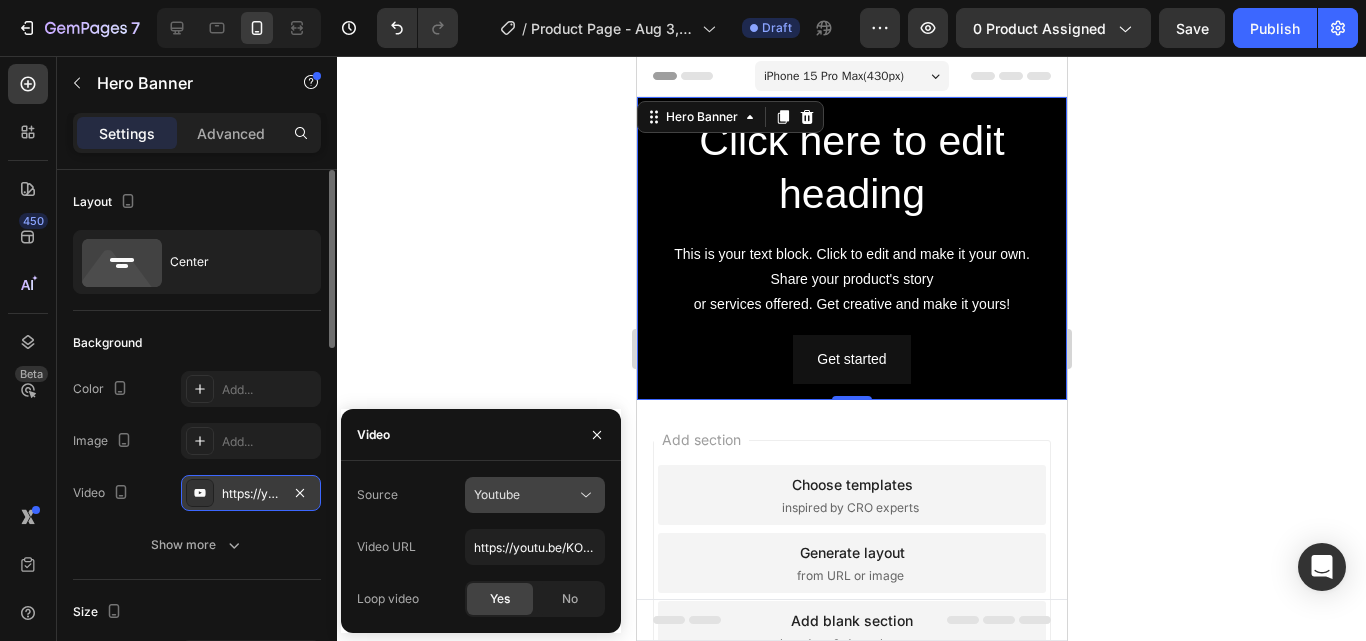 click on "Youtube" at bounding box center (525, 495) 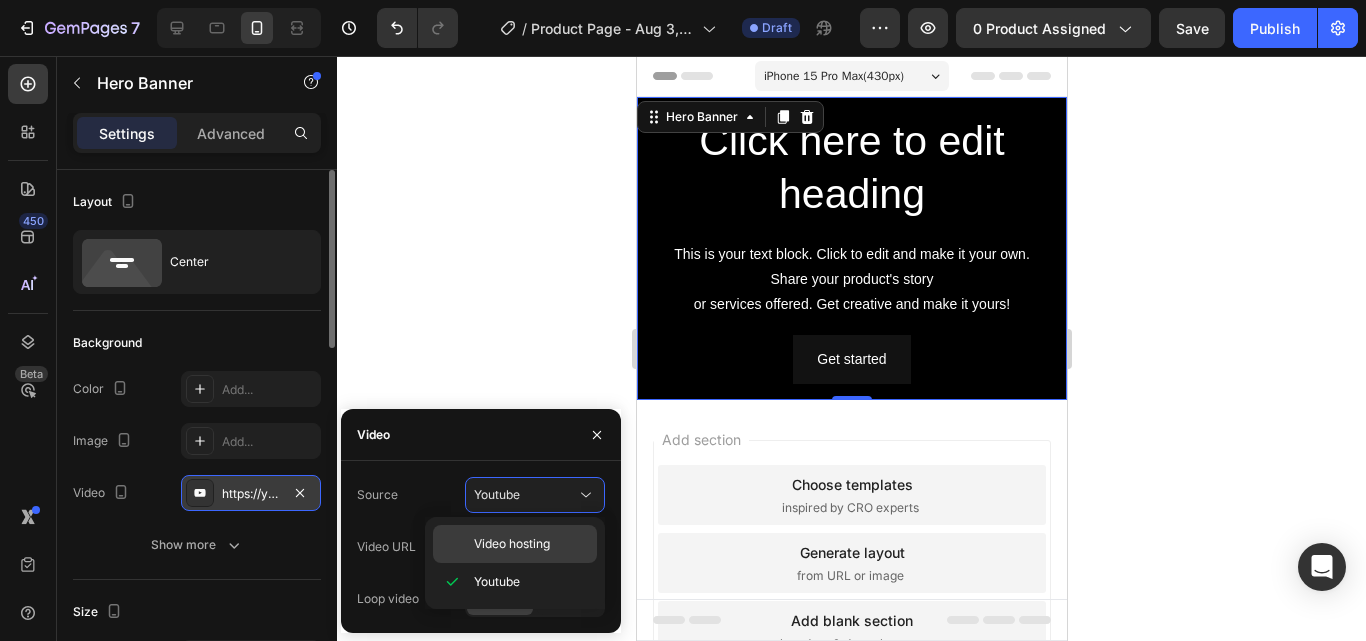 click on "Video hosting" at bounding box center (512, 544) 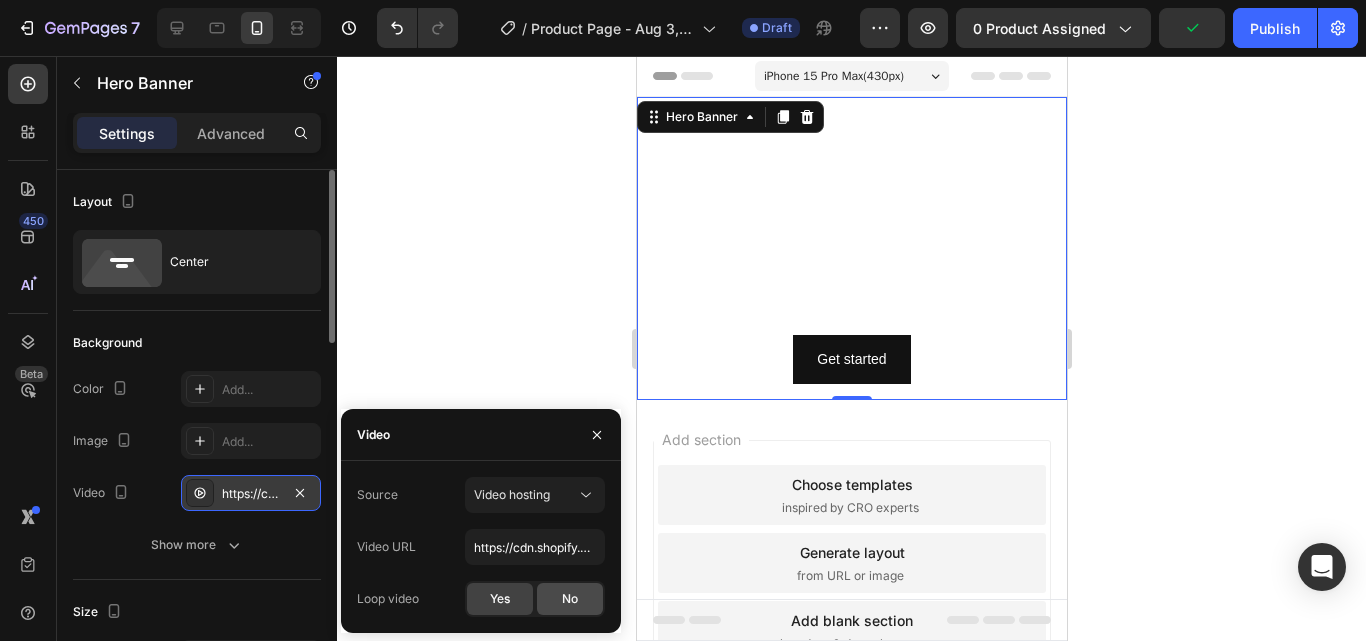 click on "No" 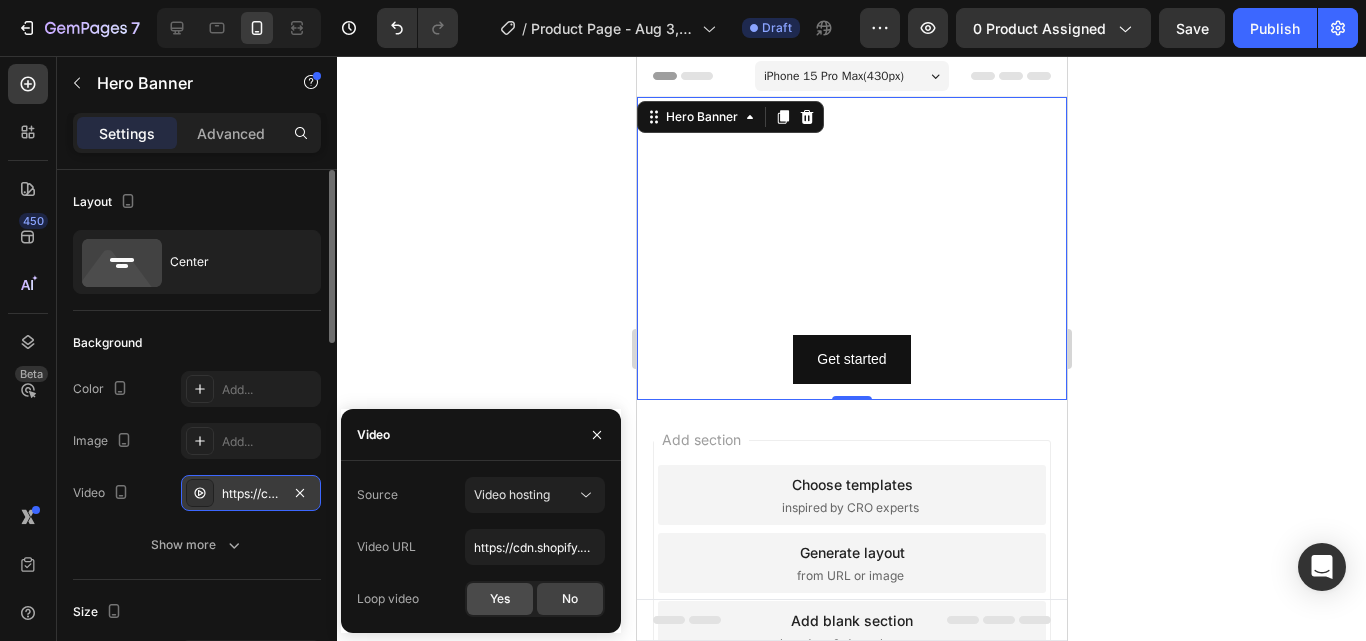click on "Yes" 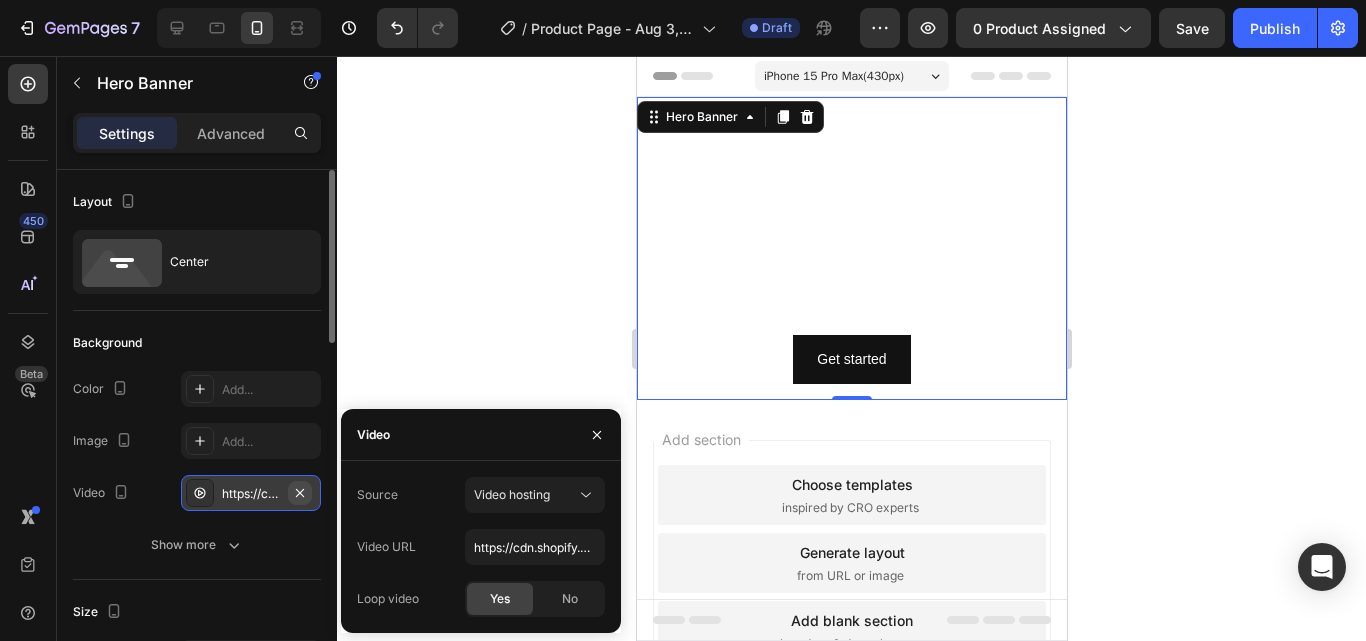 click 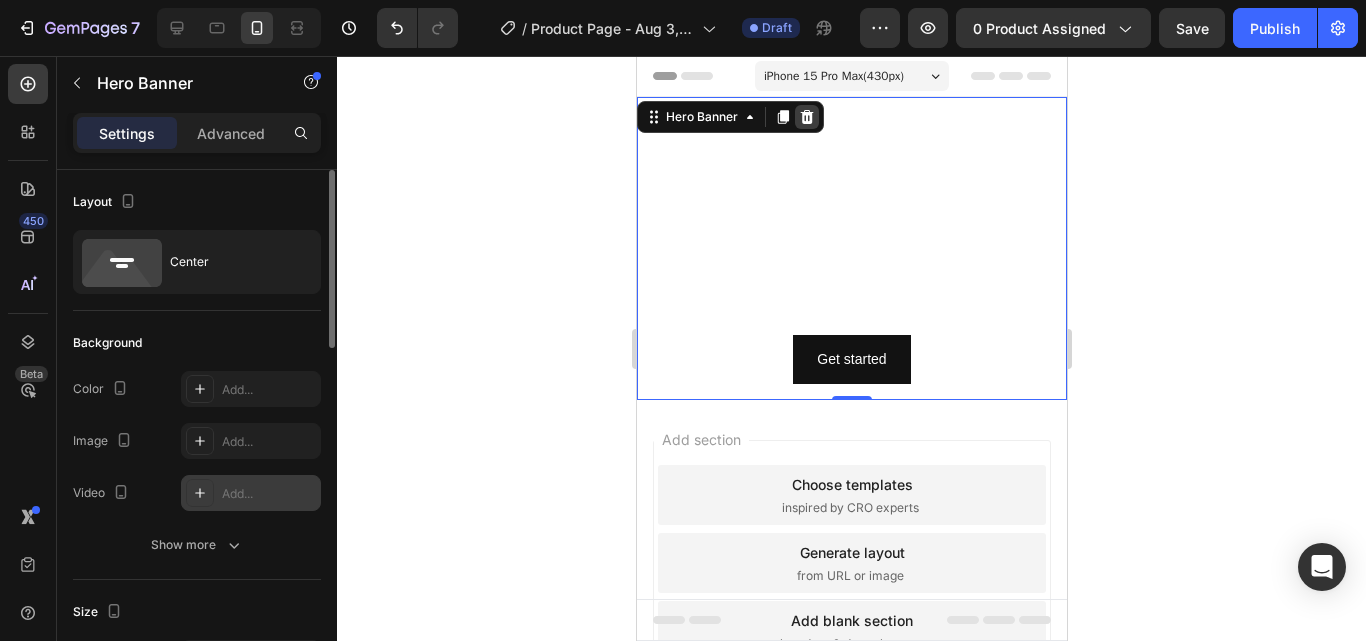 click 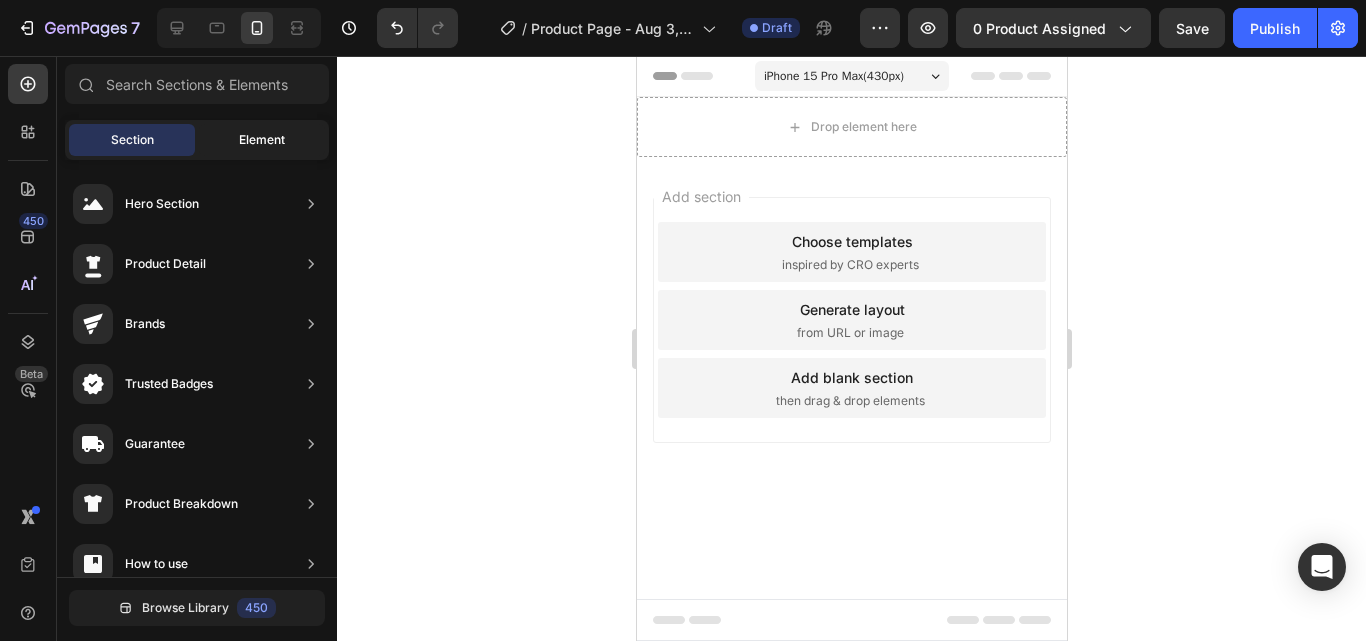 click on "Element" at bounding box center [262, 140] 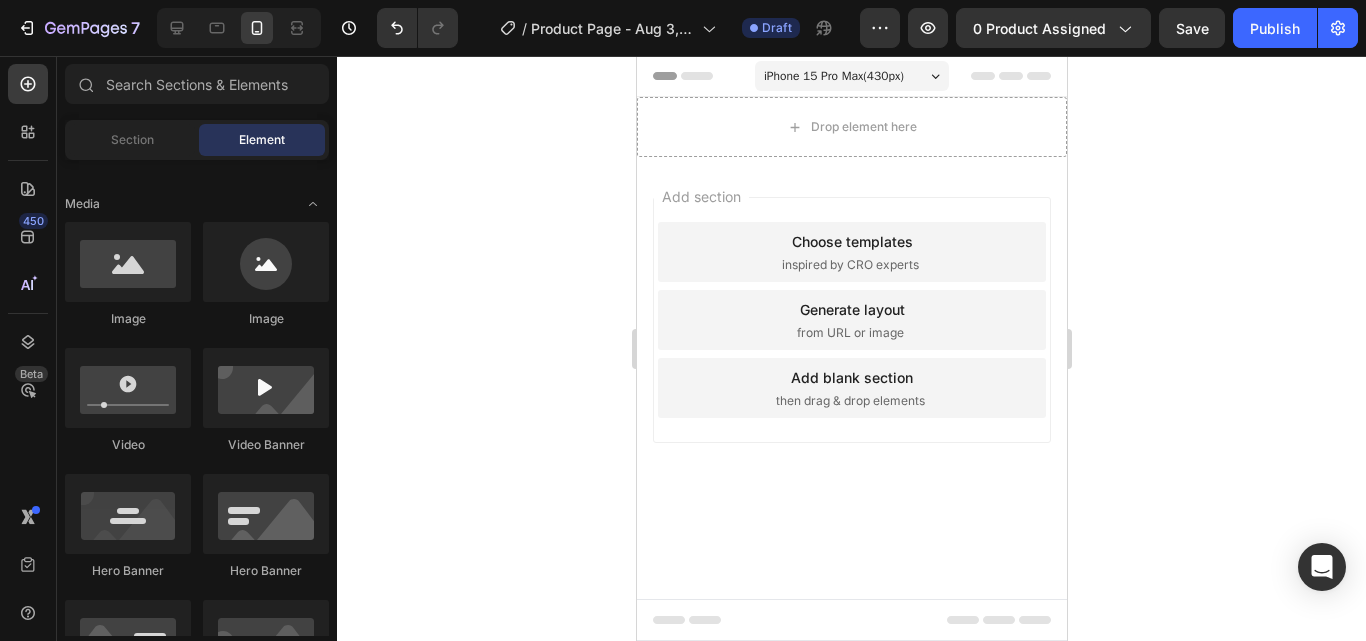 scroll, scrollTop: 500, scrollLeft: 0, axis: vertical 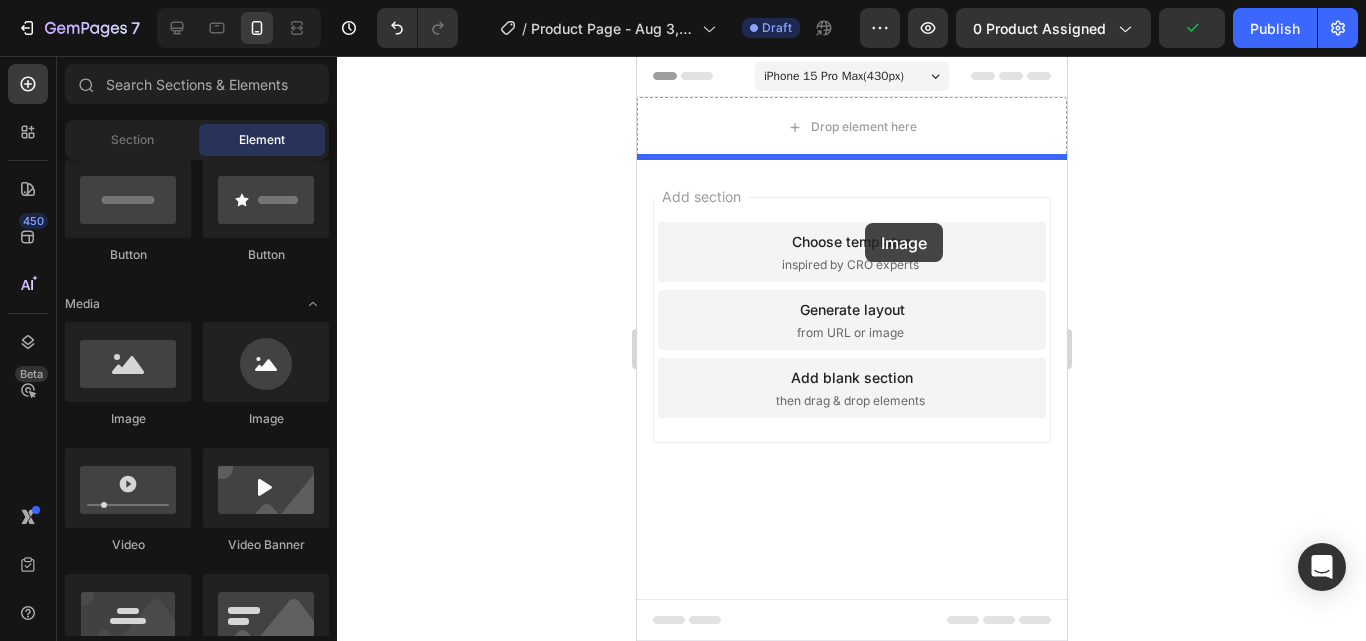 drag, startPoint x: 1245, startPoint y: 353, endPoint x: 864, endPoint y: 223, distance: 402.568 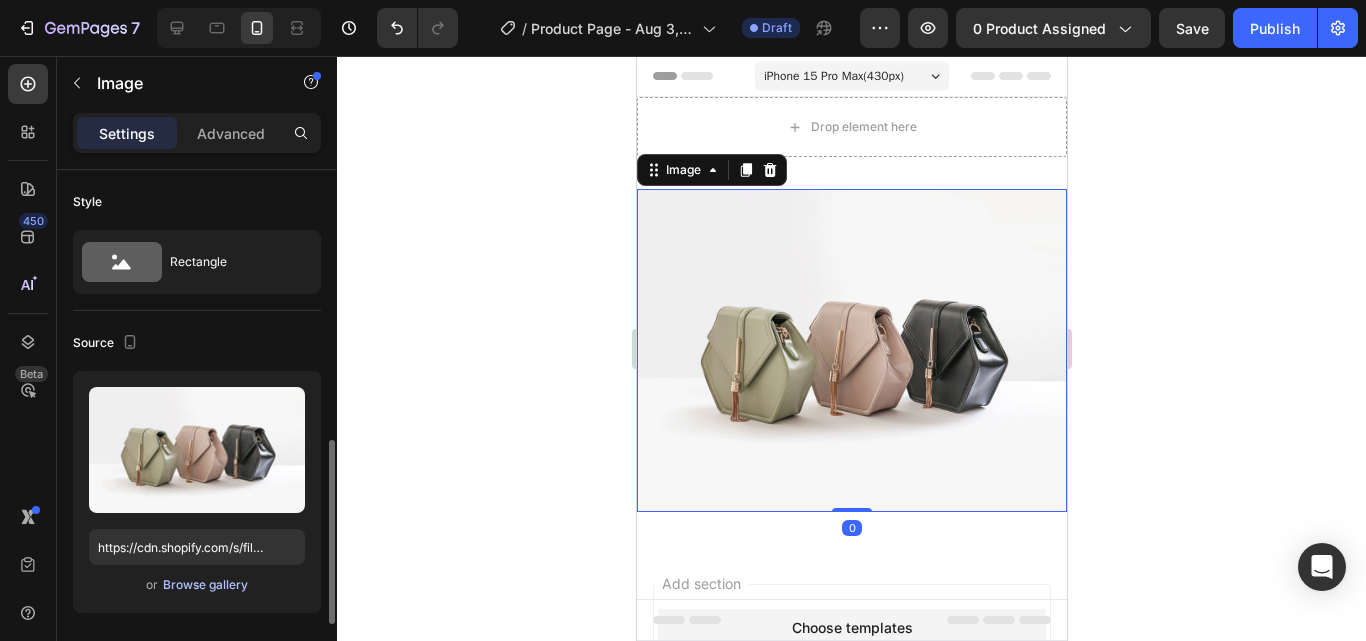 scroll, scrollTop: 200, scrollLeft: 0, axis: vertical 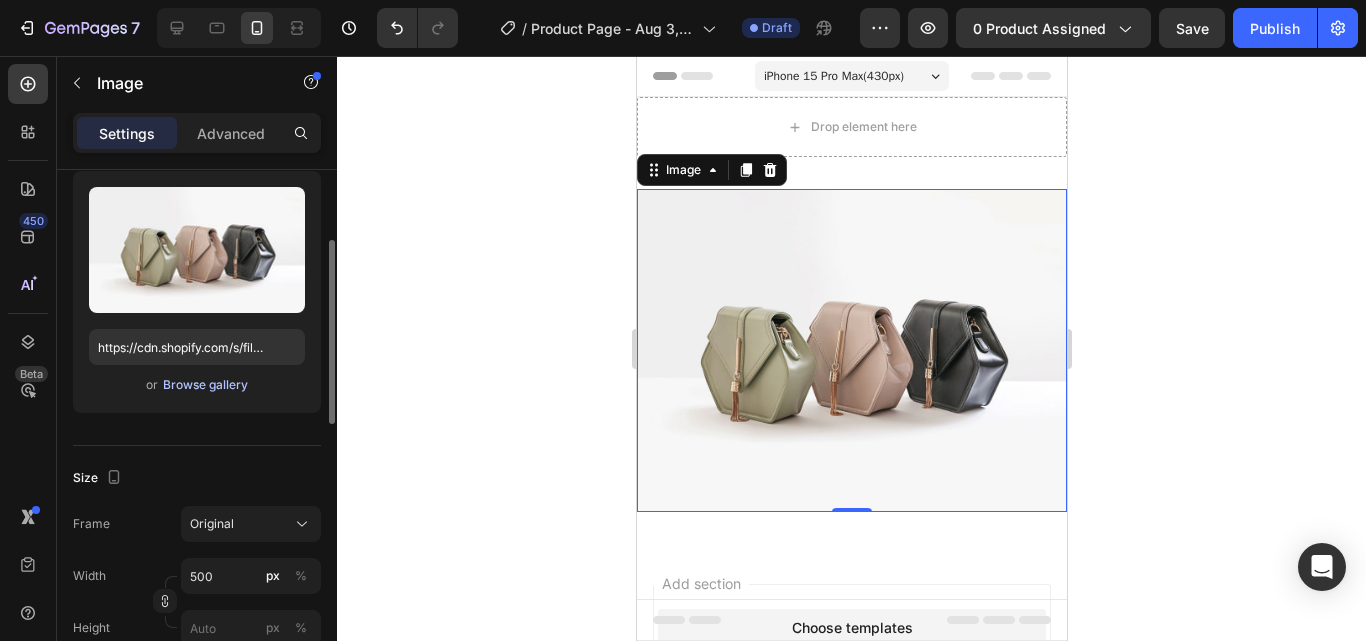 click on "Browse gallery" at bounding box center [205, 385] 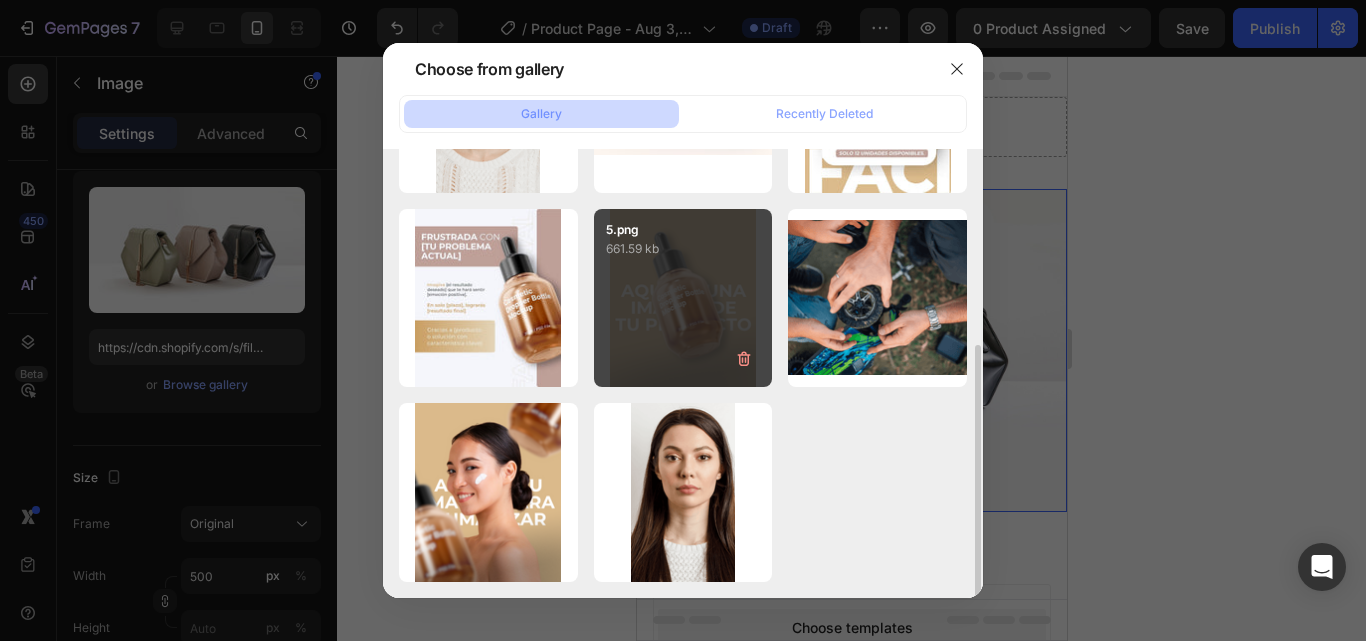 scroll, scrollTop: 0, scrollLeft: 0, axis: both 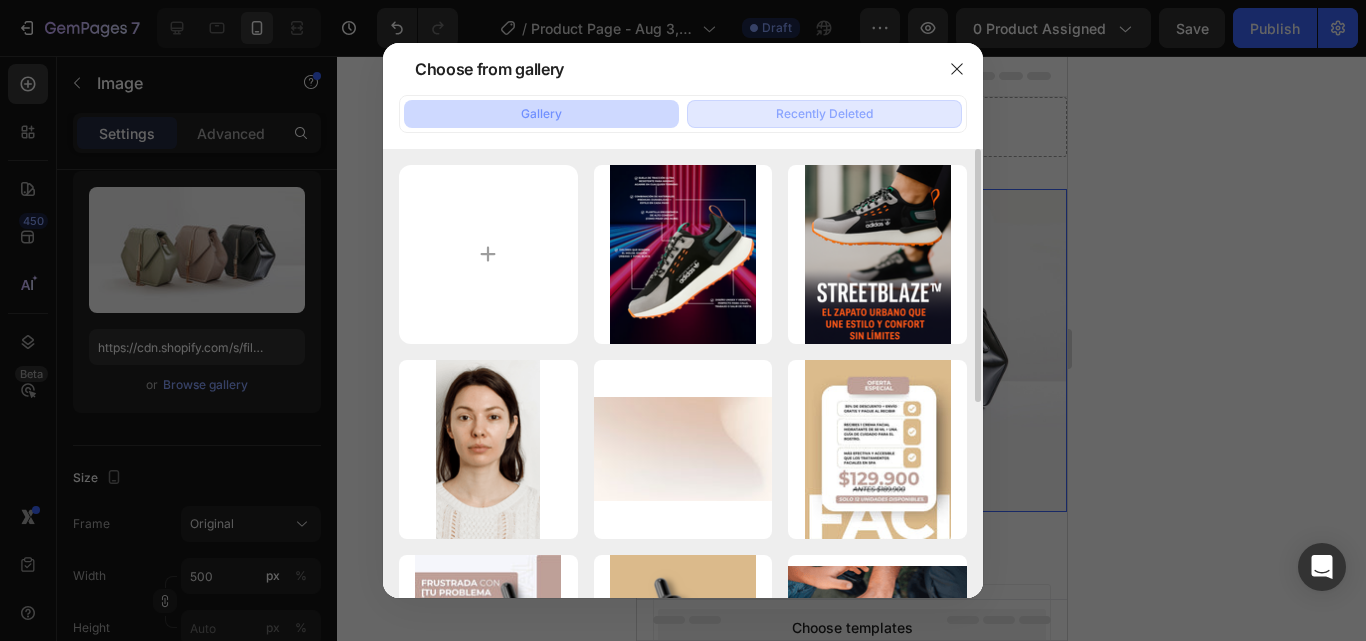 click on "Recently Deleted" at bounding box center [824, 114] 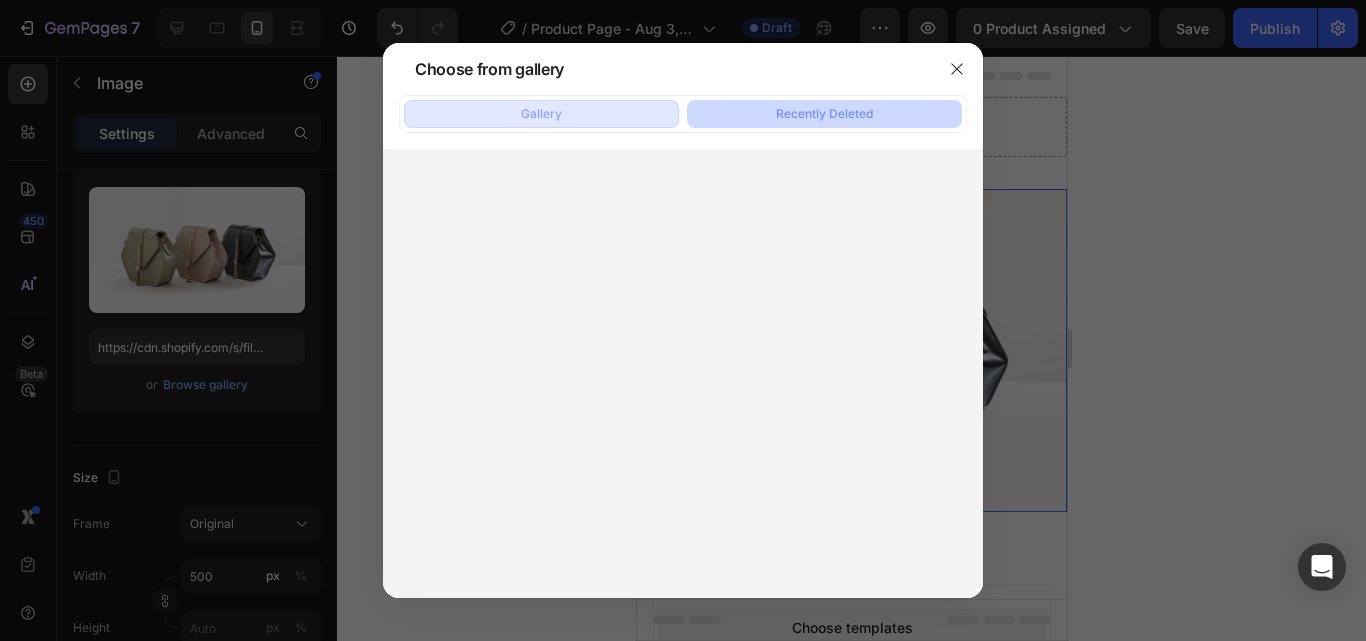 click on "Gallery" 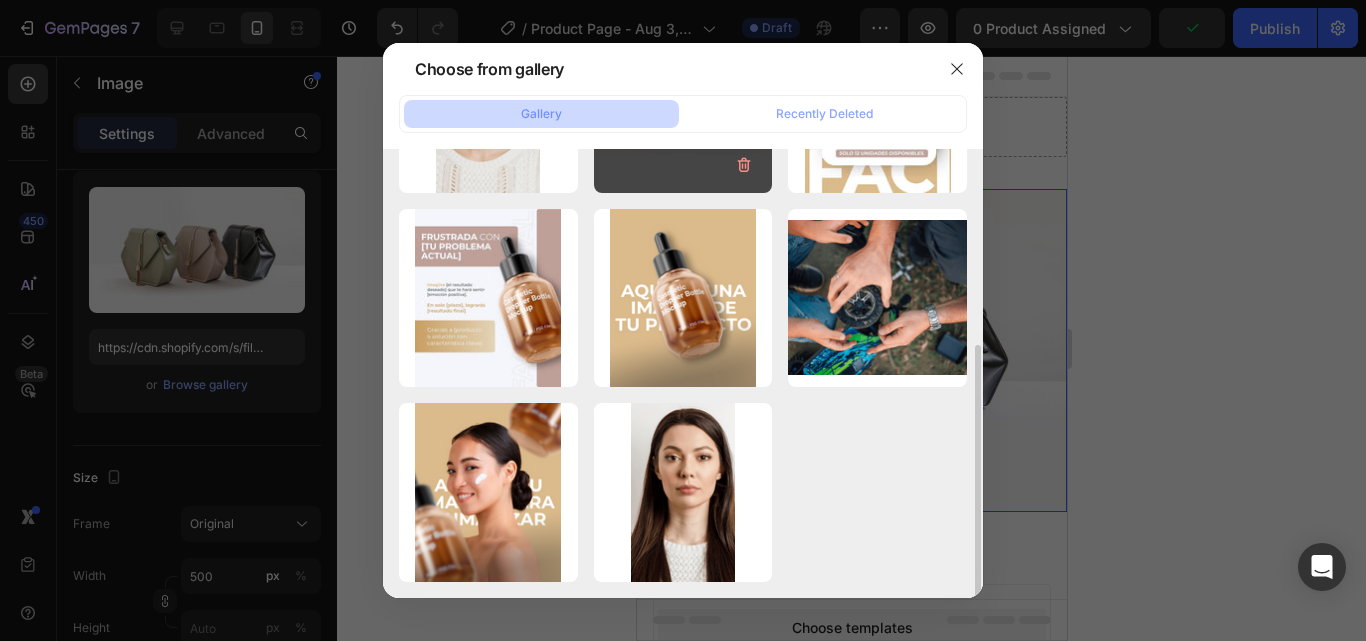 scroll, scrollTop: 0, scrollLeft: 0, axis: both 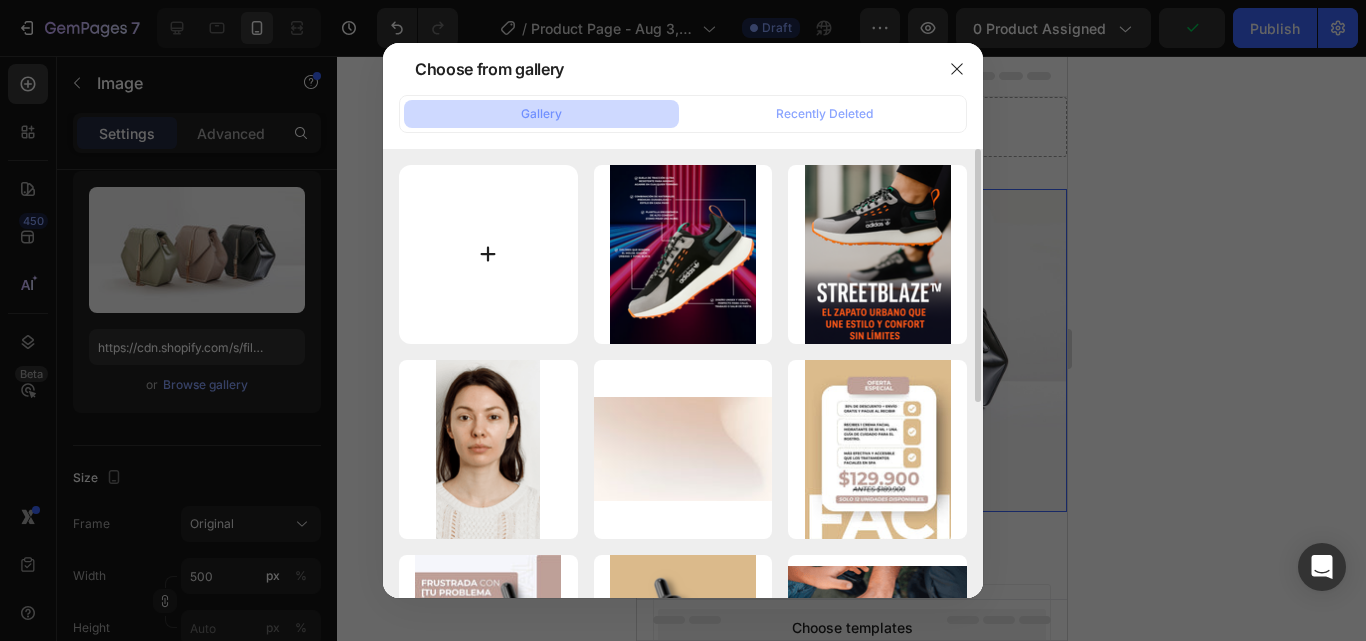 click at bounding box center (488, 254) 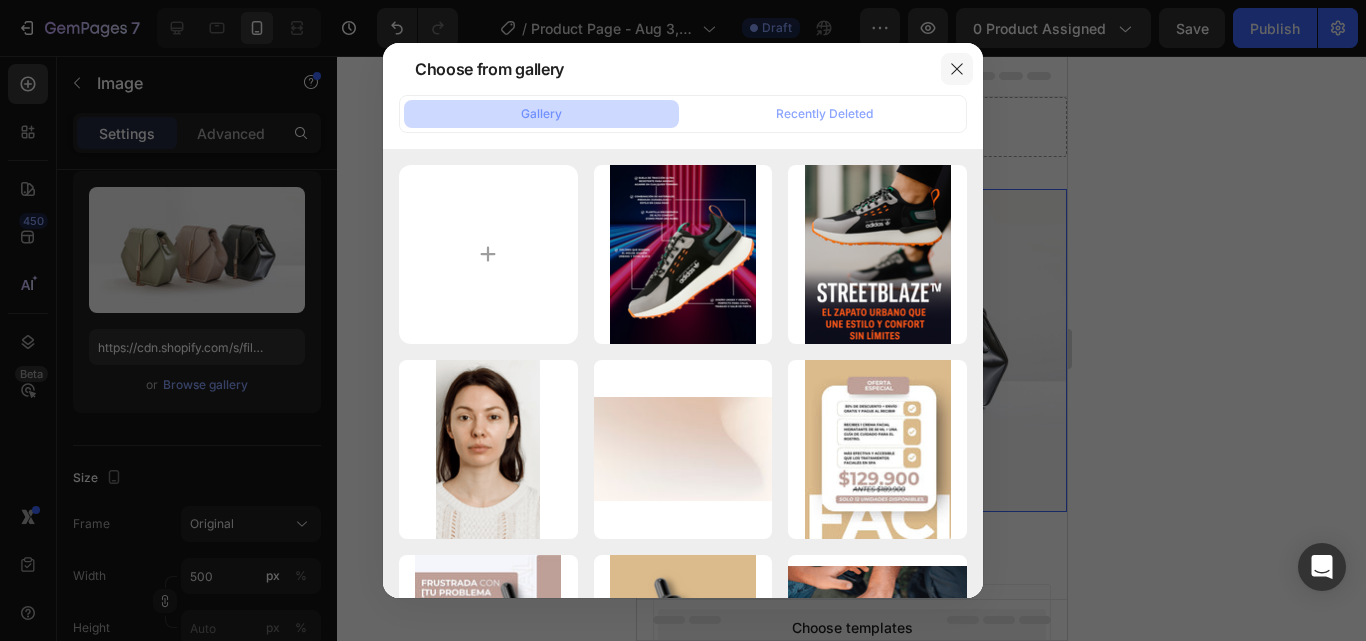 click 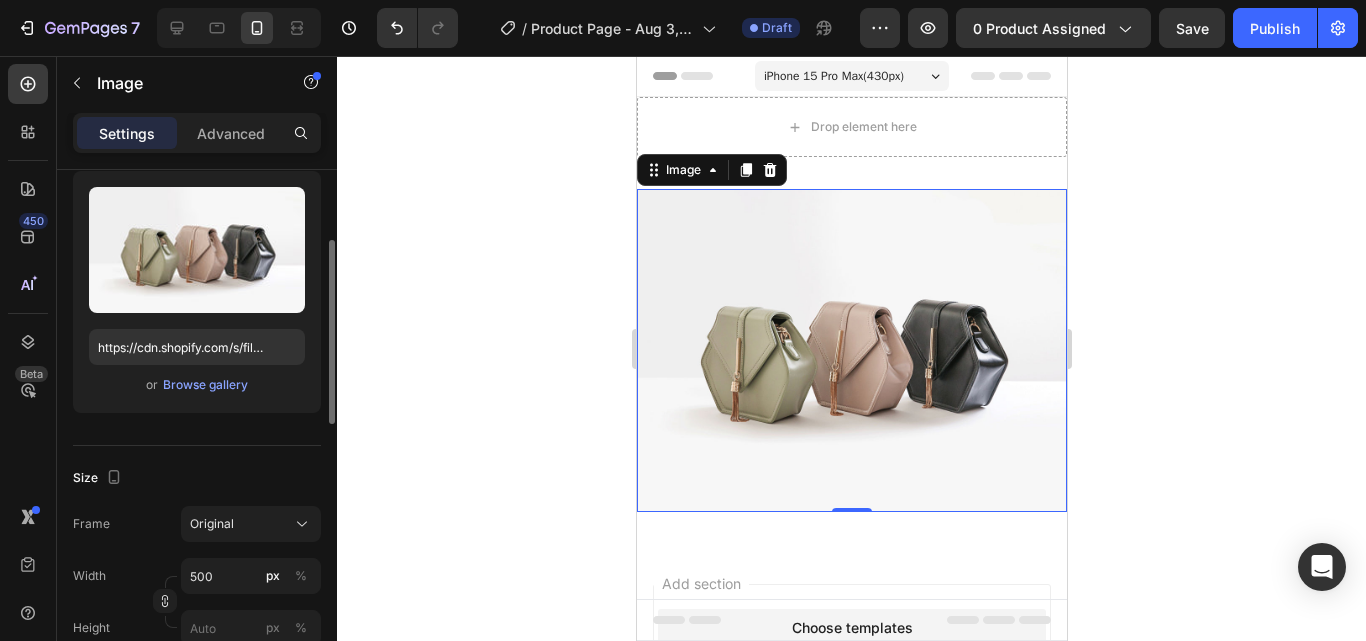 scroll, scrollTop: 0, scrollLeft: 0, axis: both 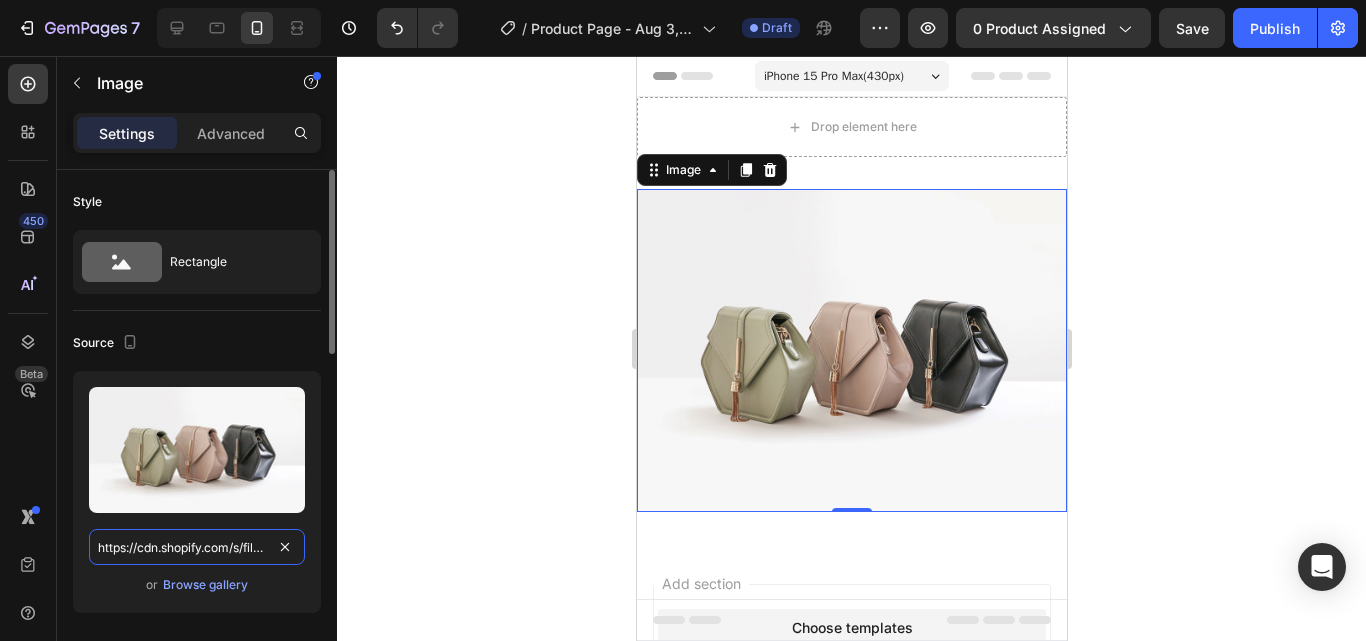 click on "https://cdn.shopify.com/s/files/1/2005/9307/files/image_demo.jpg" at bounding box center [197, 547] 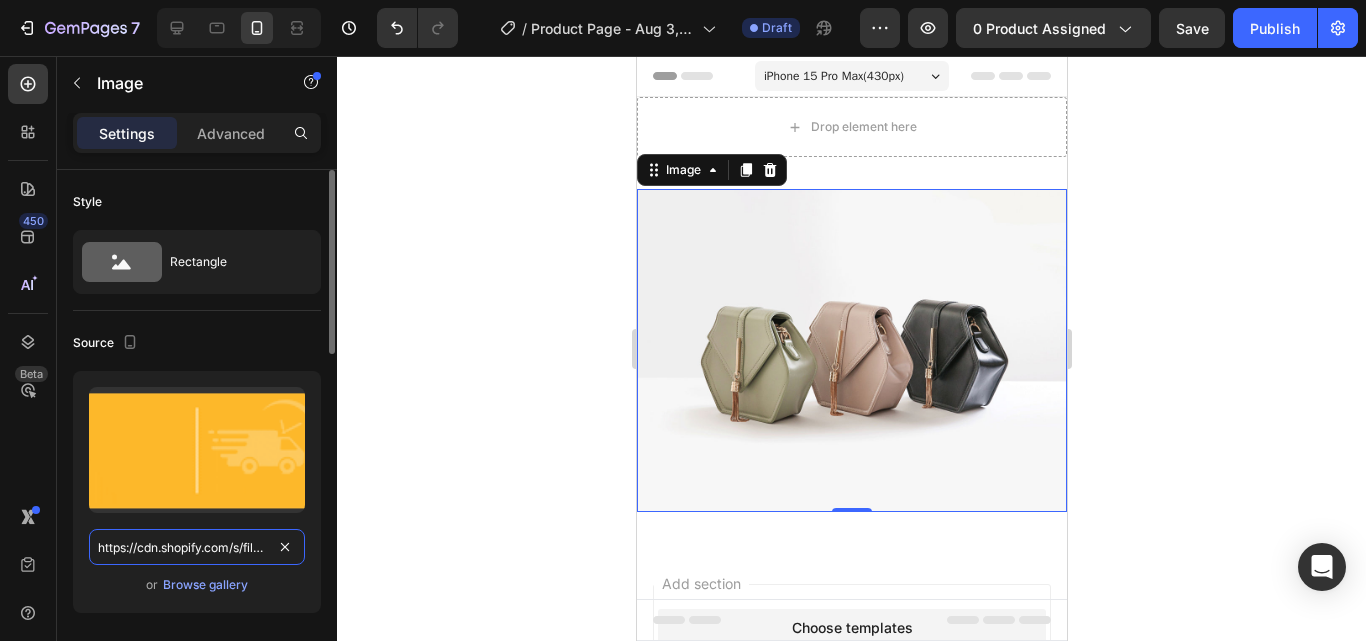 scroll, scrollTop: 0, scrollLeft: 616, axis: horizontal 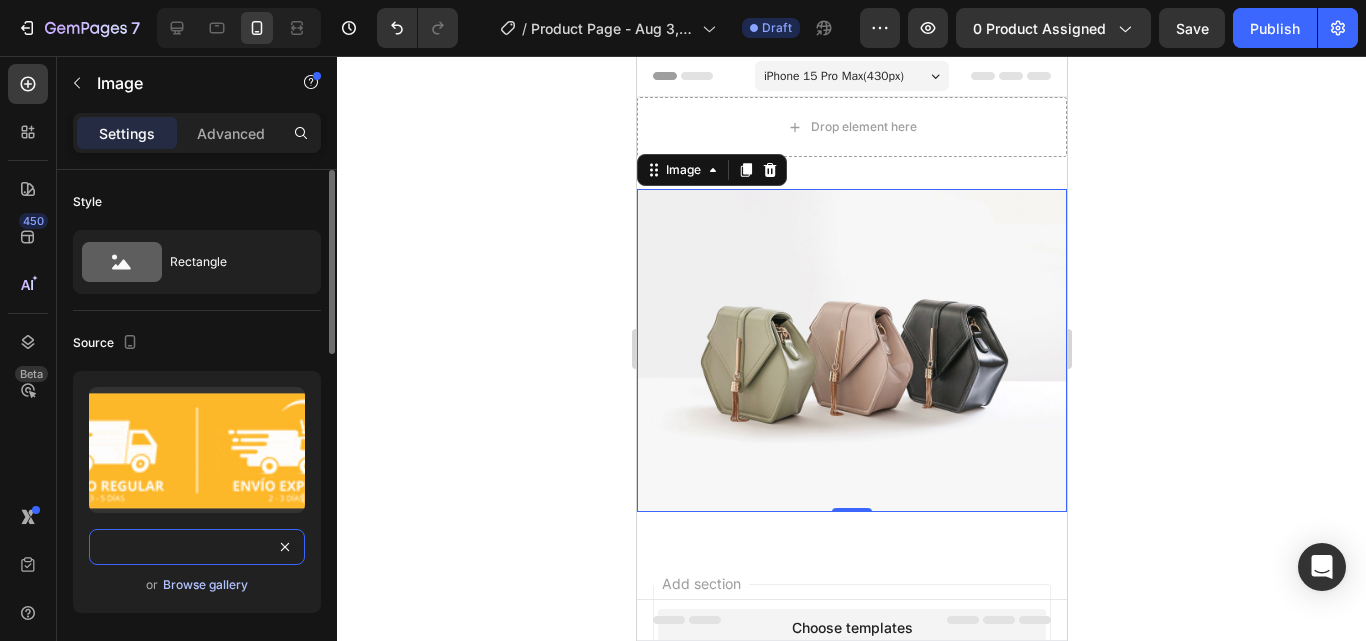 type on "https://cdn.shopify.com/s/files/1/0885/7806/4691/files/GIF_ENVIO_AMARILO_02889f9e-3a01-4e38-b9b1-2195ae1f0547.gif?v=1747769010" 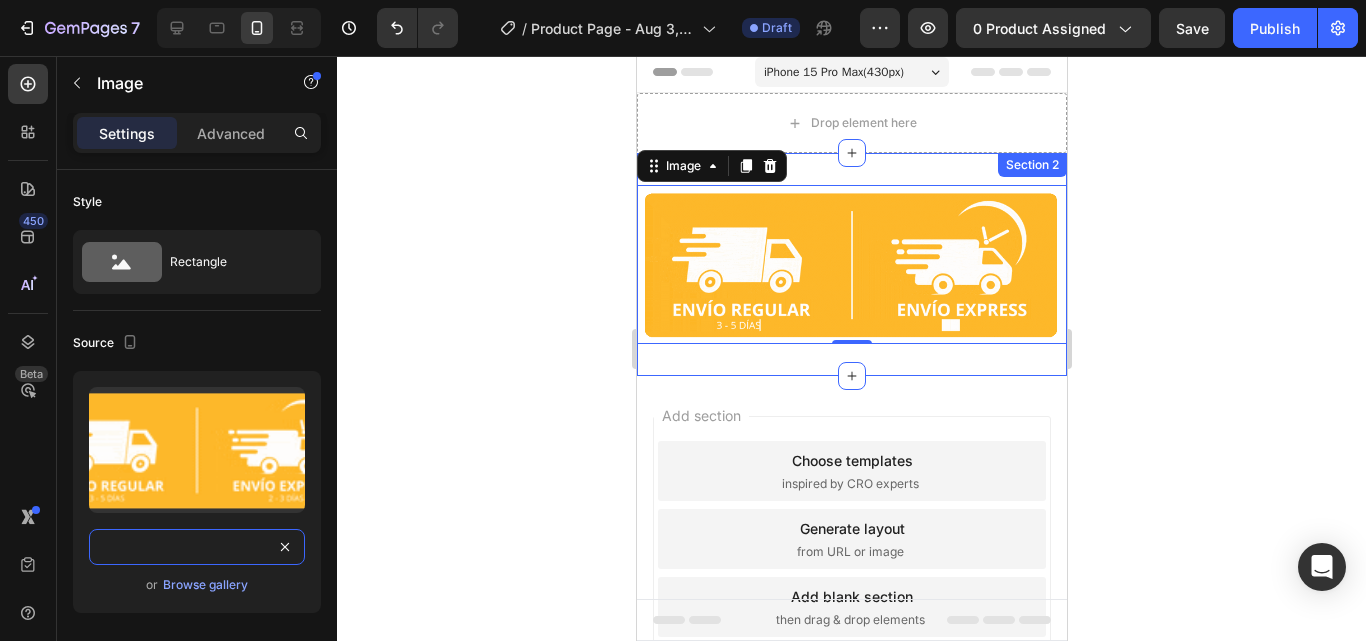 scroll, scrollTop: 0, scrollLeft: 0, axis: both 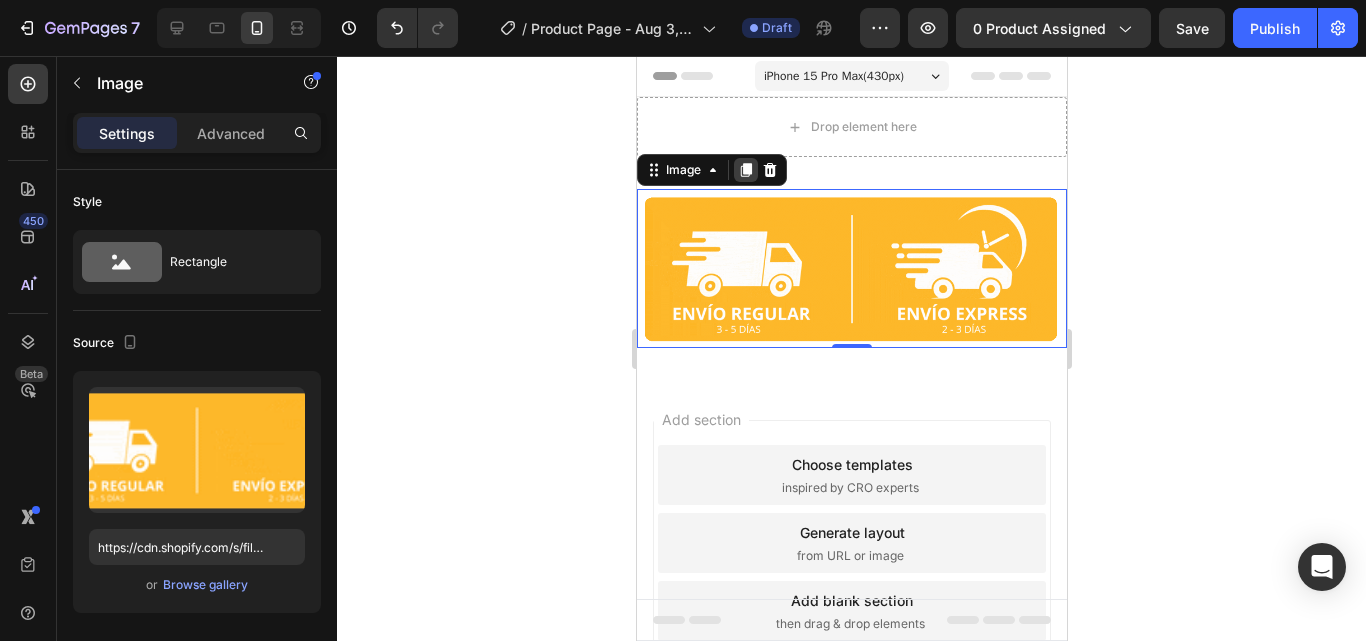 click 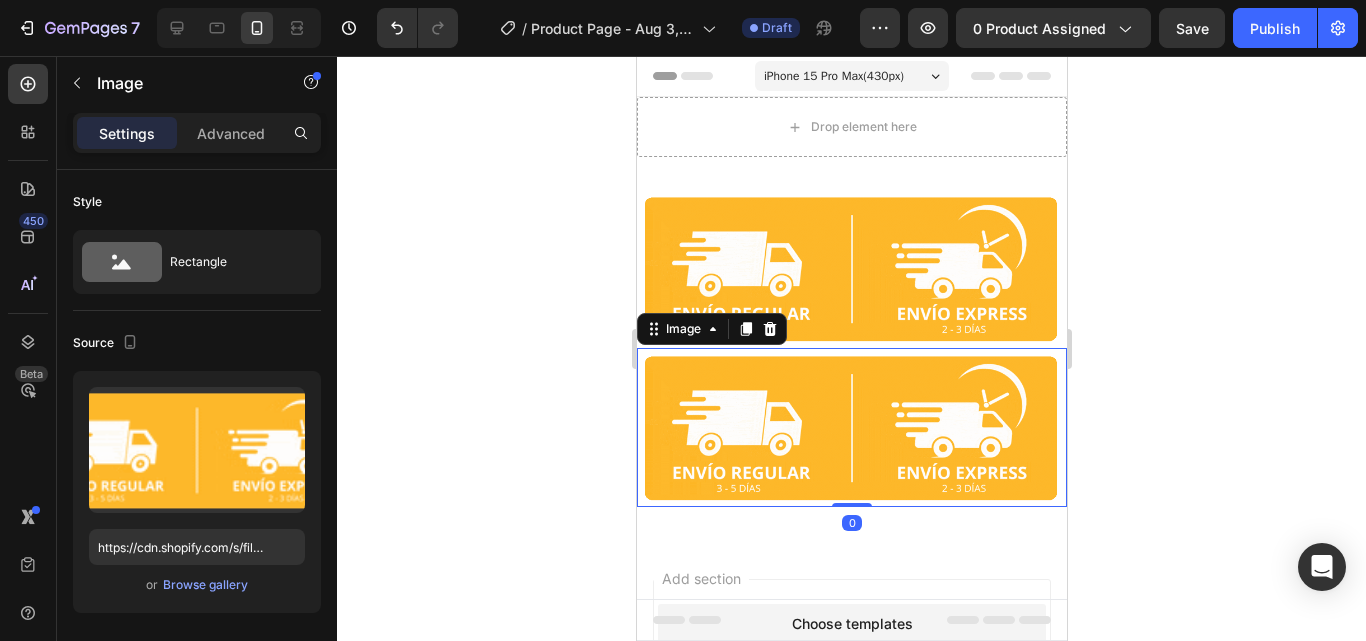 click at bounding box center [851, 427] 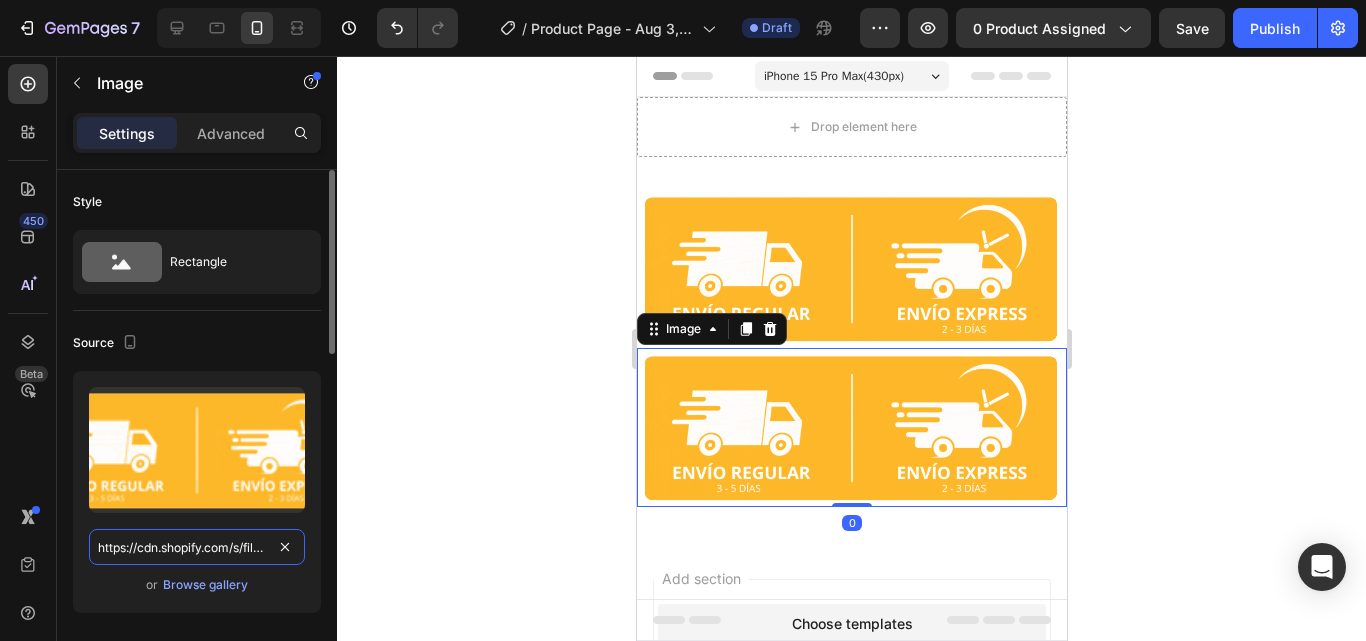 click on "https://cdn.shopify.com/s/files/1/0885/7806/4691/files/GIF_ENVIO_AMARILO_02889f9e-3a01-4e38-b9b1-2195ae1f0547.gif?v=1747769010" at bounding box center [197, 547] 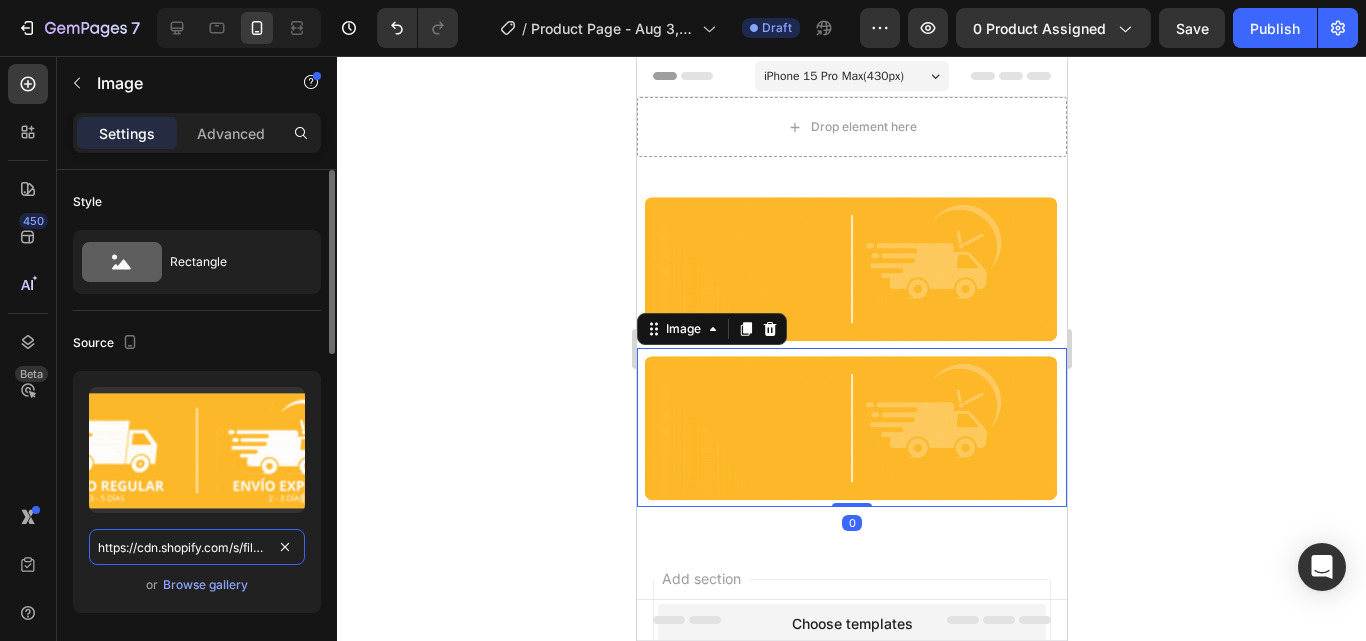 click on "https://cdn.shopify.com/s/files/1/0885/7806/4691/files/GIF_ENVIO_AMARILO_02889f9e-3a01-4e38-b9b1-2195ae1f0547.gif?v=1747769010" at bounding box center (197, 547) 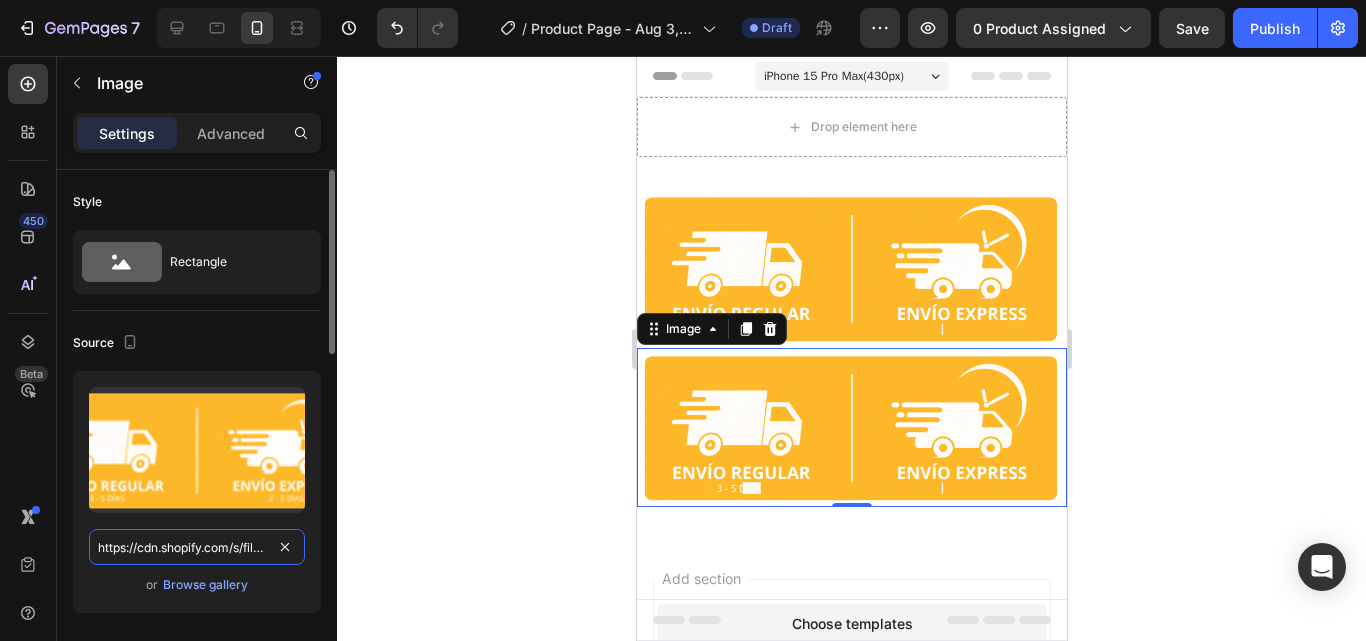paste on "1_234093e0-9c0c-4462-a83d-456bfcefc87e.png?v=1747855333" 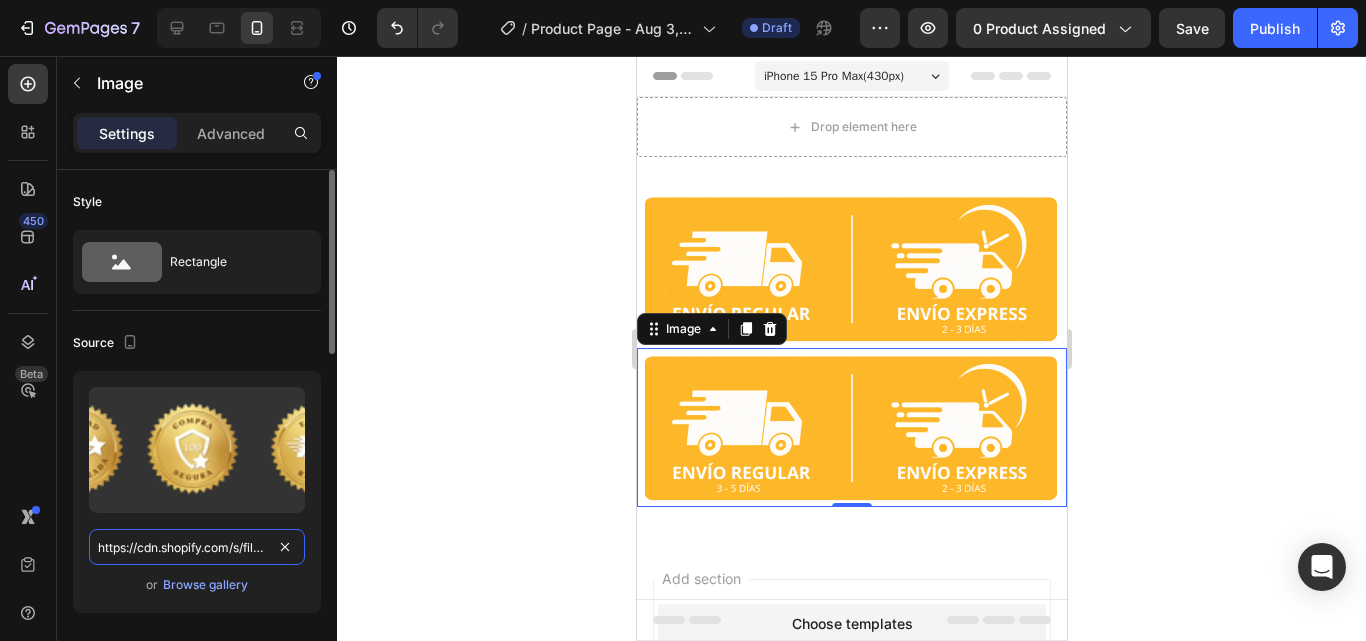 scroll, scrollTop: 0, scrollLeft: 521, axis: horizontal 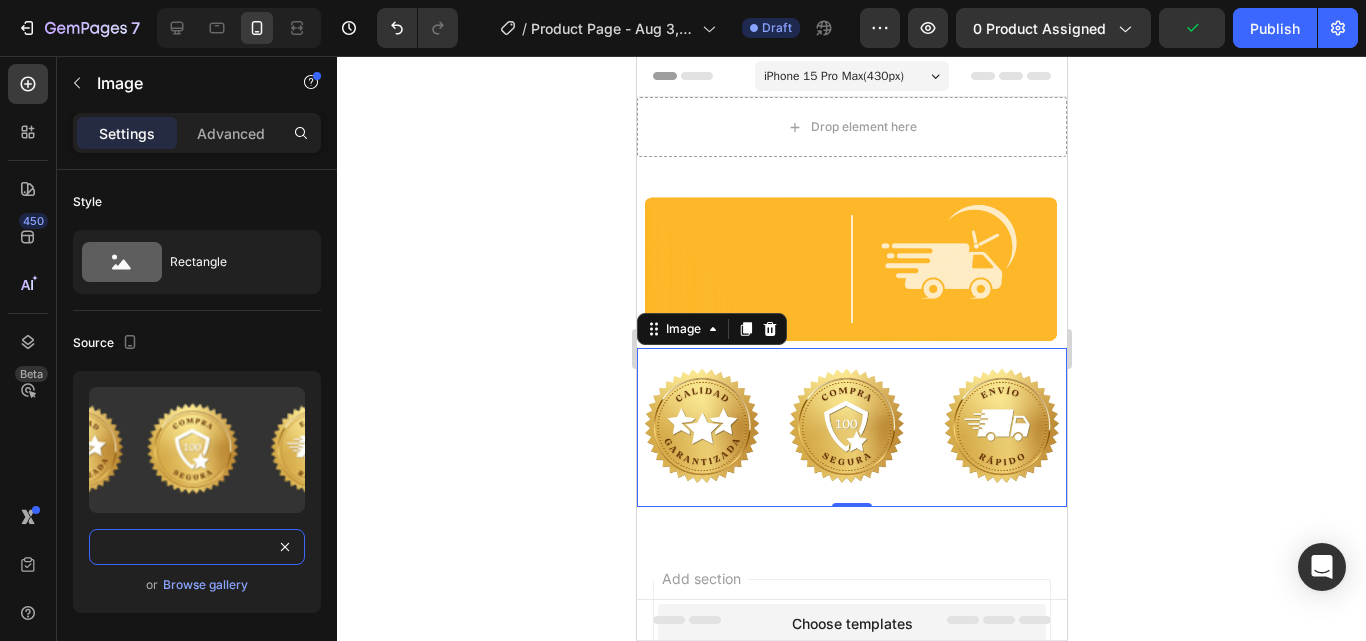 type on "https://cdn.shopify.com/s/files/1/0885/7806/4691/files/1_234093e0-9c0c-4462-a83d-456bfcefc87e.png?v=1747855333" 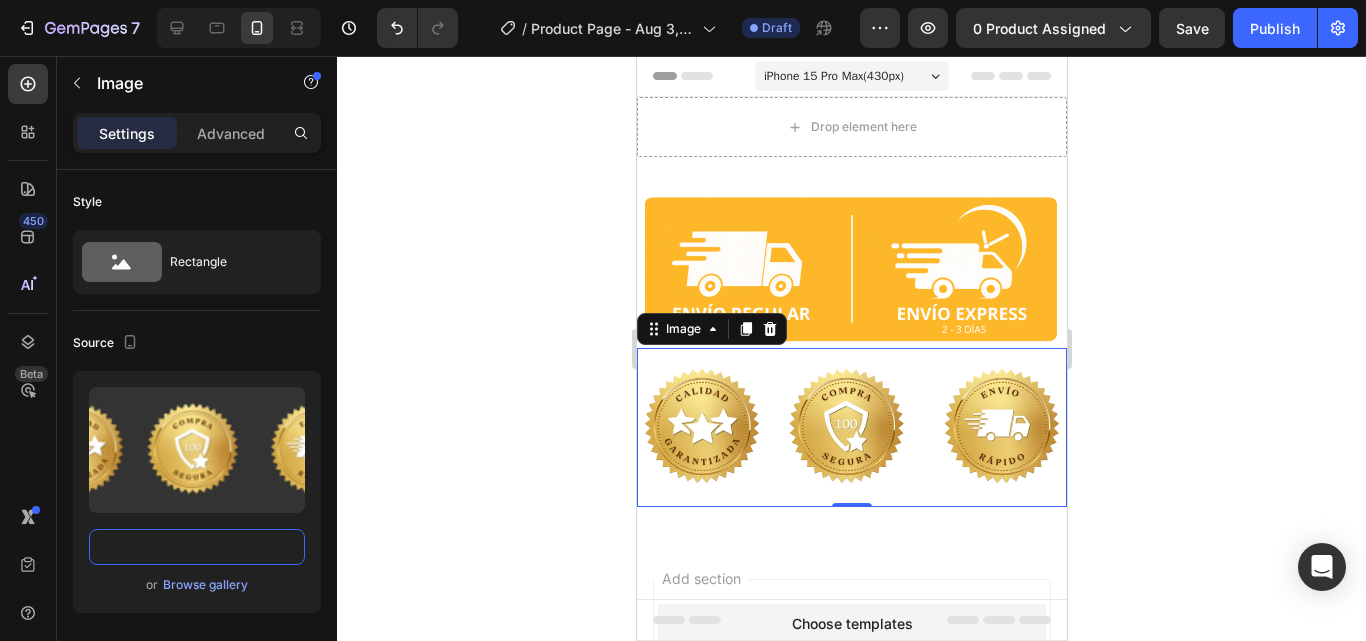 scroll, scrollTop: 0, scrollLeft: 0, axis: both 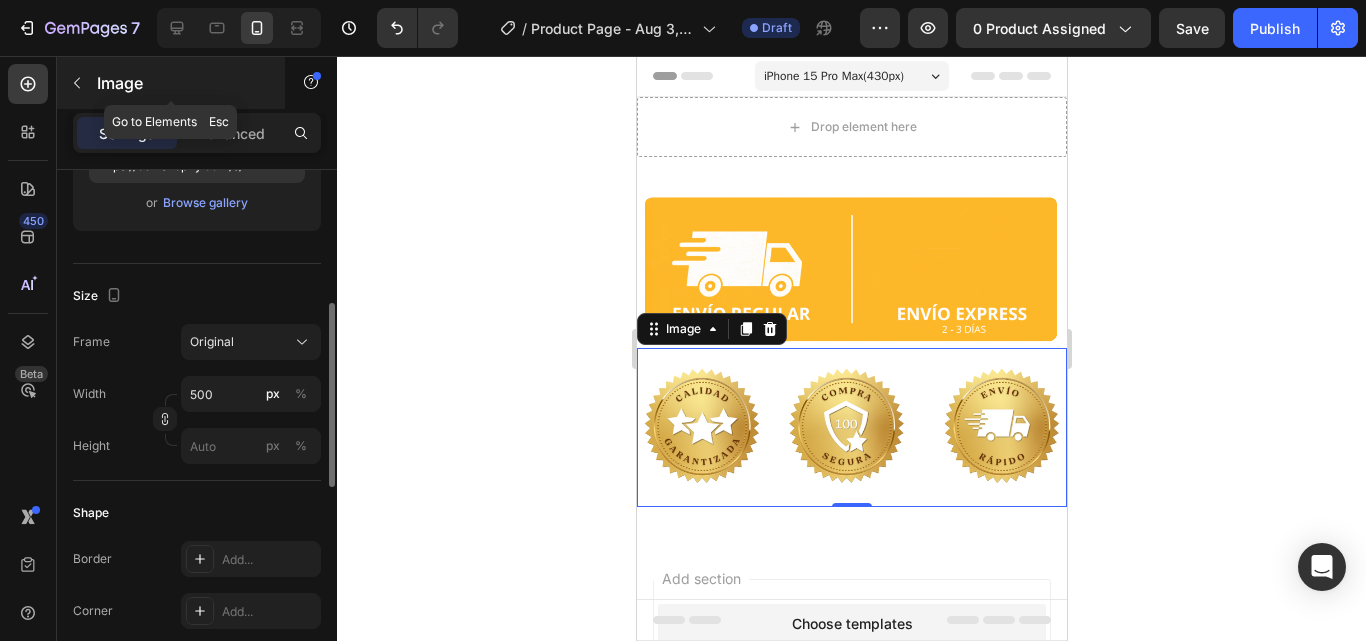 click at bounding box center (77, 83) 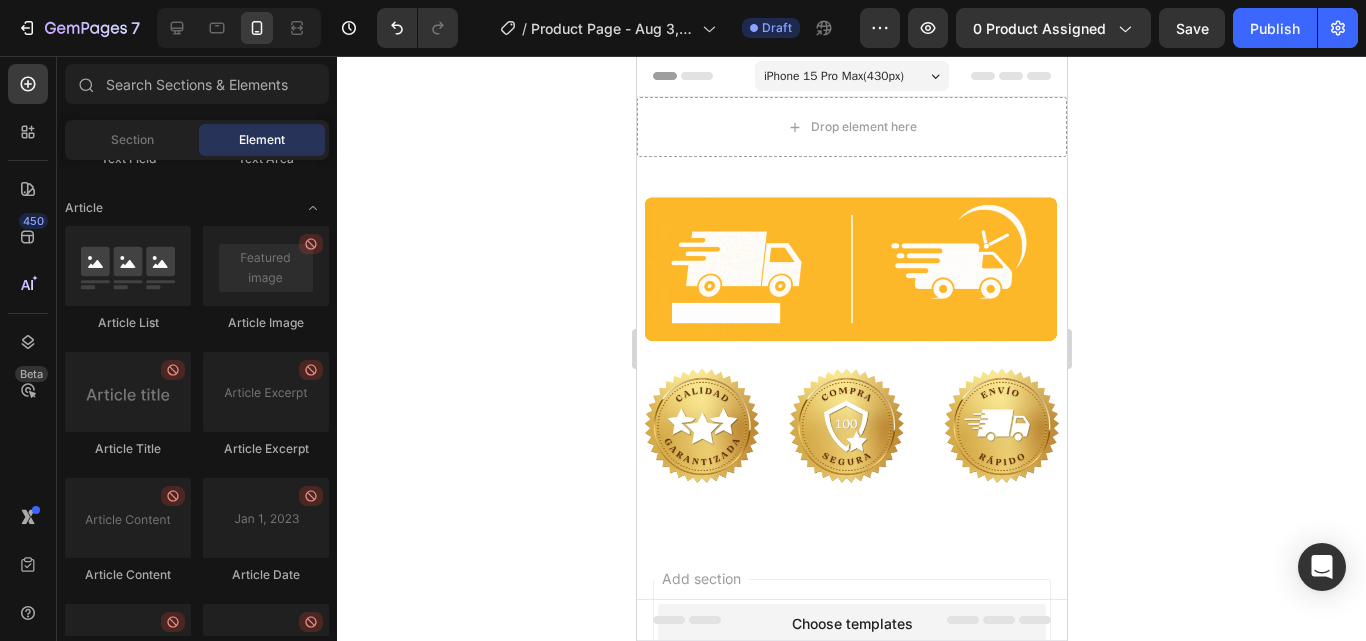 scroll, scrollTop: 5582, scrollLeft: 0, axis: vertical 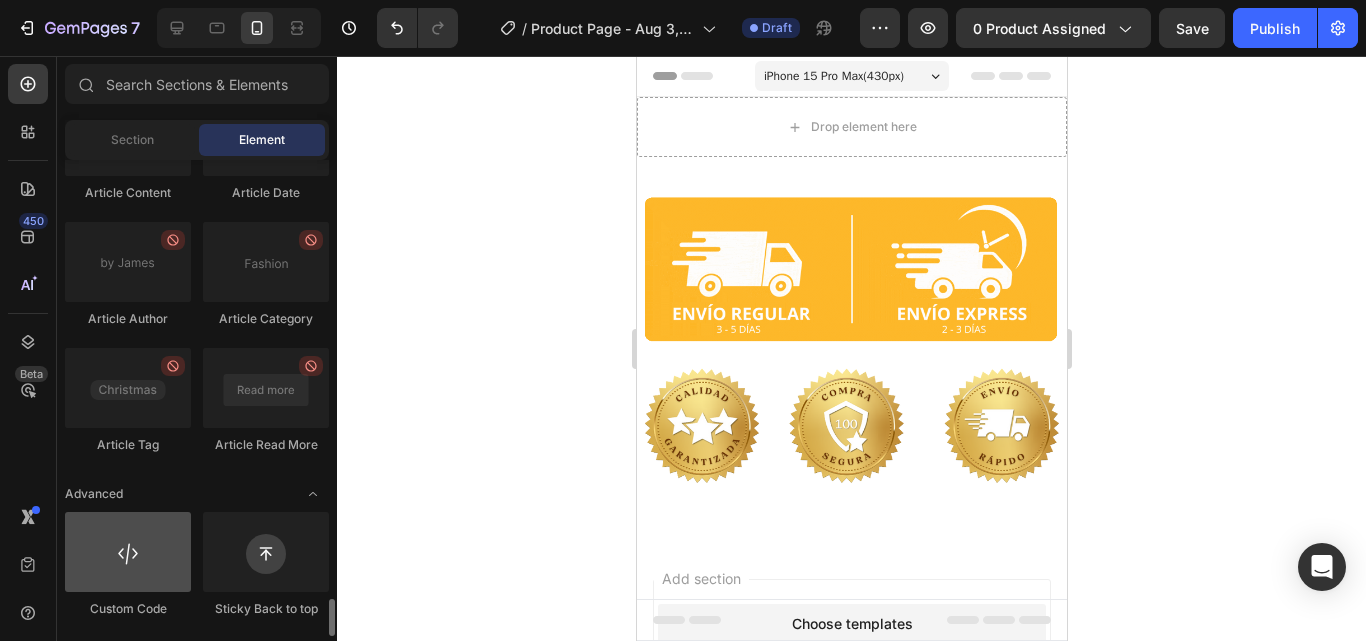 click at bounding box center [128, 552] 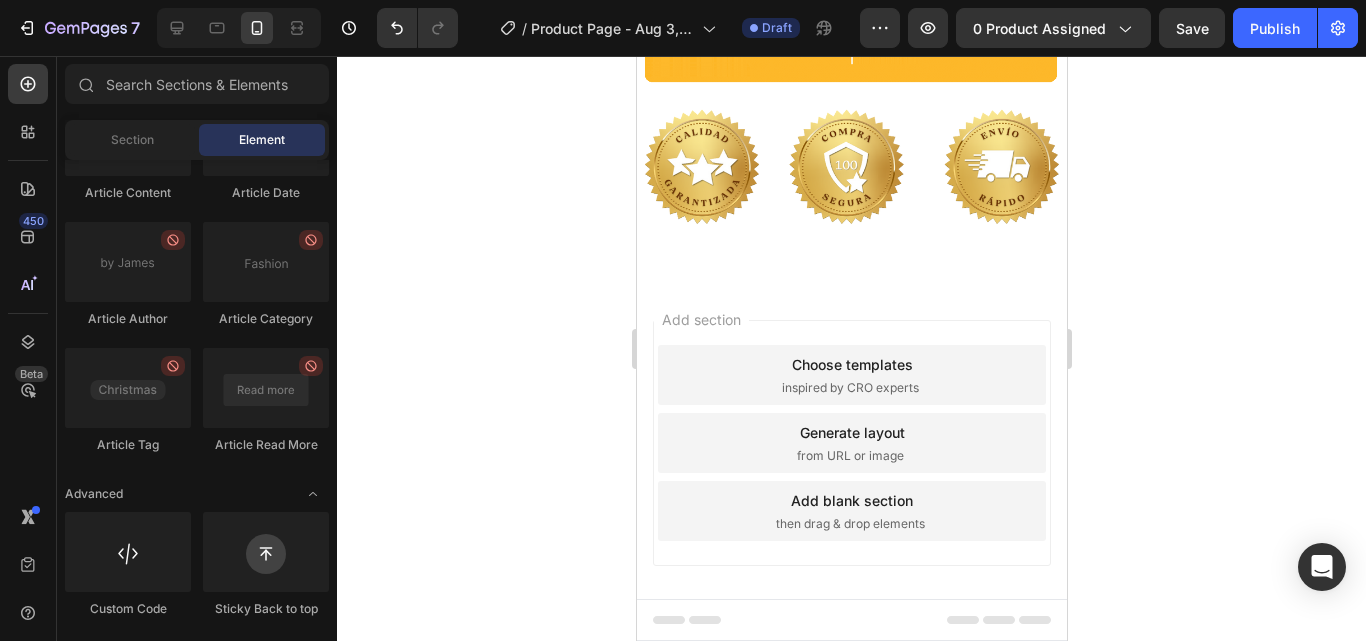 scroll, scrollTop: 269, scrollLeft: 0, axis: vertical 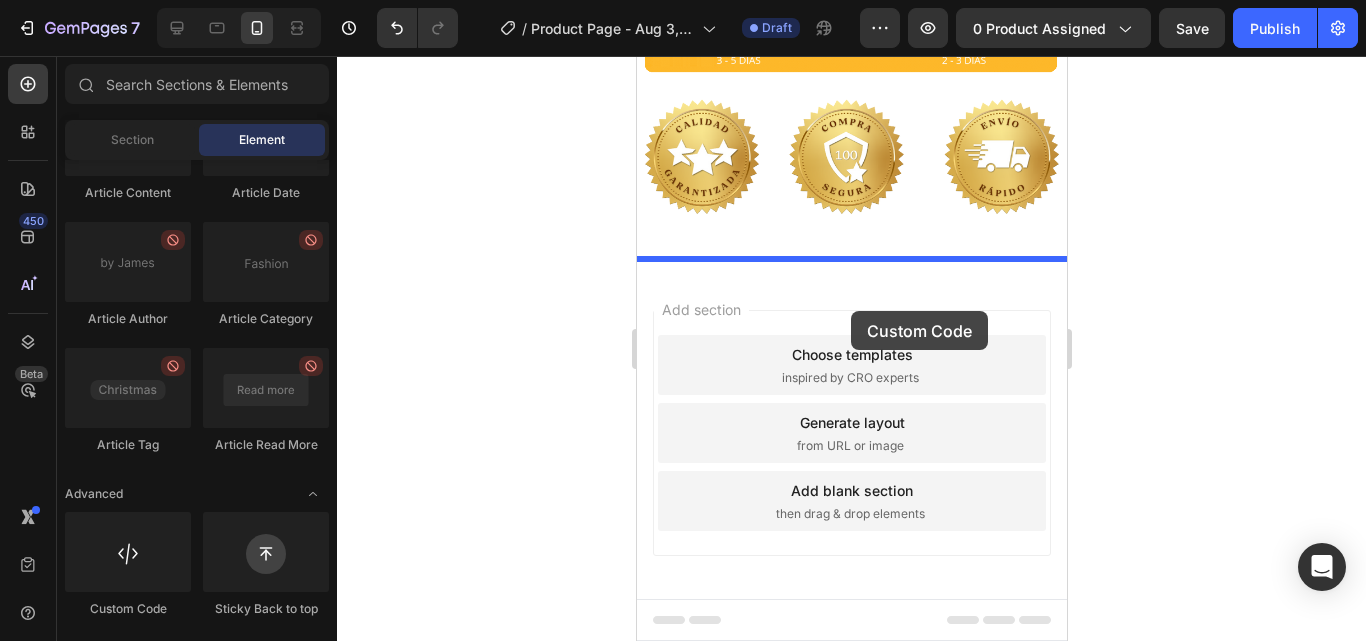 drag, startPoint x: 754, startPoint y: 615, endPoint x: 850, endPoint y: 311, distance: 318.79773 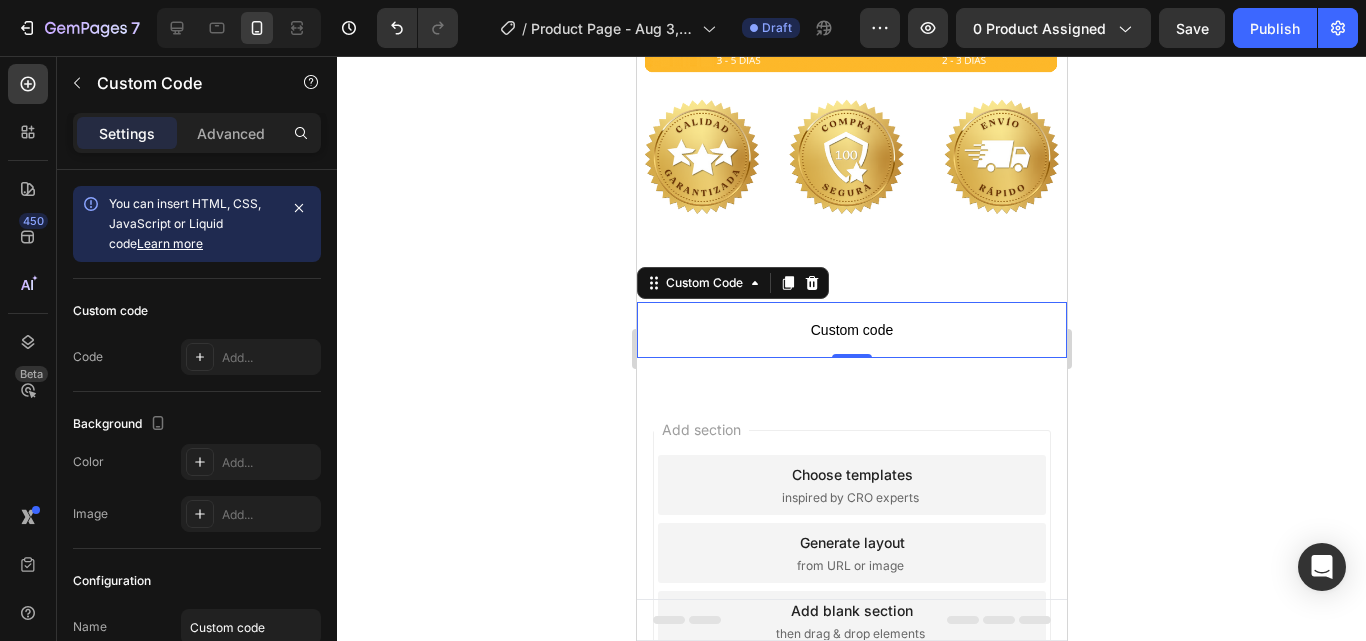 click on "Custom code" at bounding box center (851, 330) 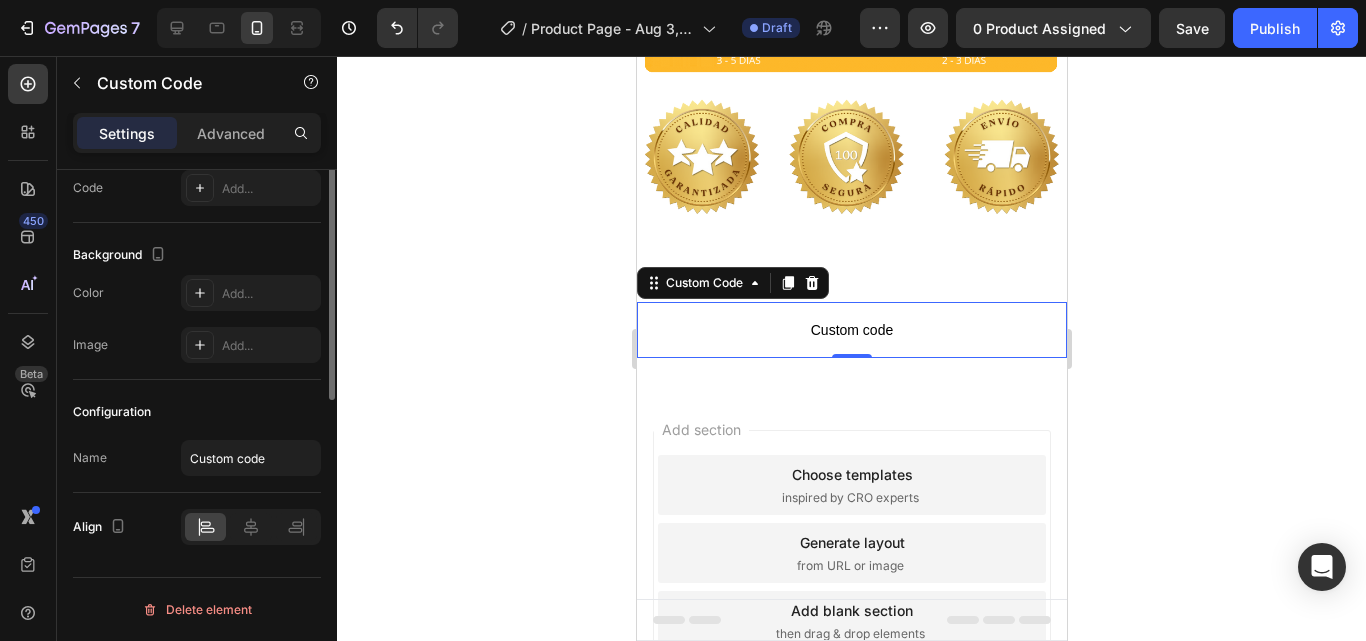 scroll, scrollTop: 0, scrollLeft: 0, axis: both 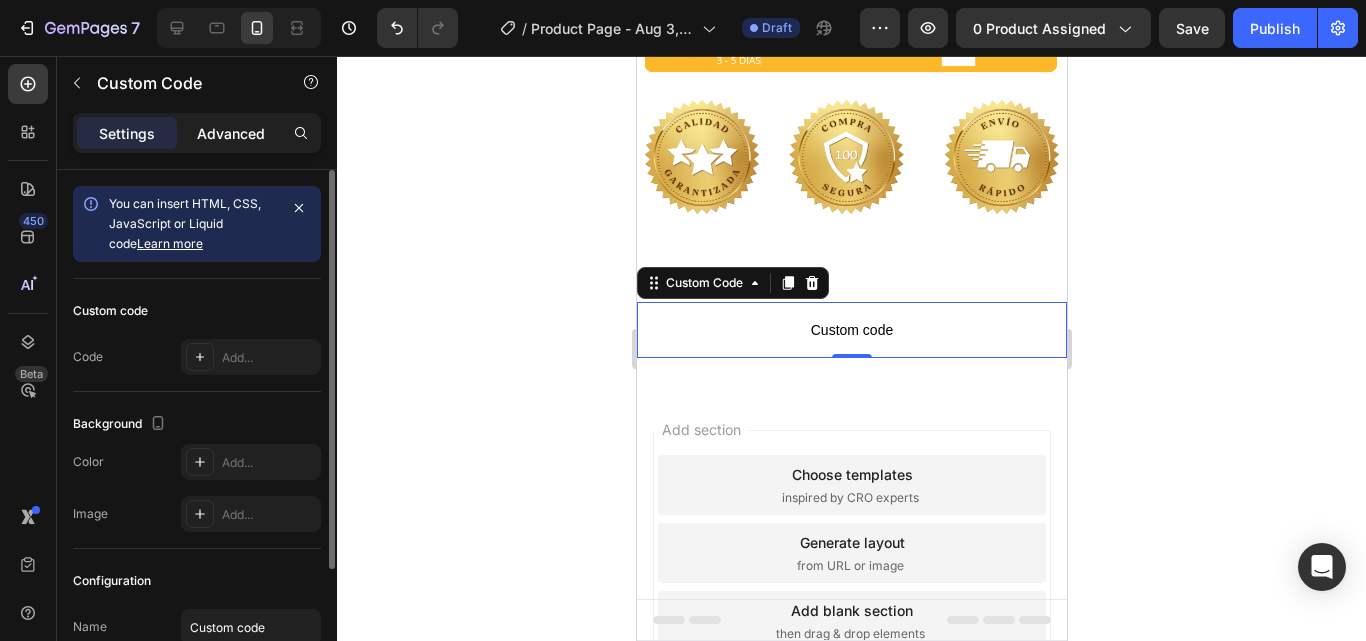 click on "Advanced" 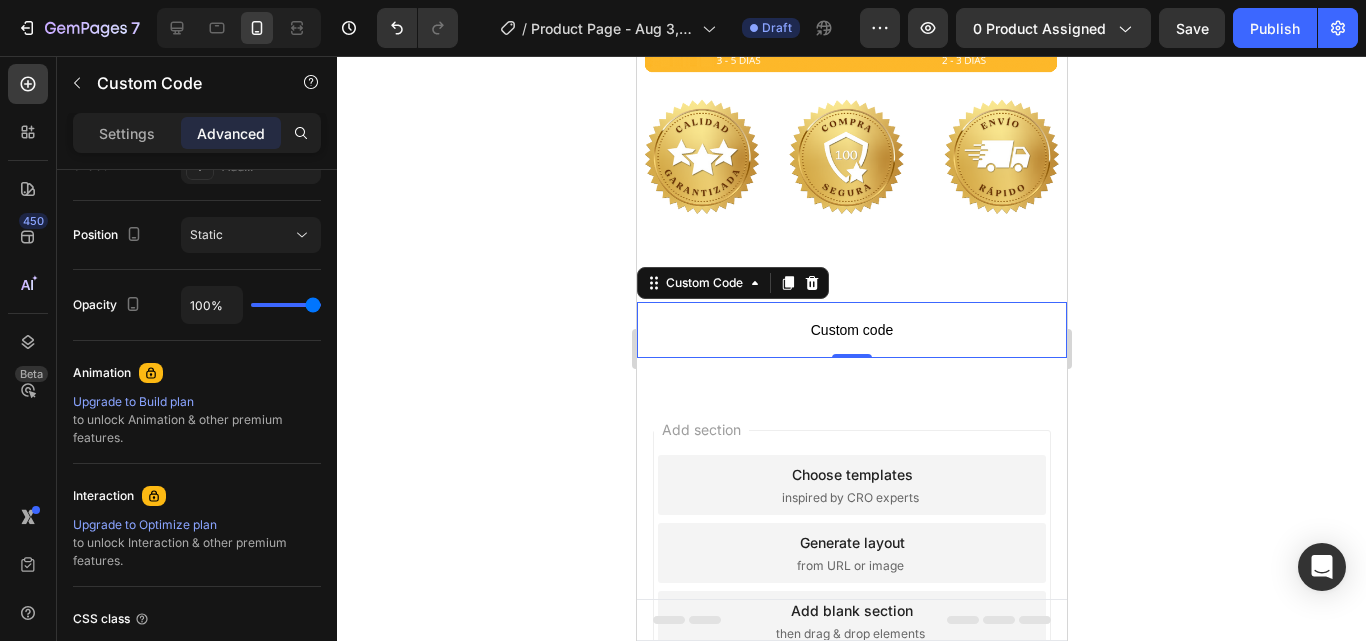 scroll, scrollTop: 860, scrollLeft: 0, axis: vertical 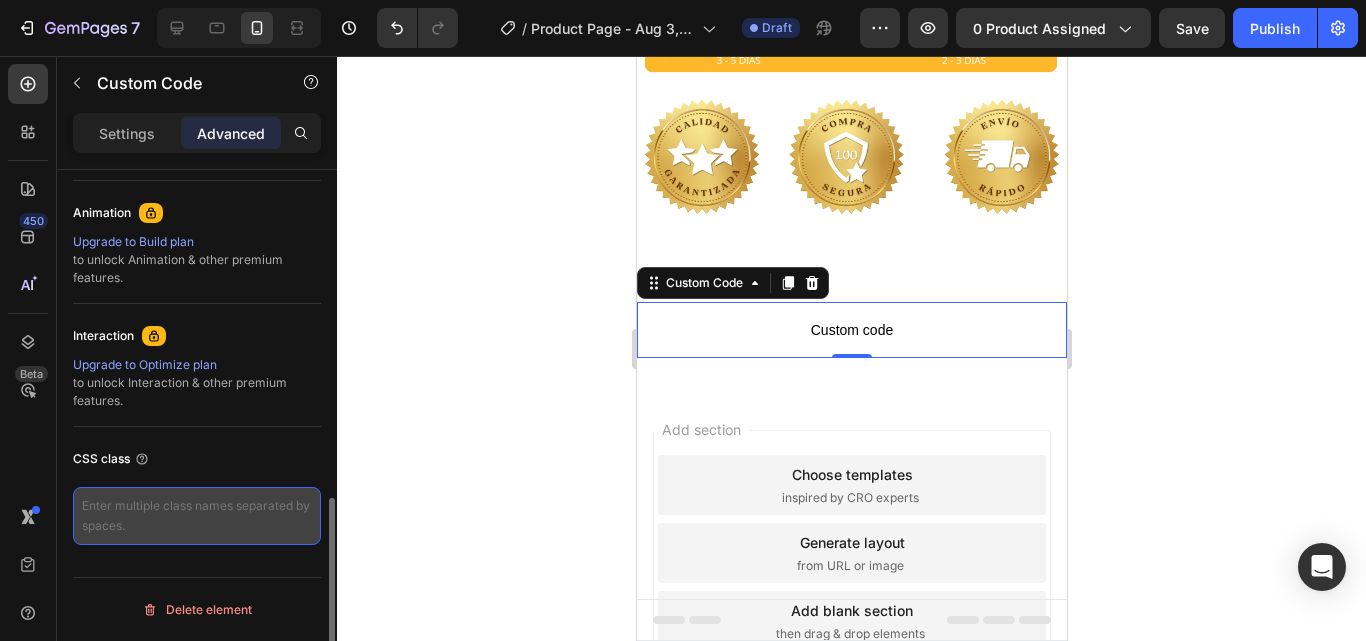 click at bounding box center (197, 516) 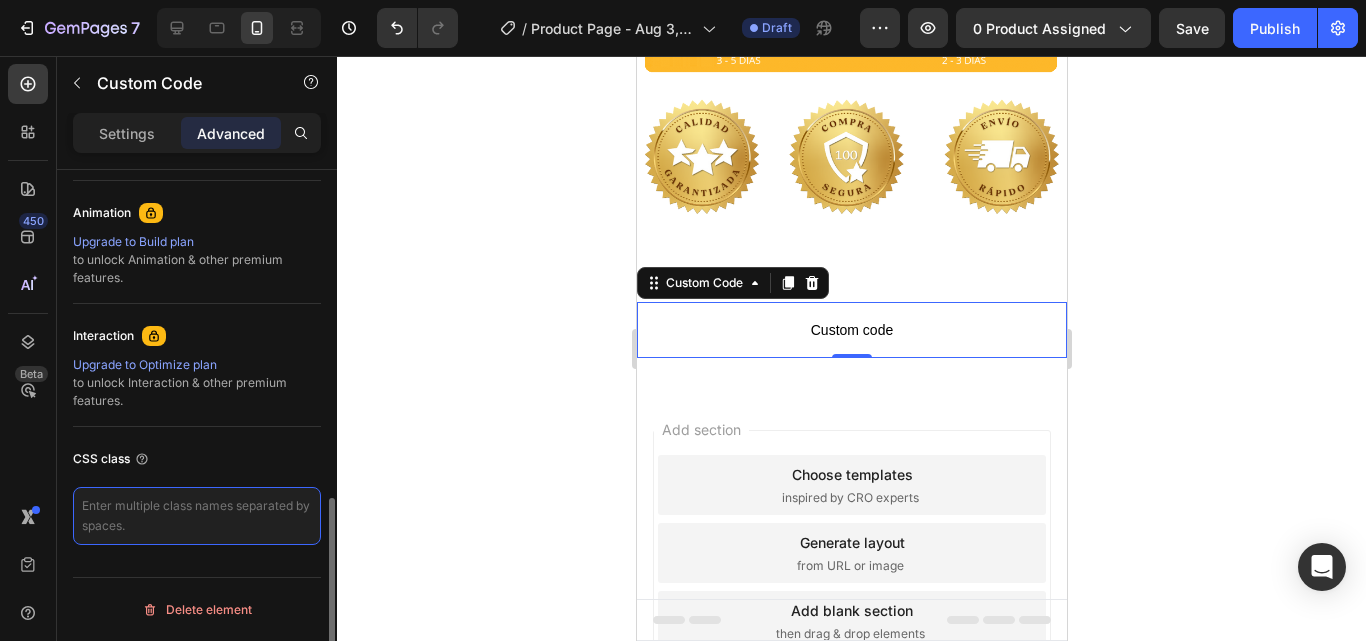 paste on "<div style="text-align: center; background-color: #ffffff; padding: 20px;">
<img
src="https://cdn.gempages.net/image/A_promotional_digital_advertisement_showcases_two_.png"
alt="Oferta Educativa Infantil"
style="max-width: 100%; height: auto; border-radius: 12px; box-shadow: 0 4px 10px rgba(0,0,0,0.1);"
>
<div style="margin-top: 20px;">
<a
href="https://tu-enlace-de-compra.com"
style="
display: inline-block;
background-color: #ff5a5f;
color: white;
padding: 14px 28px;
text-decoration: none;
border-radius: 8px;
font-size: 18px;
font-weight: bold;
box-shadow: 0 4px 12px rgba(255,90,95,0.4);
">
📥 Comprar por solo $[PRICE]
</a>
</div>
</div>" 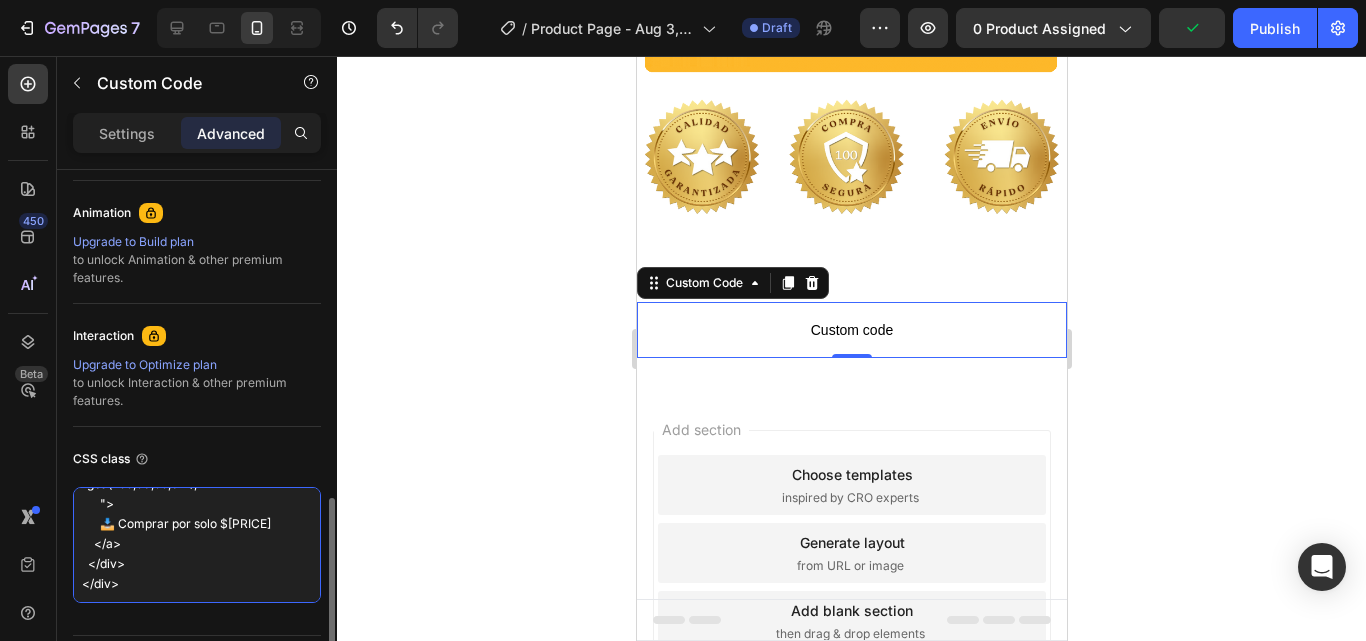 scroll, scrollTop: 582, scrollLeft: 0, axis: vertical 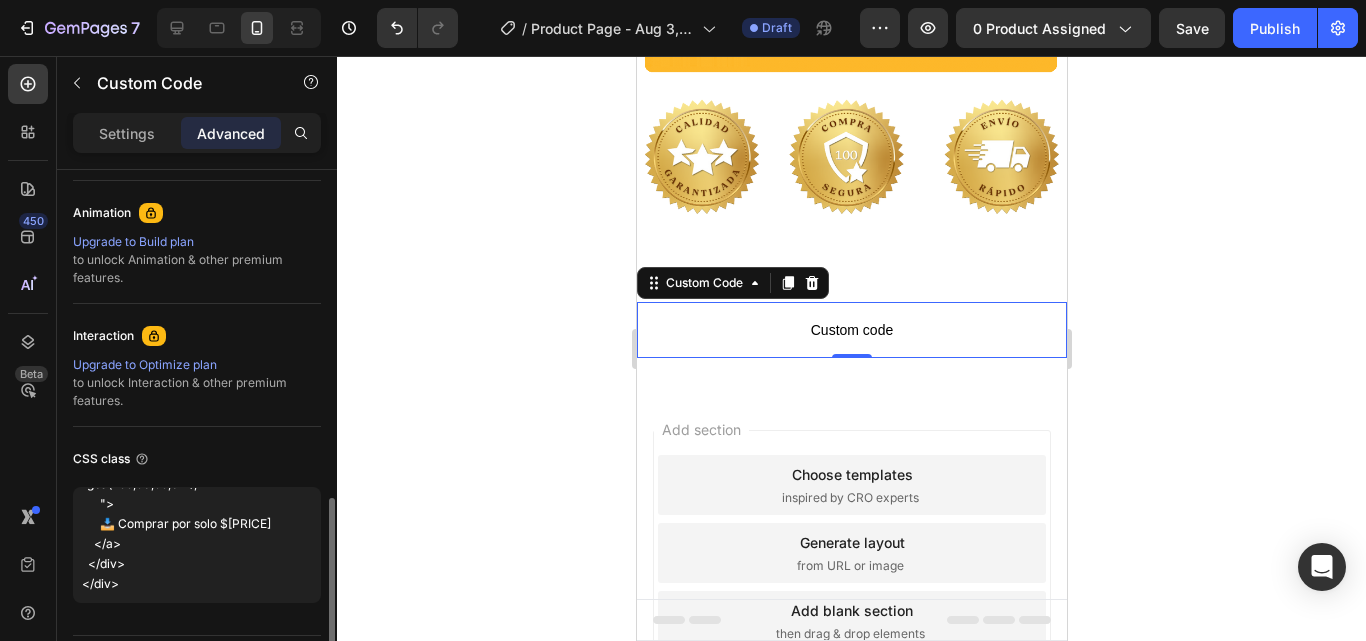 click on "Interaction Upgrade to Optimize plan  to unlock Interaction & other premium features." 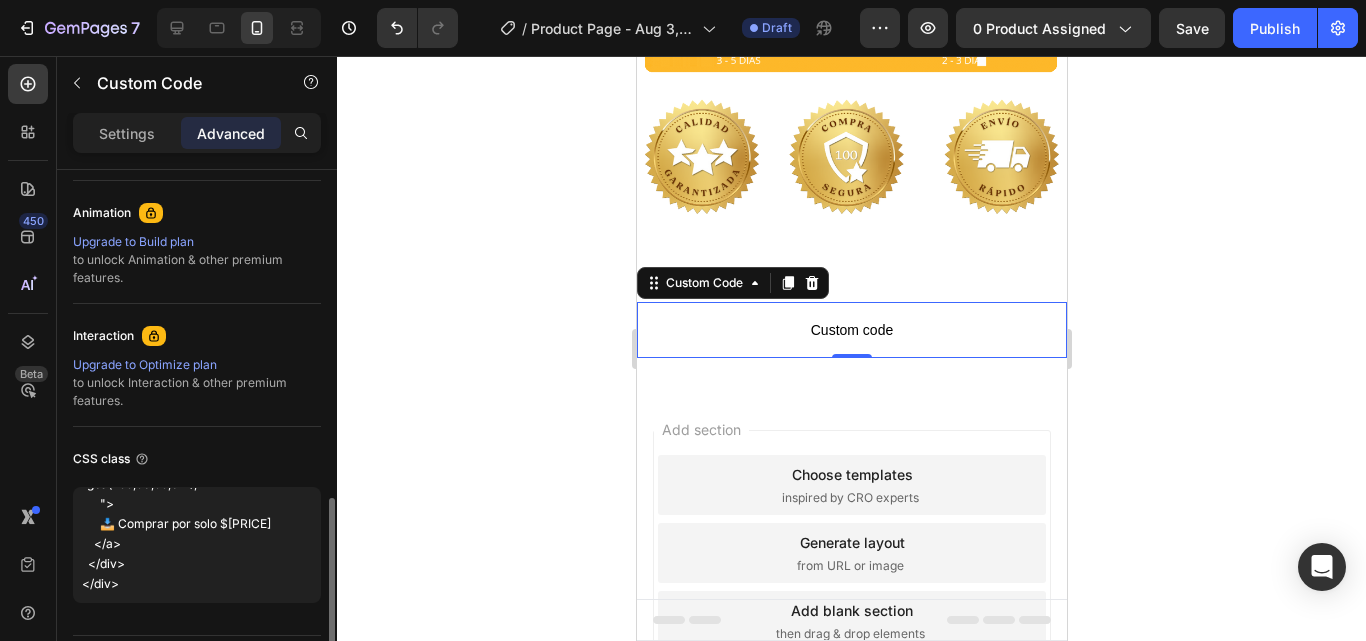 type on "<div style="text-align: center; background-color: #ffffff; padding: 20px;">
<img
src="https://cdn.gempages.net/image/A_promotional_digital_advertisement_showcases_two_.png"
alt="Oferta Educativa Infantil"
style="max-width: 100%; height: auto; border-radius: 12px; box-shadow: 0 4px 10px rgba(0,0,0,0.1);"
>
<div style="margin-top: 20px;">
<a
href="https://tu-enlace-de-compra.com"
style="
display: inline-block;
background-color: #ff5a5f;
color: white;
padding: 14px 28px;
text-decoration: none;
border-radius: 8px;
font-size: 18px;
font-weight: bold;
box-shadow: 0 4px 12px rgba(255,90,95,0.4);
">
📥 Comprar por solo $[PRICE]
</a>
</div>
</div>" 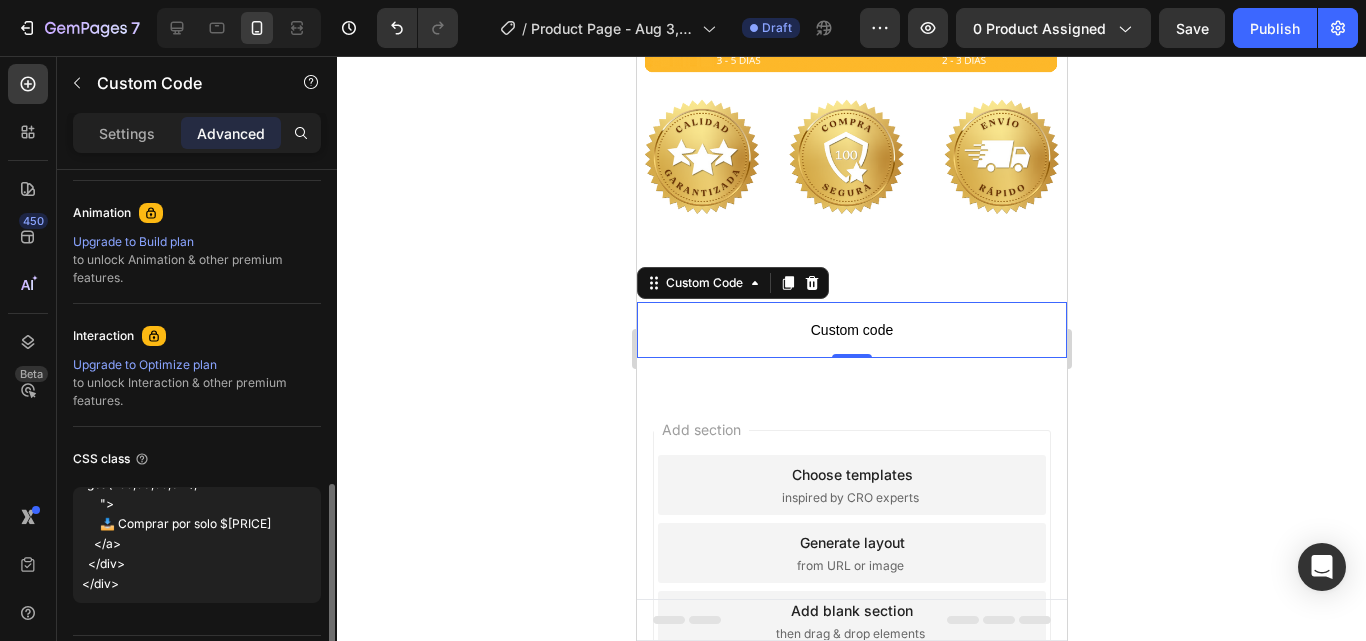scroll, scrollTop: 562, scrollLeft: 0, axis: vertical 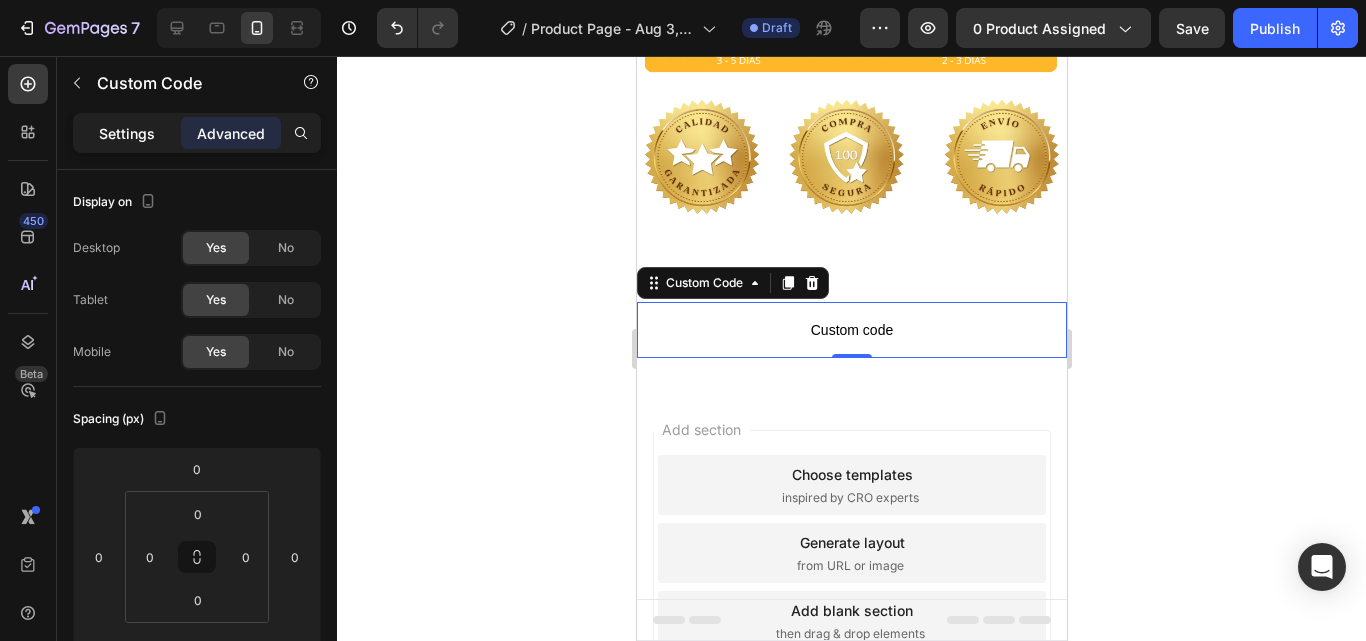 click on "Settings" at bounding box center [127, 133] 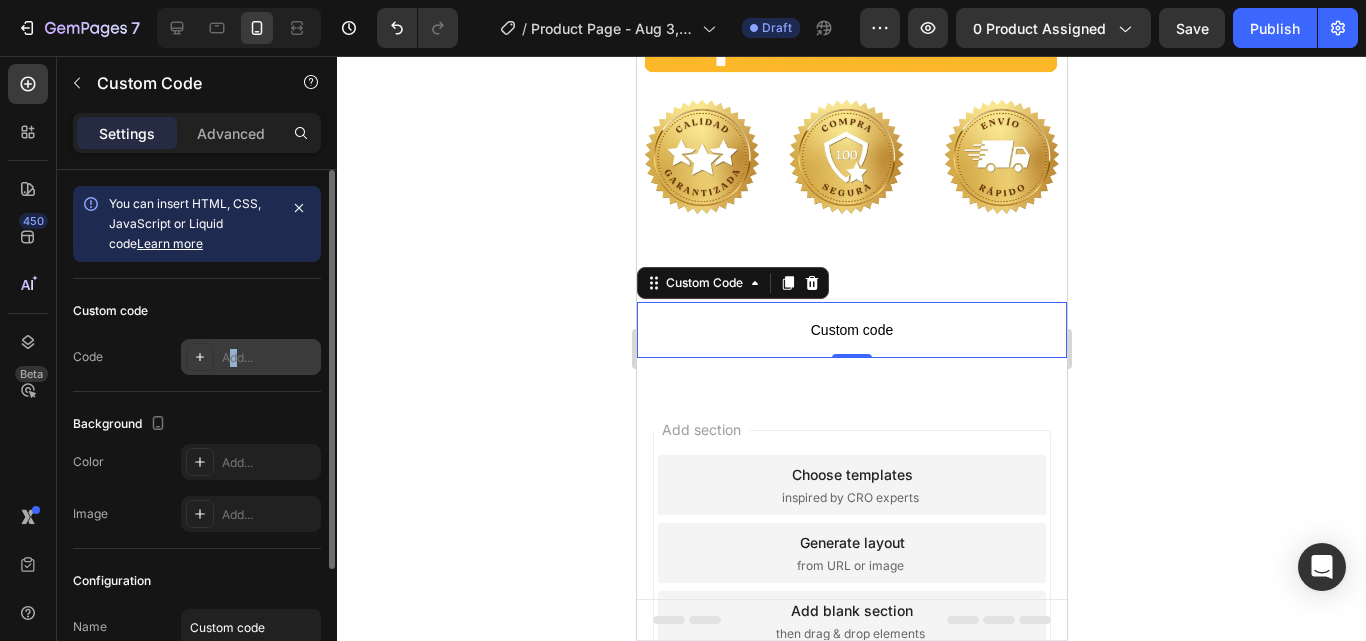 click on "Add..." at bounding box center [269, 358] 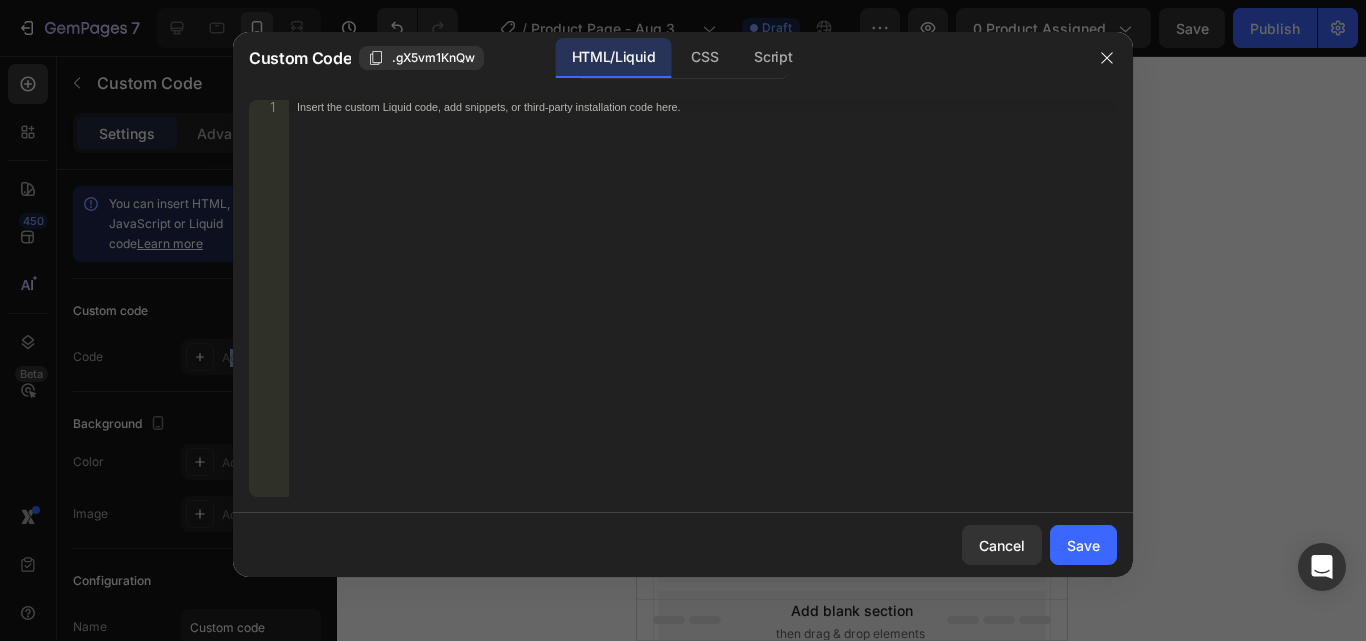 type 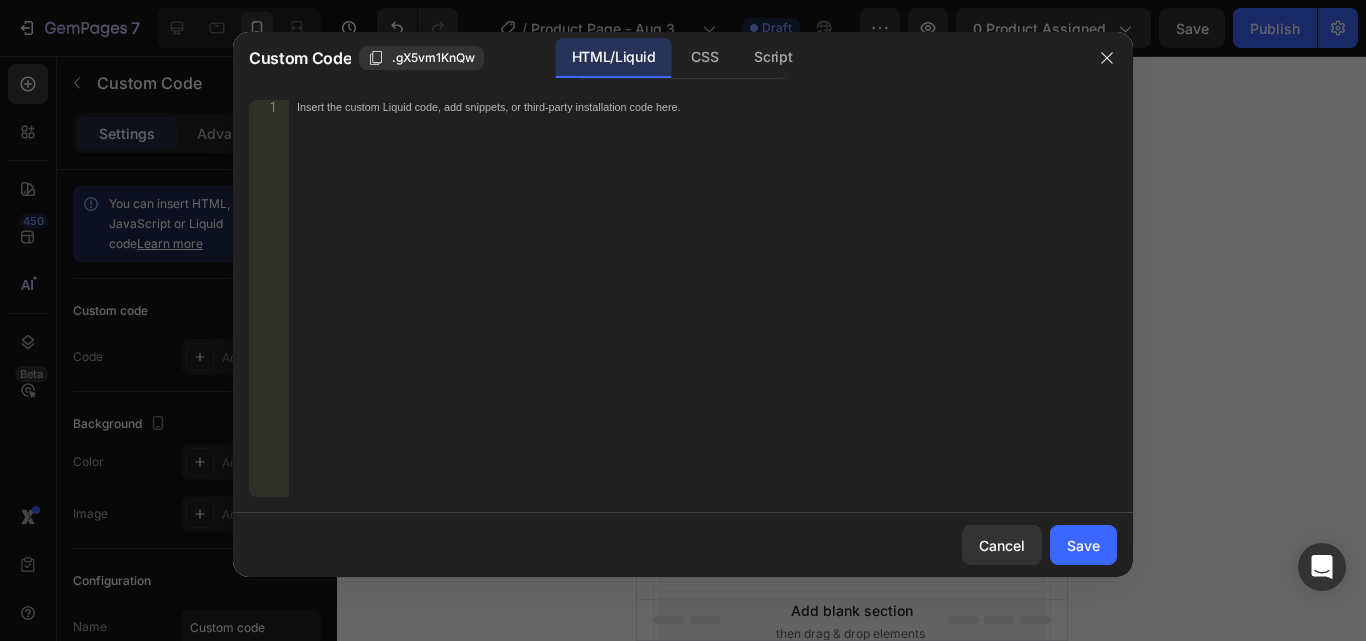click on "Insert the custom Liquid code, add snippets, or third-party installation code here." at bounding box center [703, 312] 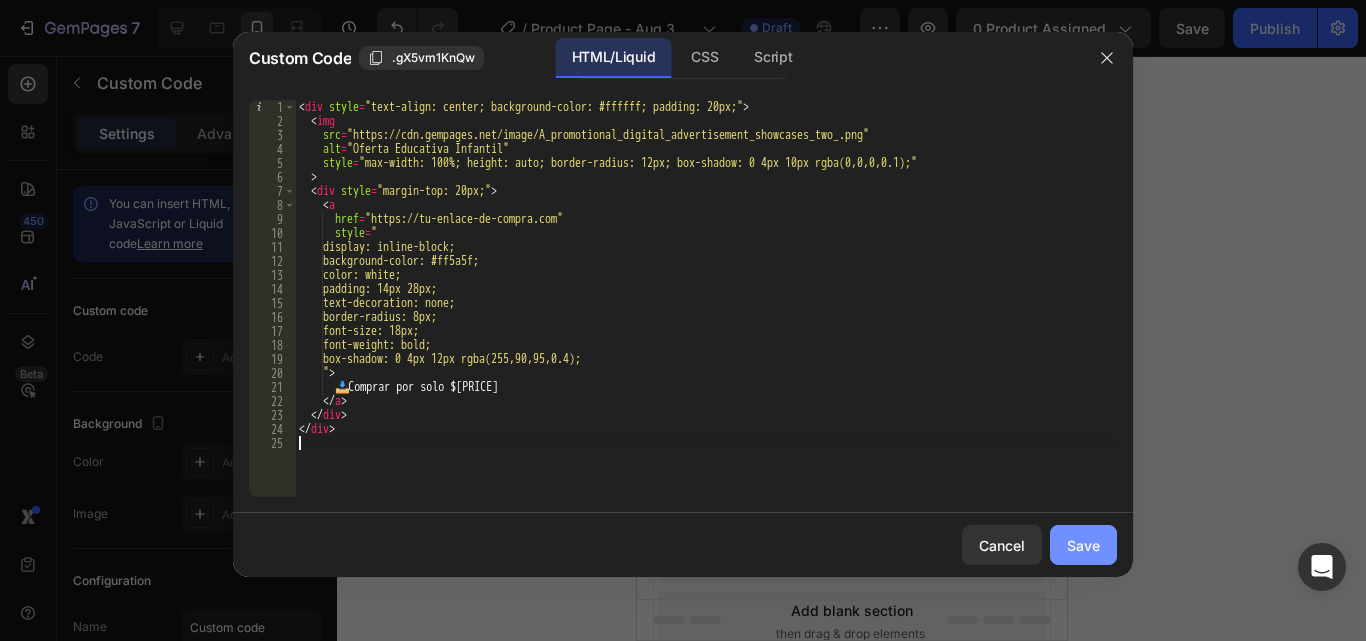 click on "Save" 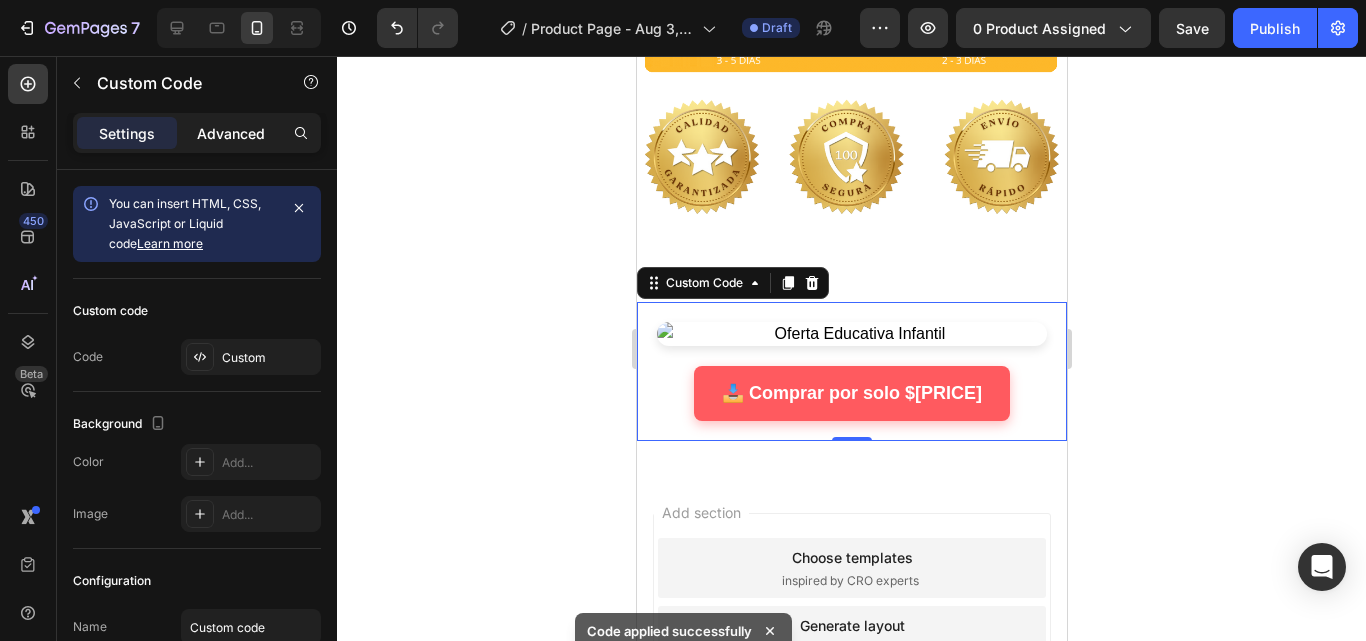 click on "Advanced" at bounding box center [231, 133] 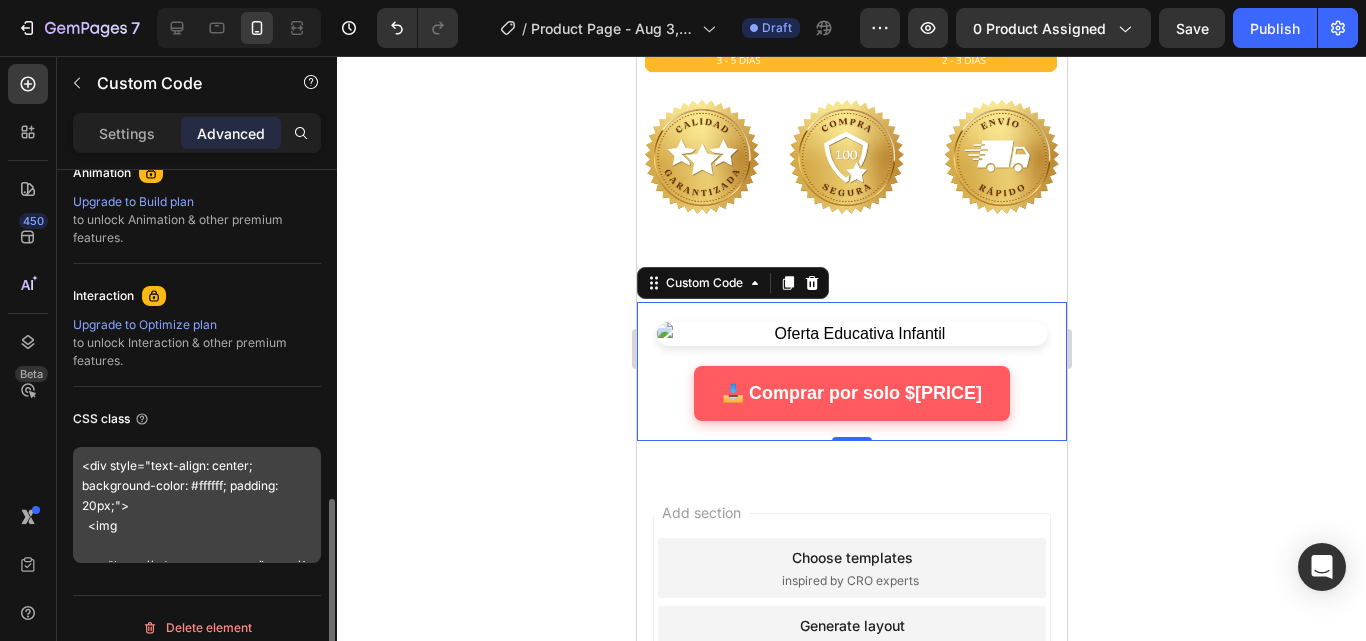 scroll, scrollTop: 918, scrollLeft: 0, axis: vertical 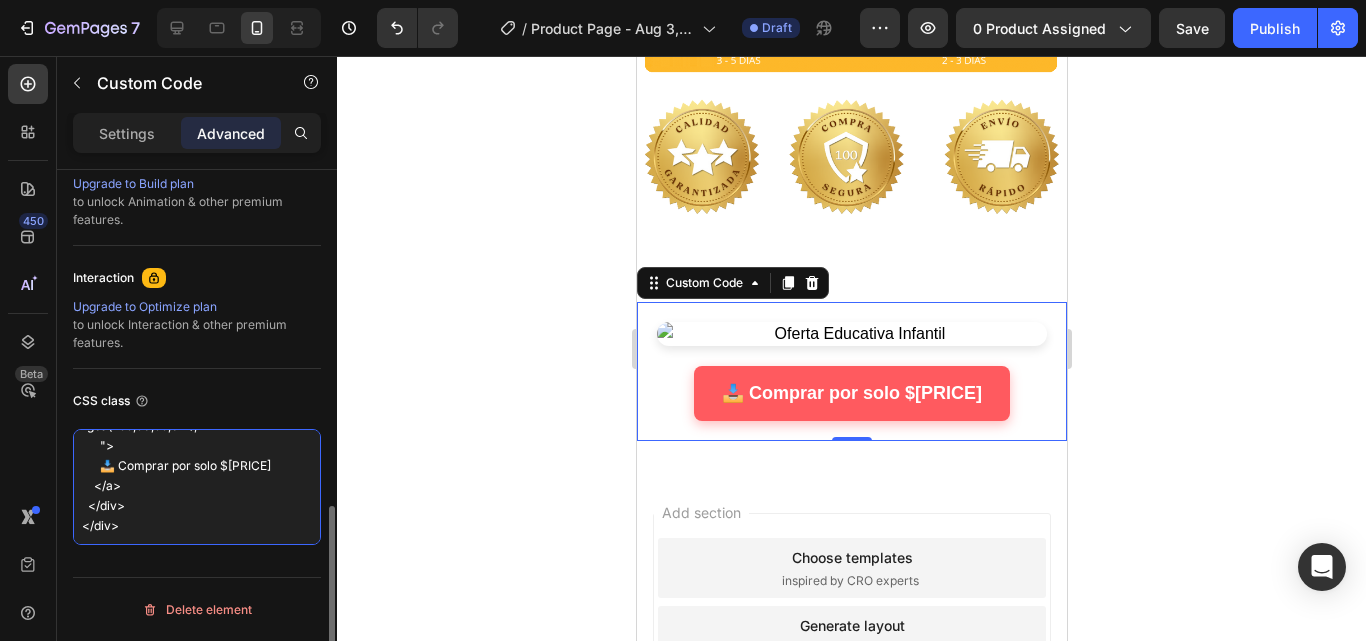 click on "<div style="text-align: center; background-color: #ffffff; padding: 20px;">
<img
src="https://cdn.gempages.net/image/A_promotional_digital_advertisement_showcases_two_.png"
alt="Oferta Educativa Infantil"
style="max-width: 100%; height: auto; border-radius: 12px; box-shadow: 0 4px 10px rgba(0,0,0,0.1);"
>
<div style="margin-top: 20px;">
<a
href="https://tu-enlace-de-compra.com"
style="
display: inline-block;
background-color: #ff5a5f;
color: white;
padding: 14px 28px;
text-decoration: none;
border-radius: 8px;
font-size: 18px;
font-weight: bold;
box-shadow: 0 4px 12px rgba(255,90,95,0.4);
">
📥 Comprar por solo $[PRICE]
</a>
</div>
</div>" at bounding box center [197, 487] 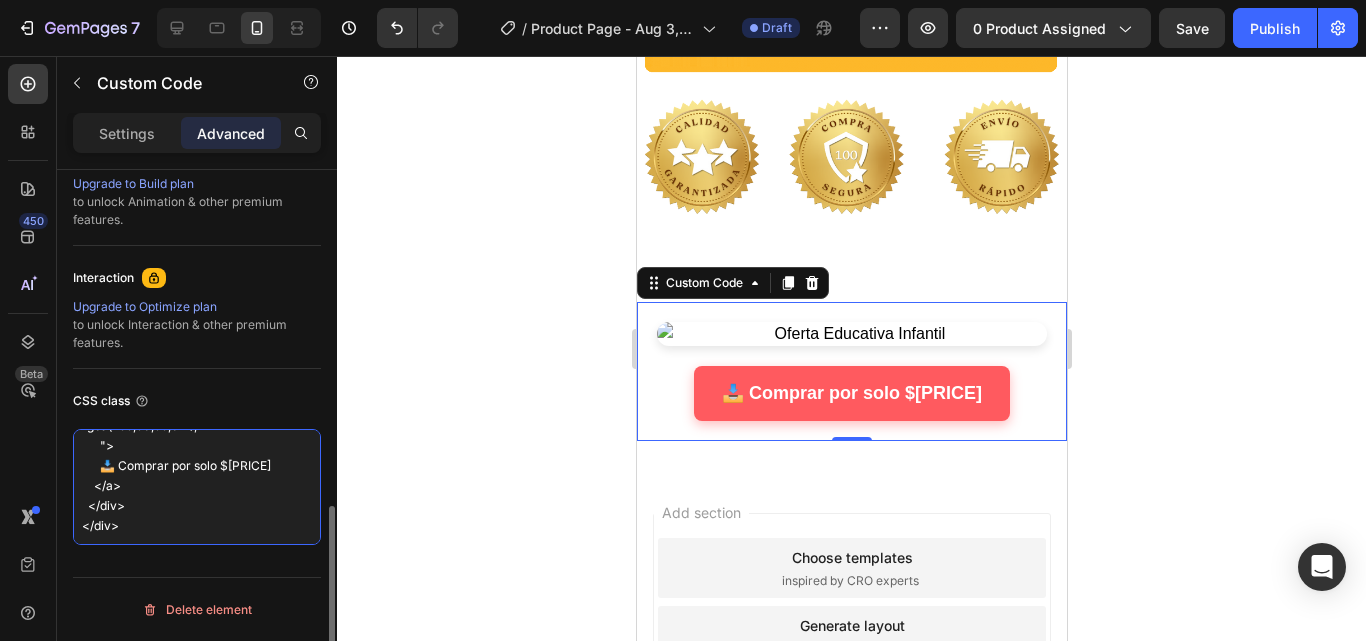 type 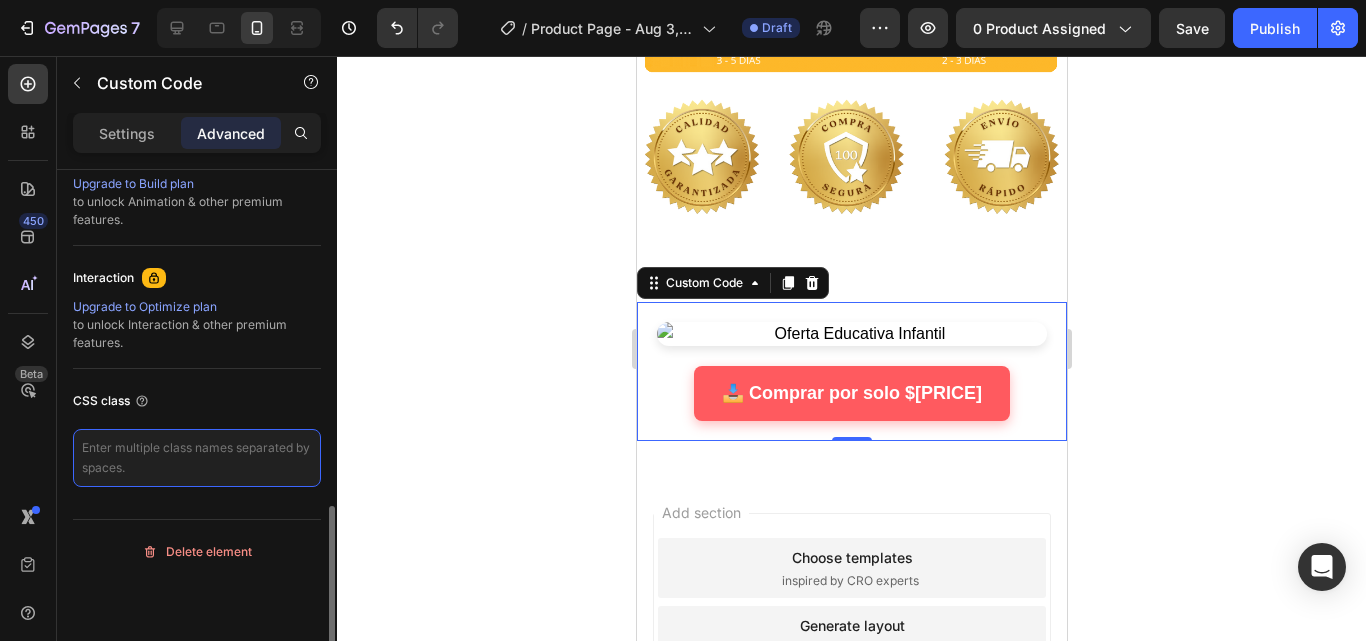 scroll, scrollTop: 0, scrollLeft: 0, axis: both 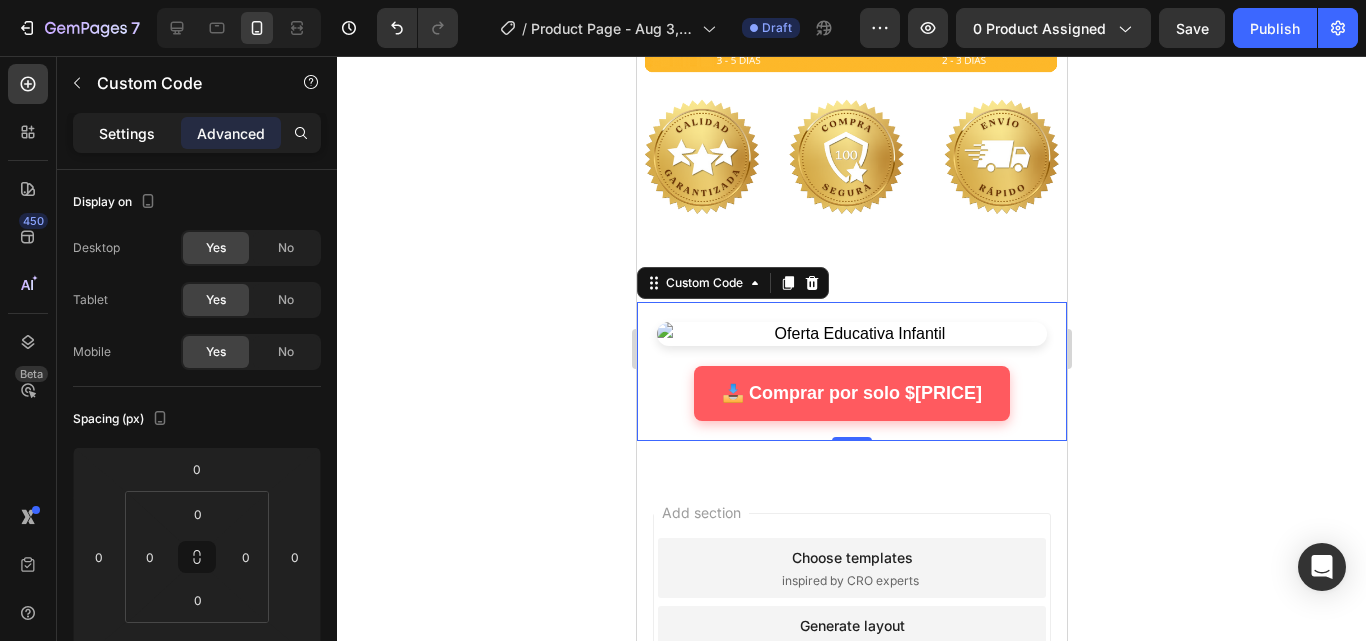 click on "Settings" at bounding box center [127, 133] 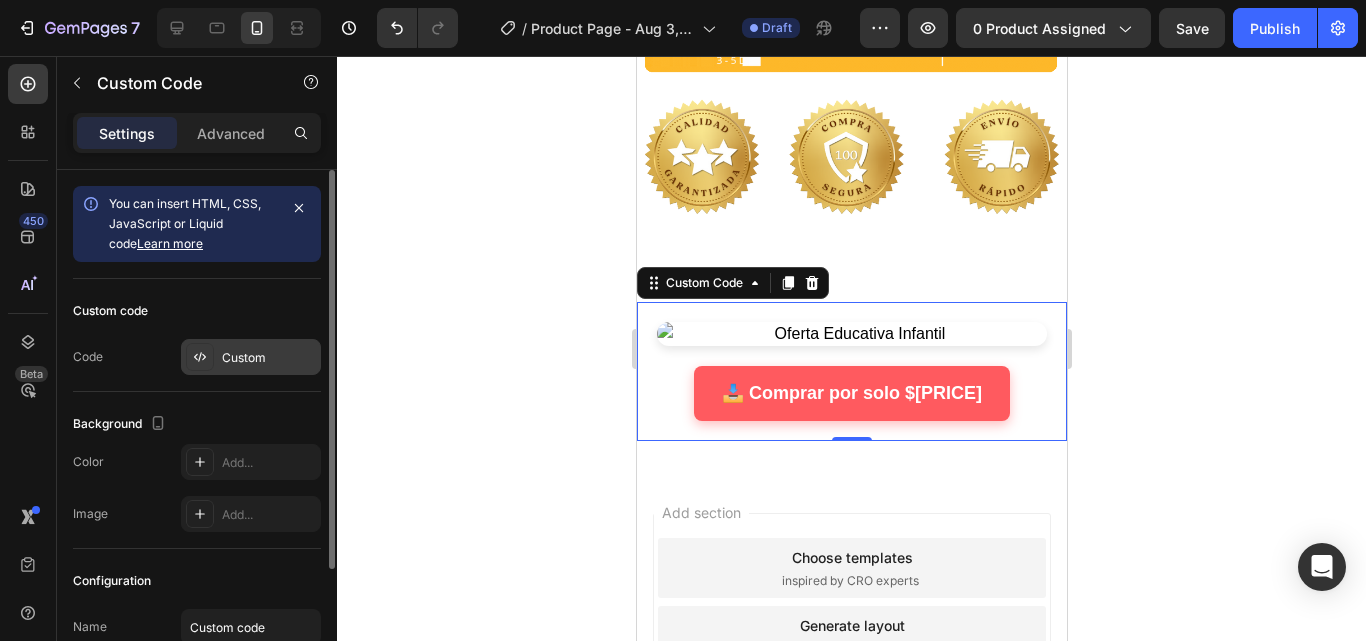 click on "Custom" at bounding box center (269, 358) 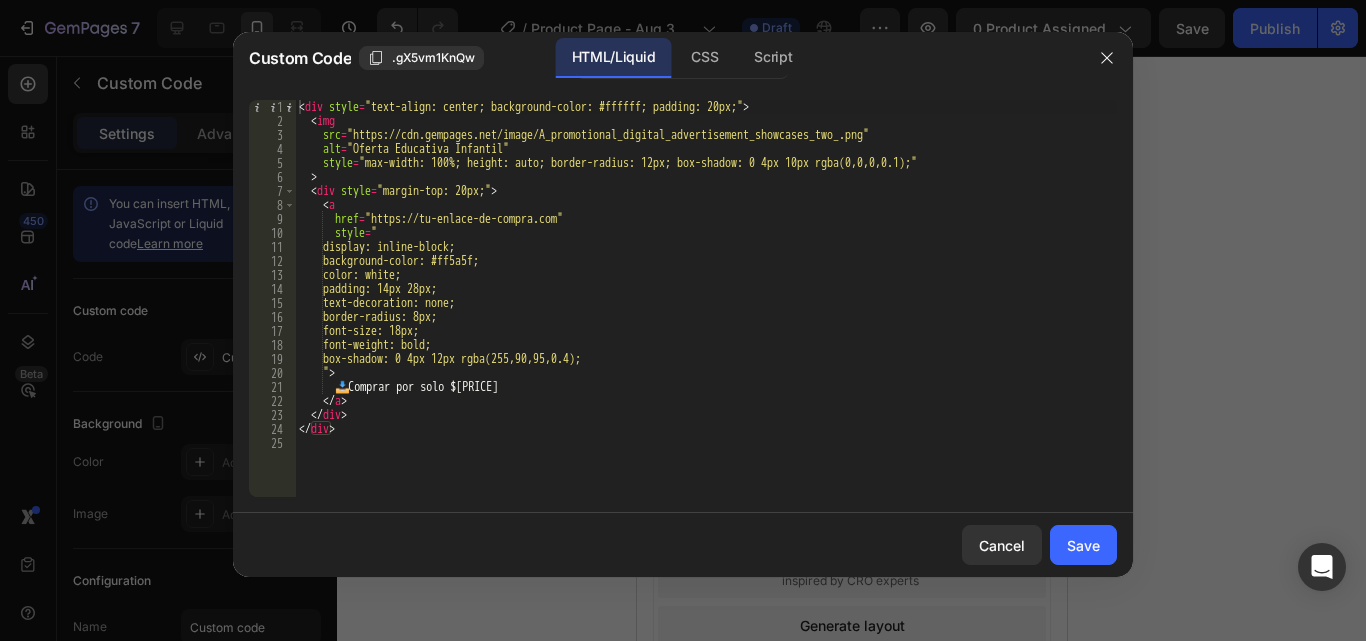 click on "< div   style = "text-align: center; background-color: #ffffff; padding: 20px;" >    < img        src = "https://cdn.gempages.net/image/A_promotional_digital_advertisement_showcases_two_.png"        alt = "Oferta Educativa Infantil"        style = "max-width: 100%; height: auto; border-radius: 12px; box-shadow: 0 4px 10px rgba(0,0,0,0.1);"    >    < div   style = "margin-top: 20px;" >      <a           href = "https://tu-enlace-de-compra.com"           style = "          display: inline-block;          background-color: #ff5a5f;          color: white;          padding: 14px 28px;          text-decoration: none;          border-radius: 8px;          font-size: 18px;          font-weight: bold;          box-shadow: 0 4px 12px rgba(255,90,95,0.4);        " >         📥  Comprar por solo $[PRICE]      </ a >    </ div > </ div >" at bounding box center [706, 312] 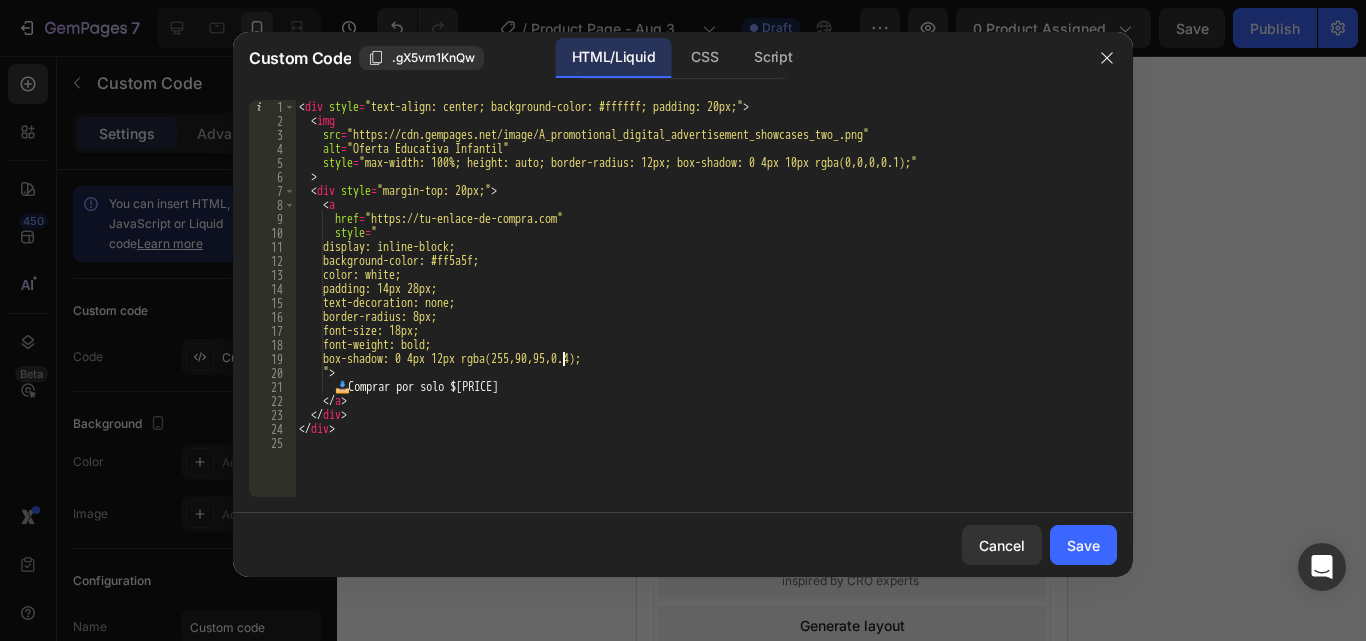 type on "</div>" 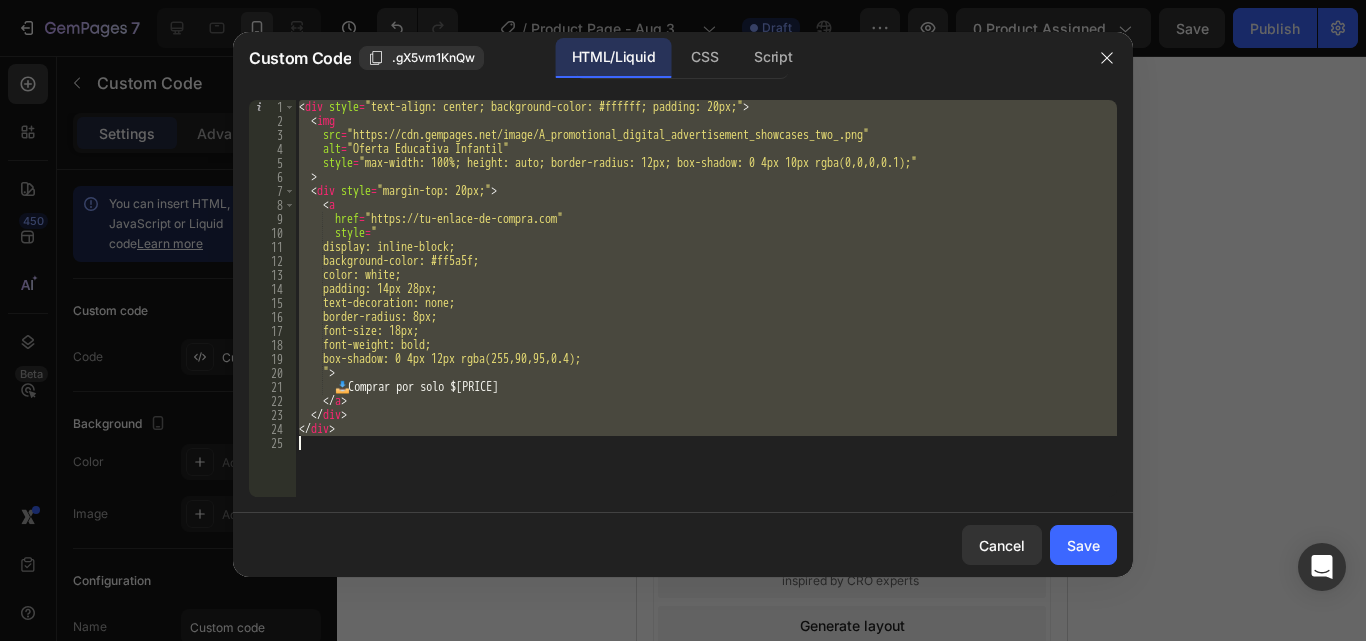 paste 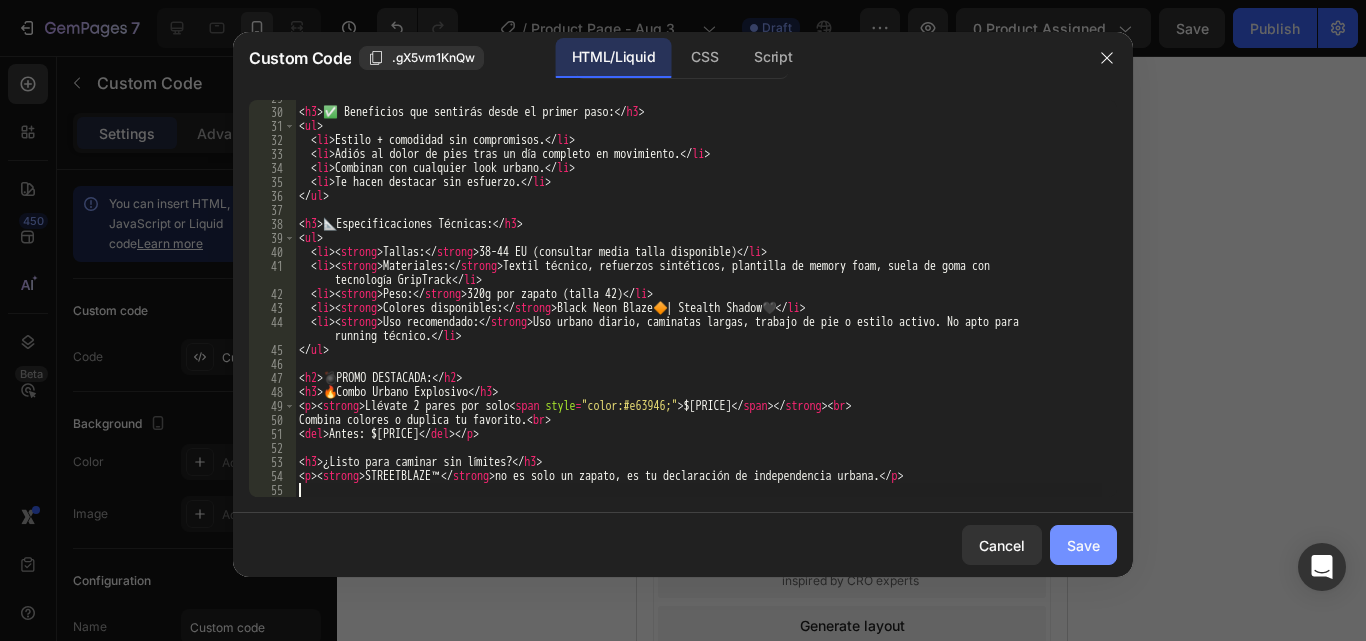 scroll, scrollTop: 499, scrollLeft: 0, axis: vertical 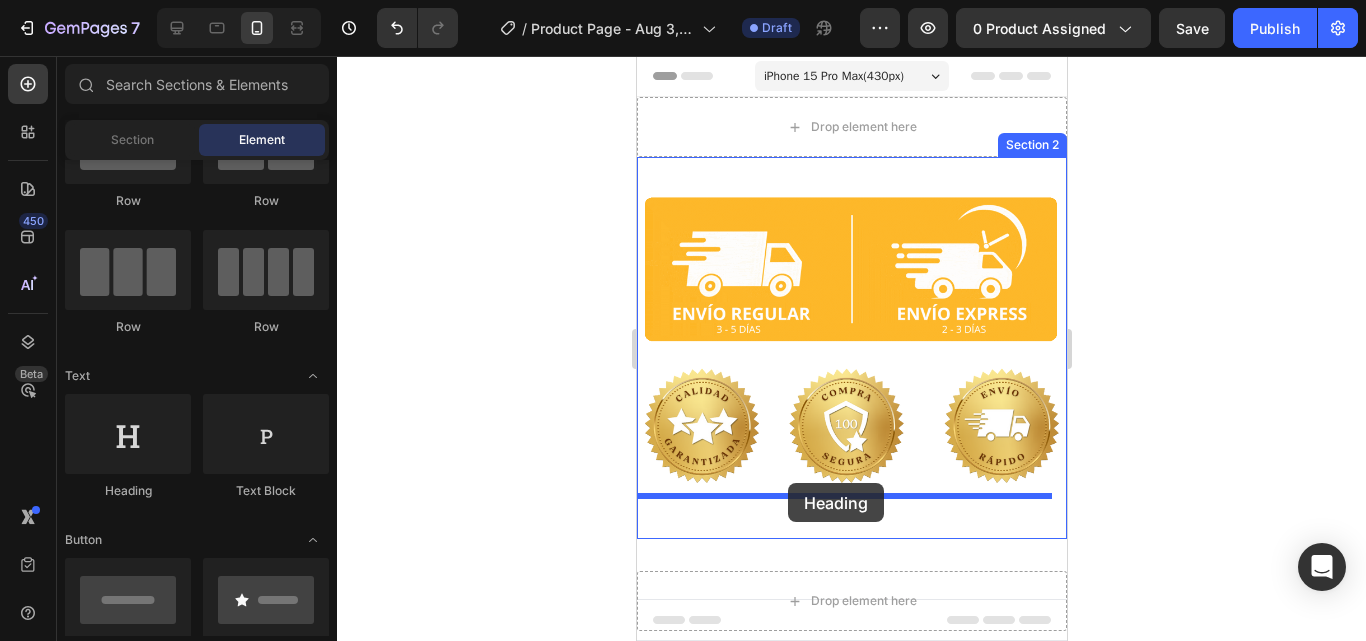 drag, startPoint x: 677, startPoint y: 471, endPoint x: 787, endPoint y: 483, distance: 110.65261 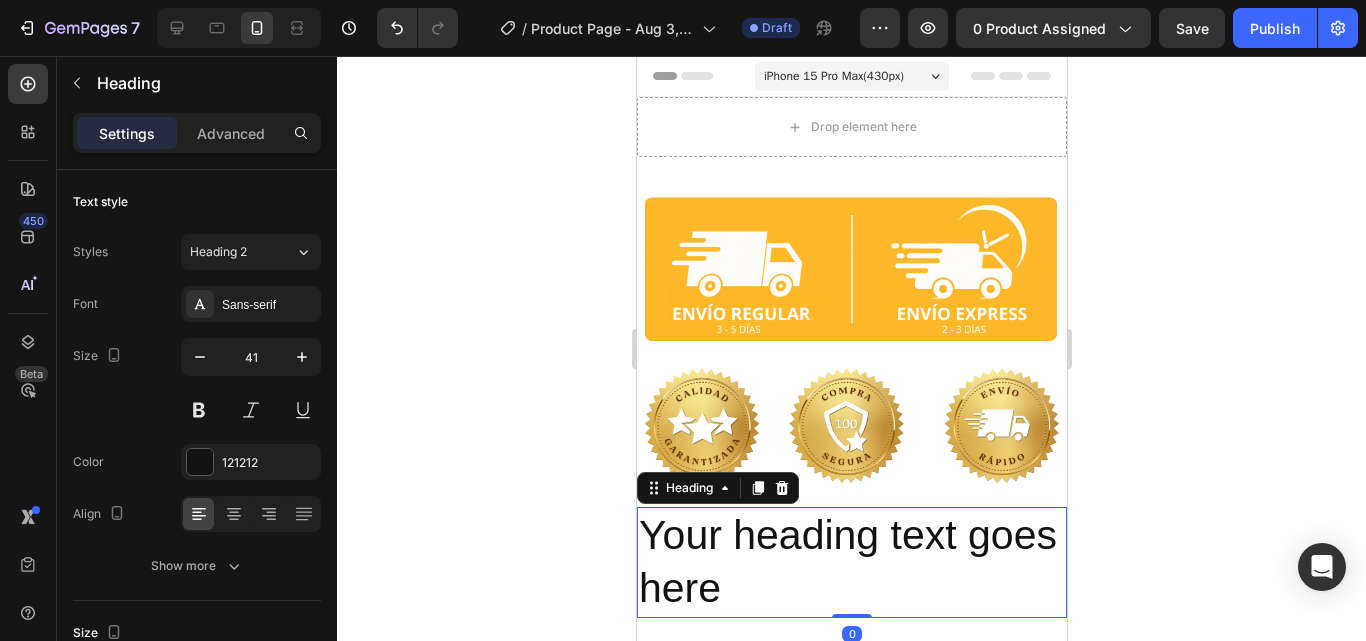click on "Your heading text goes here" at bounding box center (851, 562) 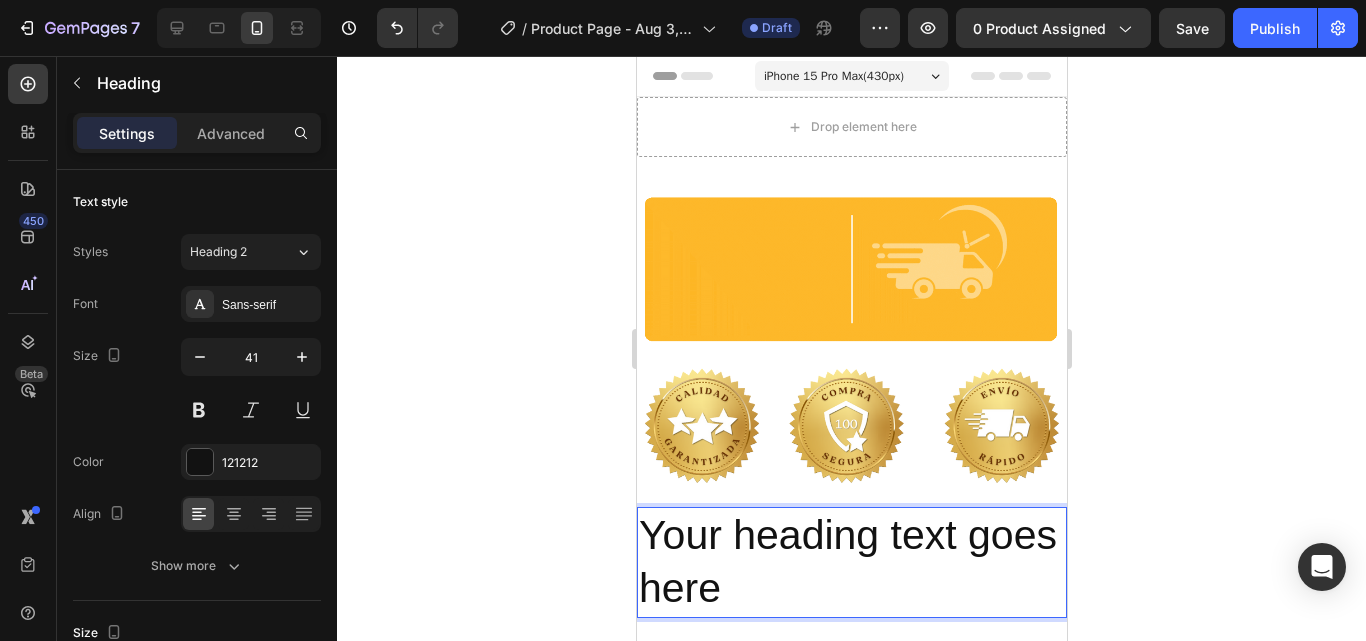 click on "Your heading text goes here" at bounding box center [851, 562] 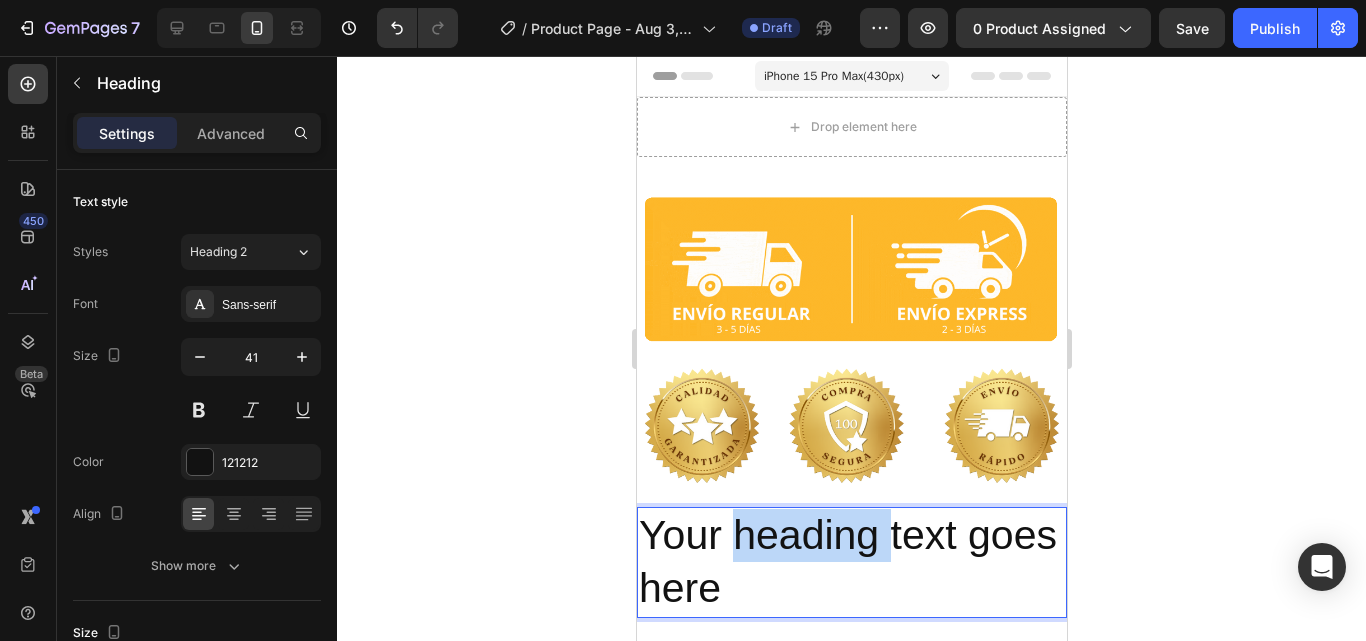 click on "Your heading text goes here" at bounding box center (851, 562) 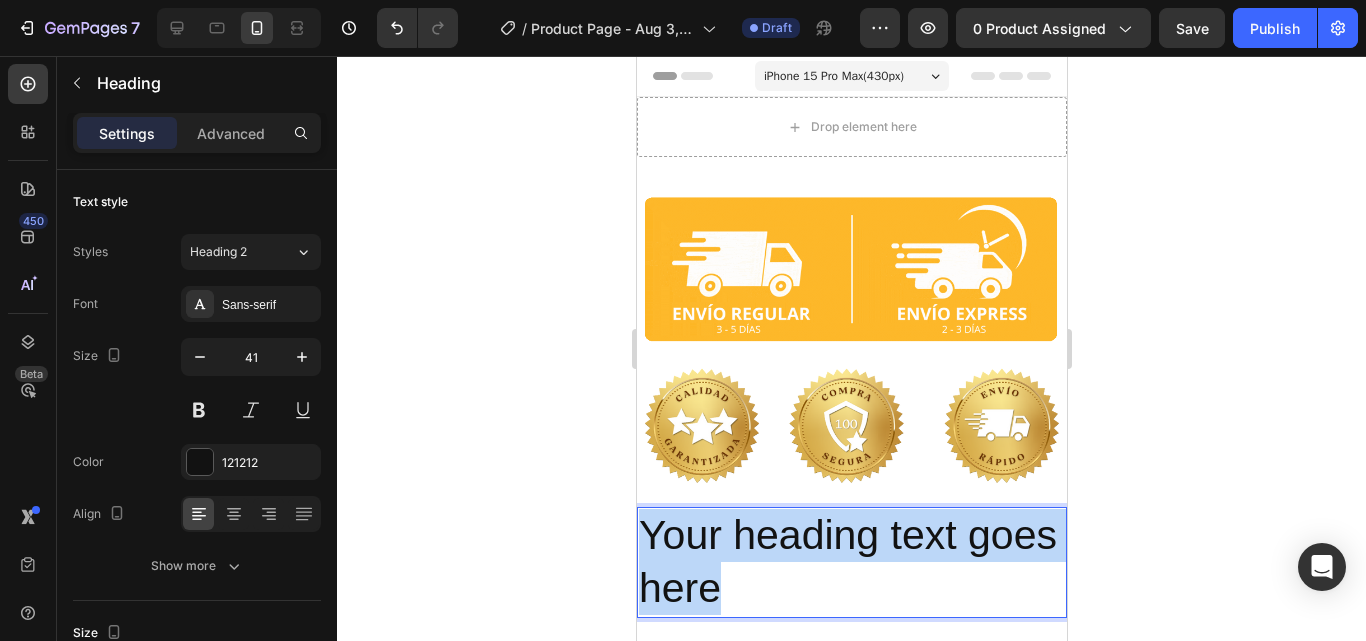 click on "Your heading text goes here" at bounding box center (851, 562) 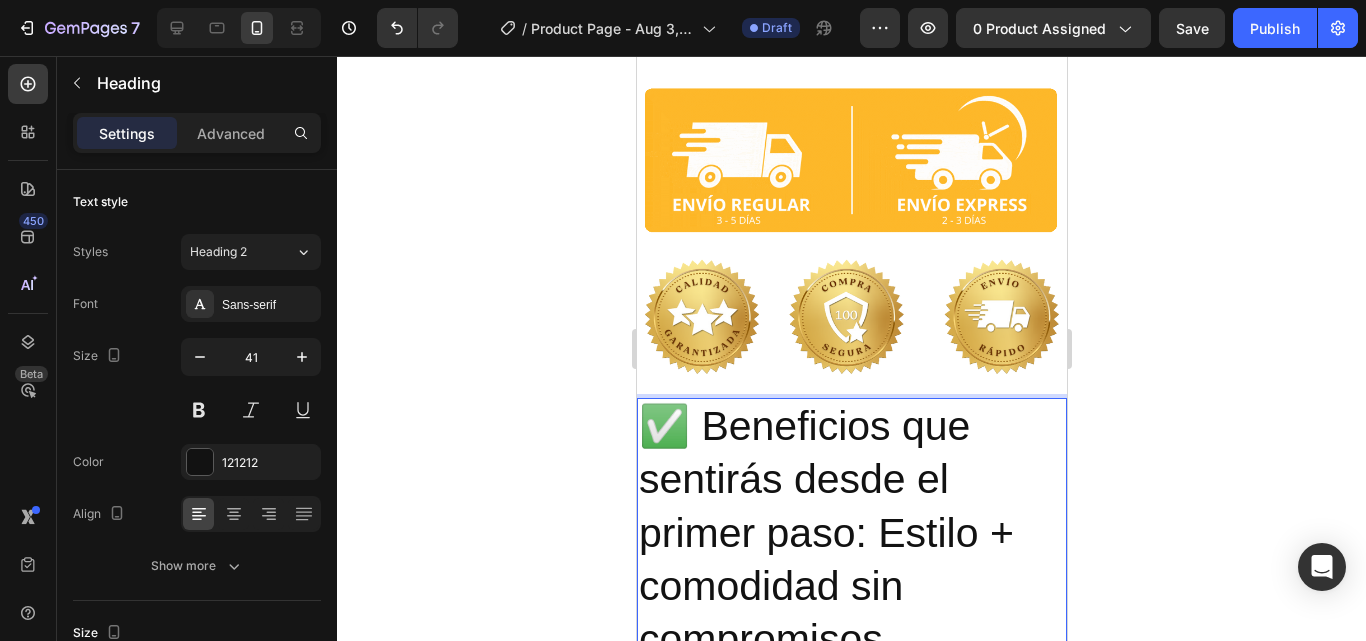 scroll, scrollTop: 139, scrollLeft: 0, axis: vertical 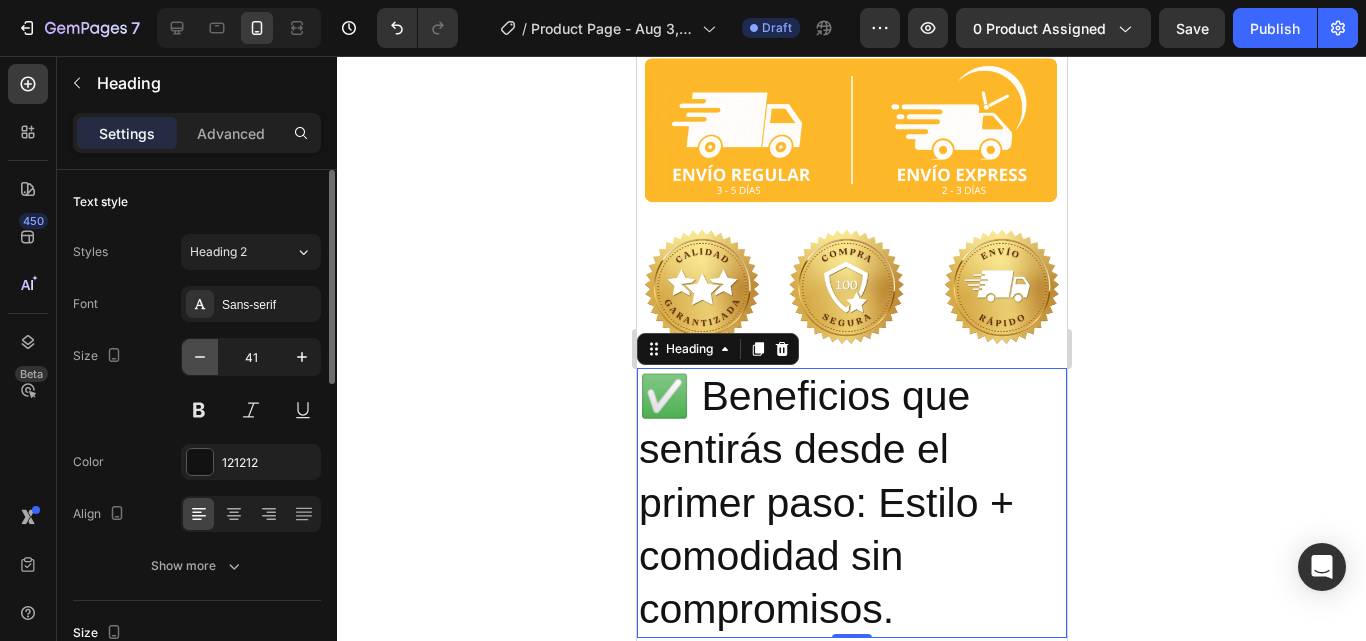 click 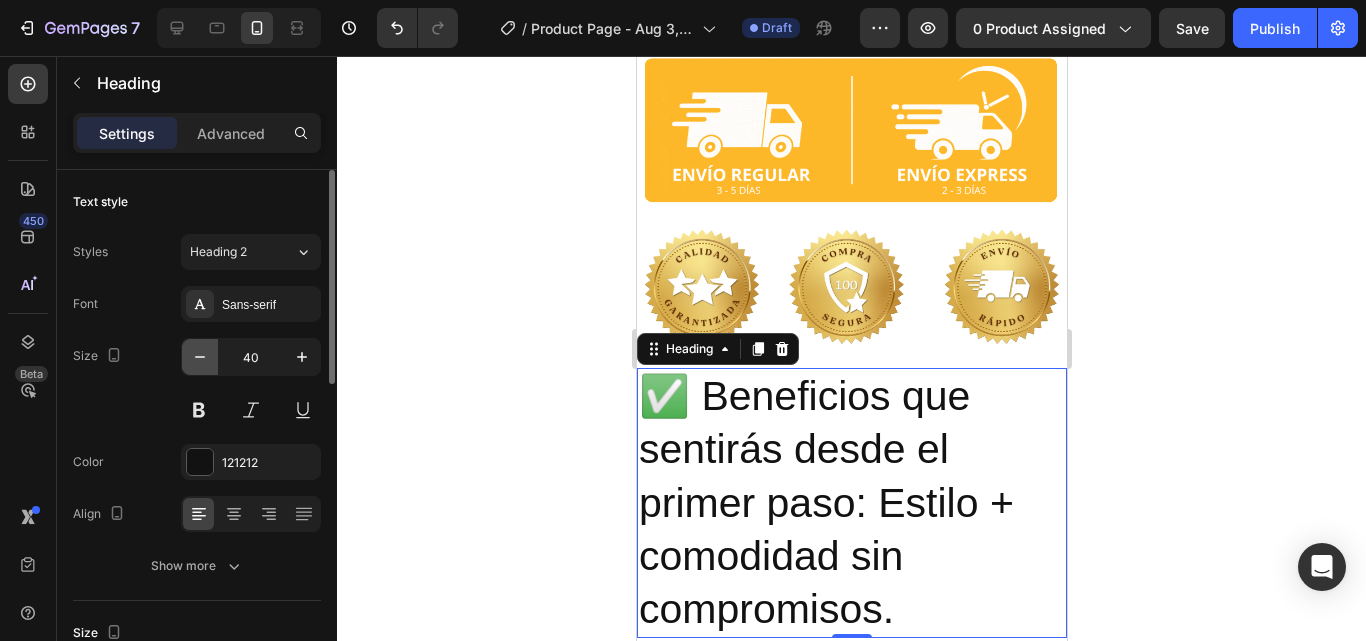 click 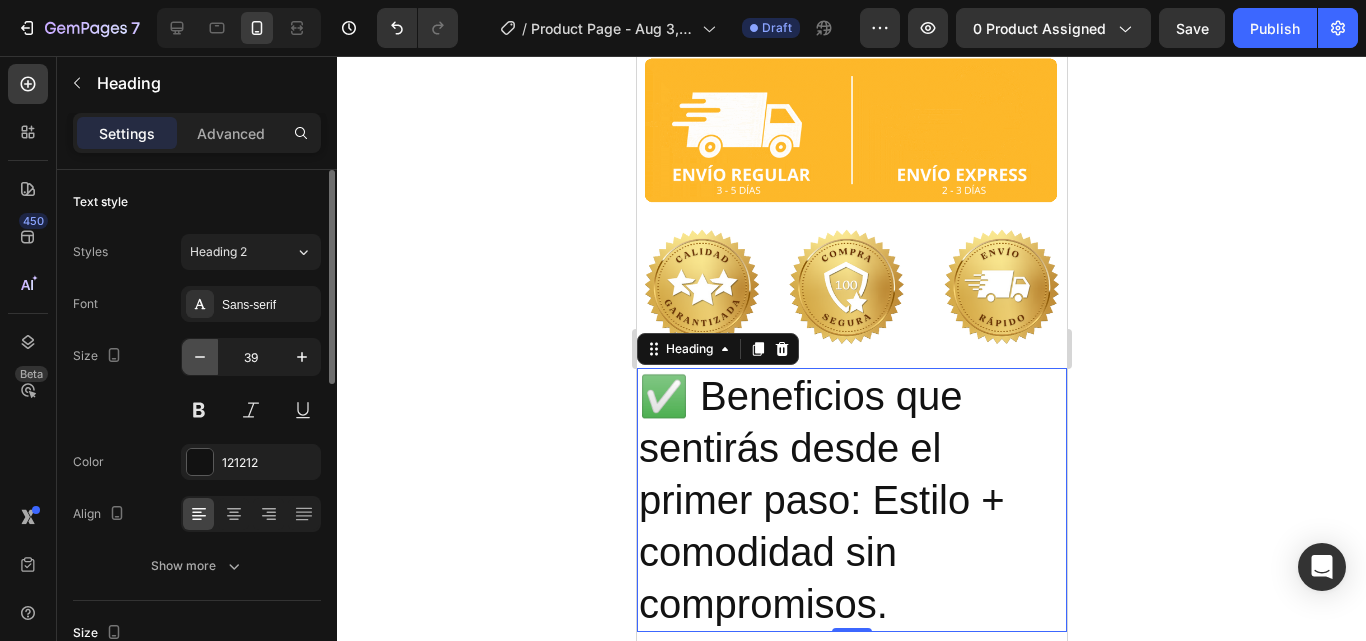 click 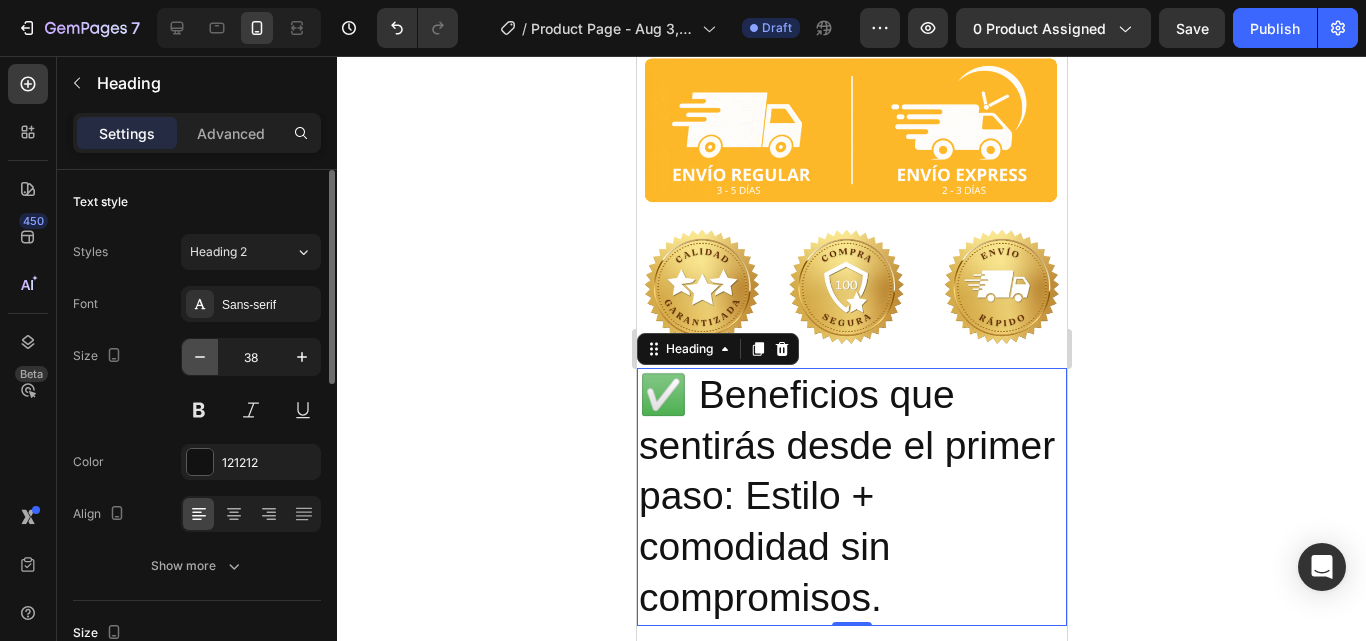 click 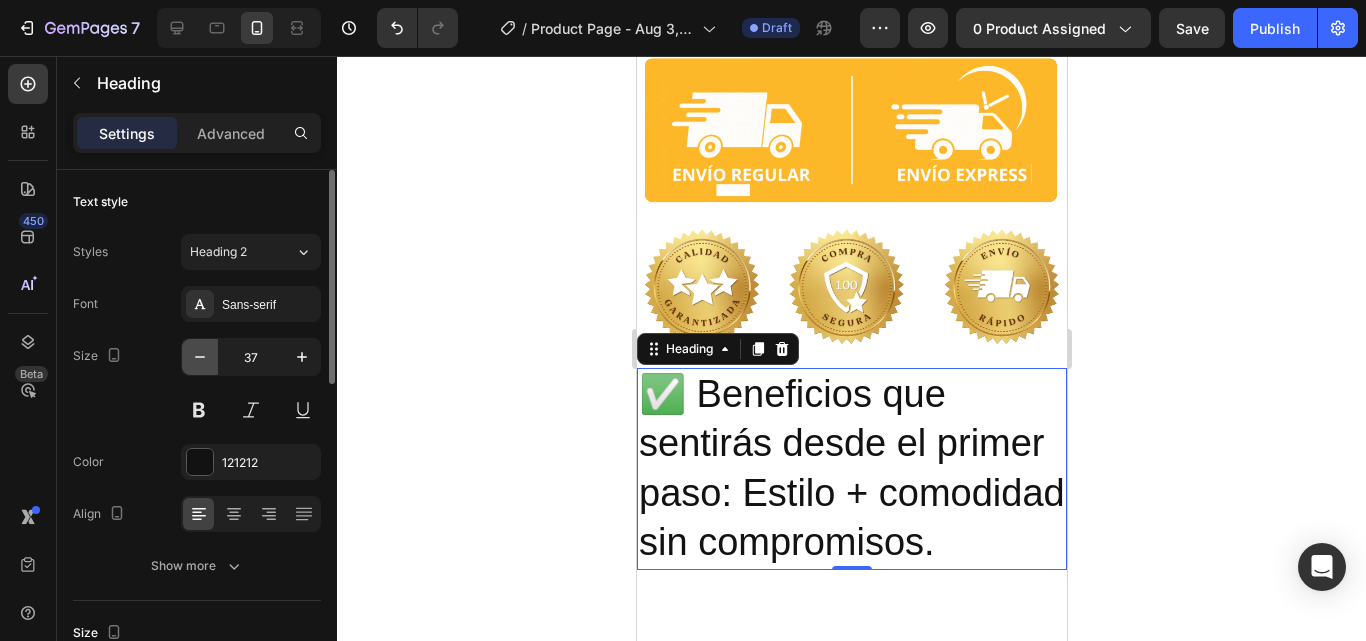click 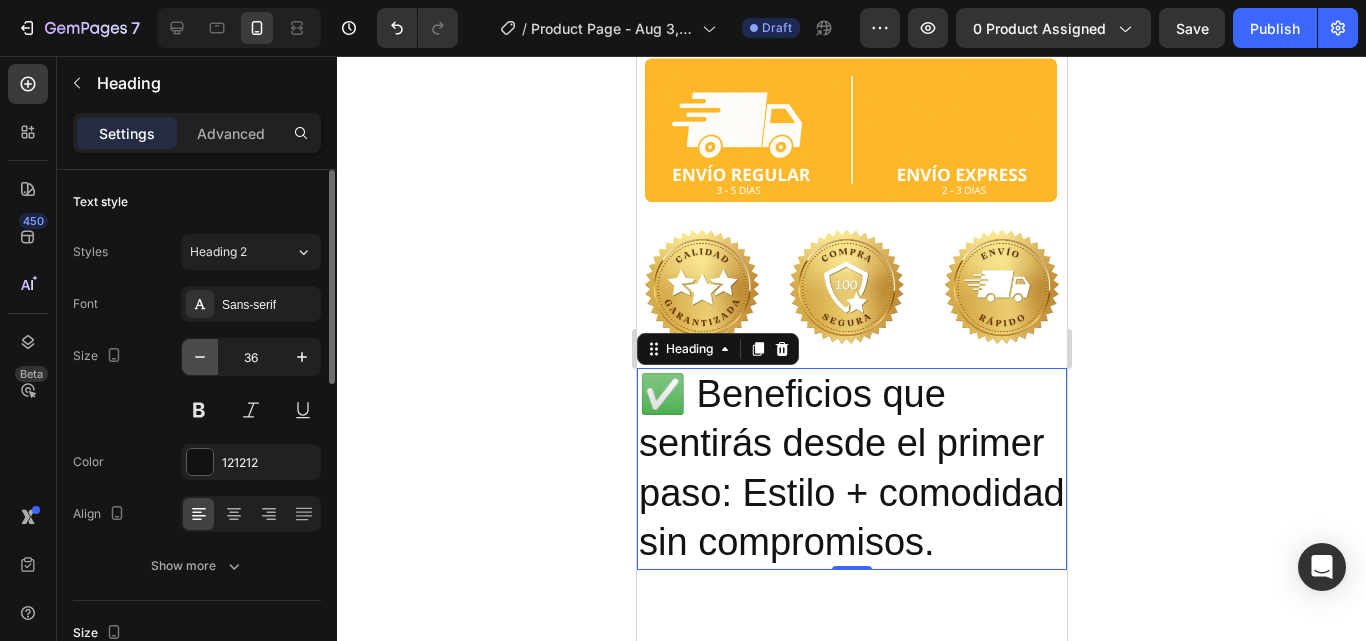 click 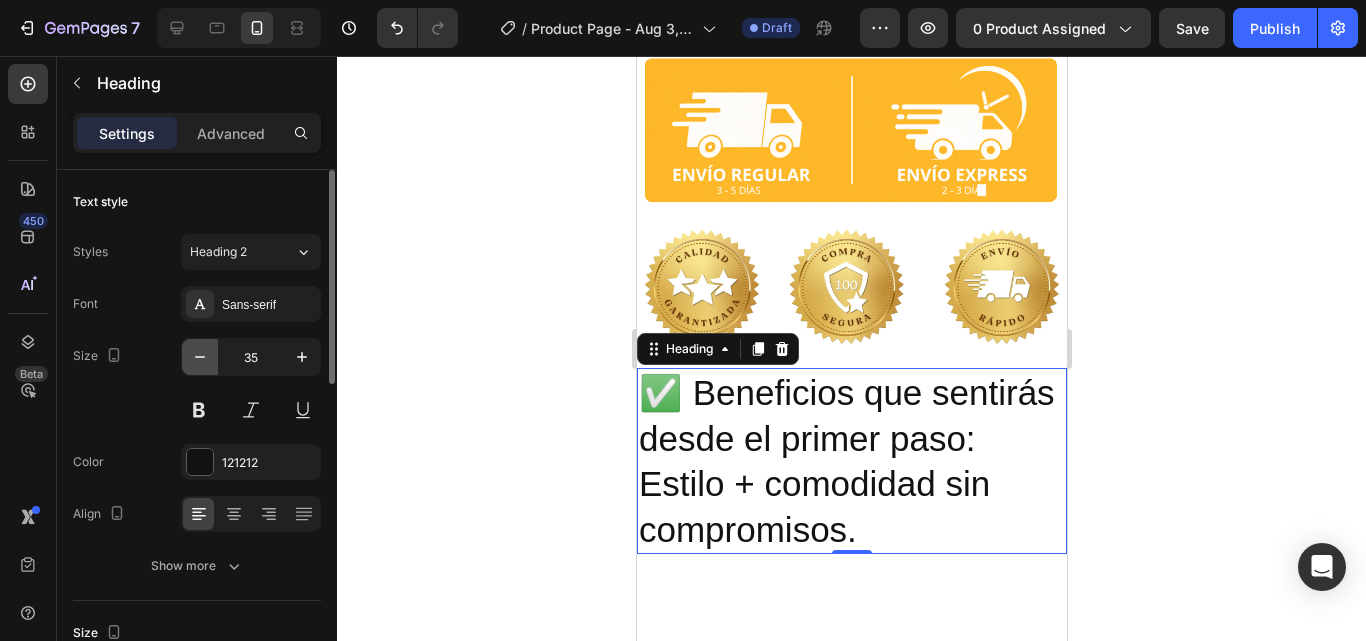 click 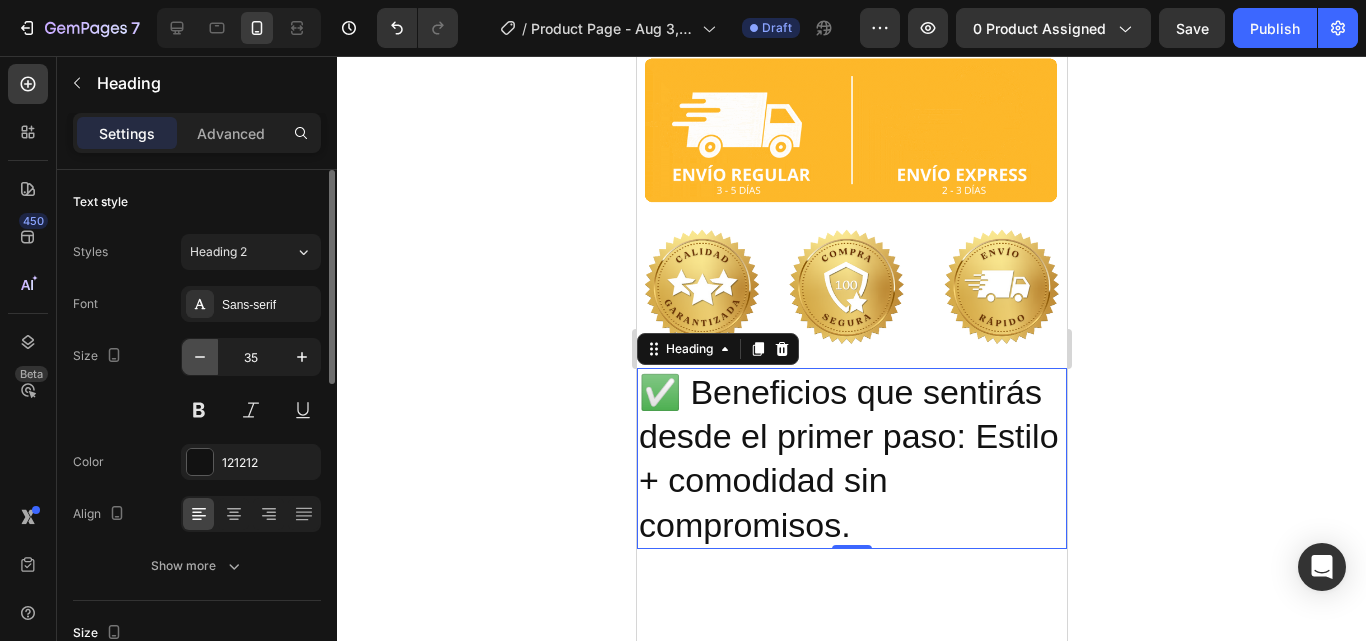 click 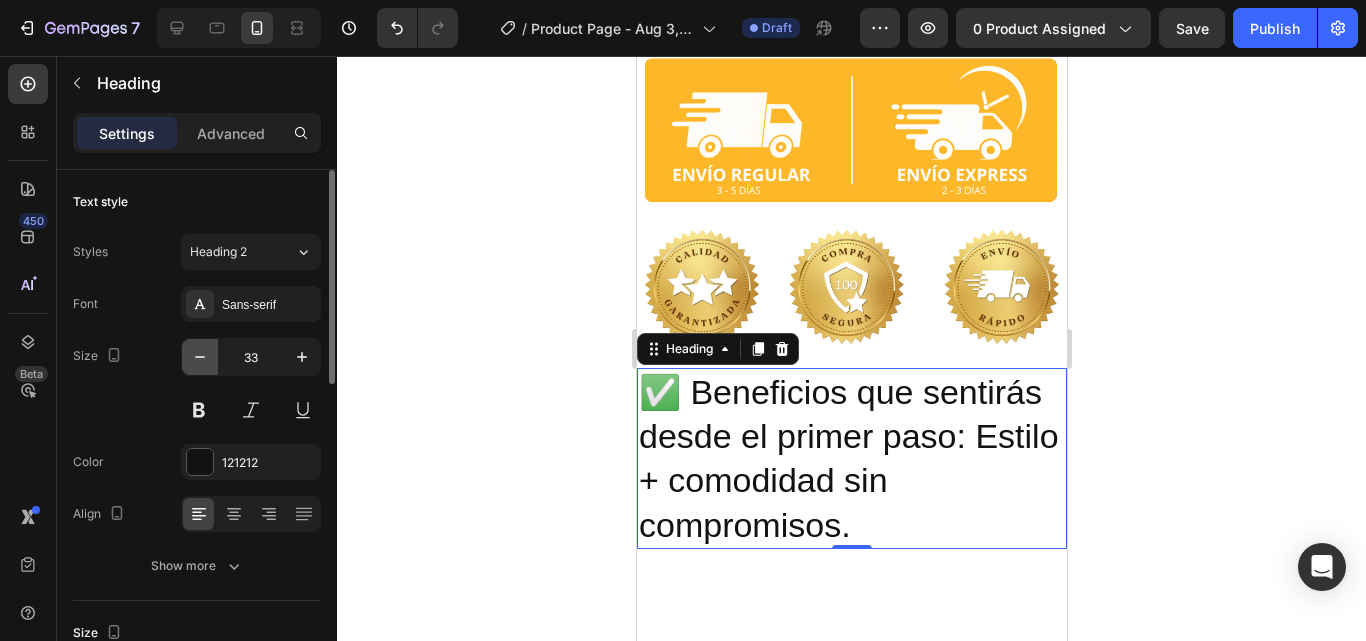 click 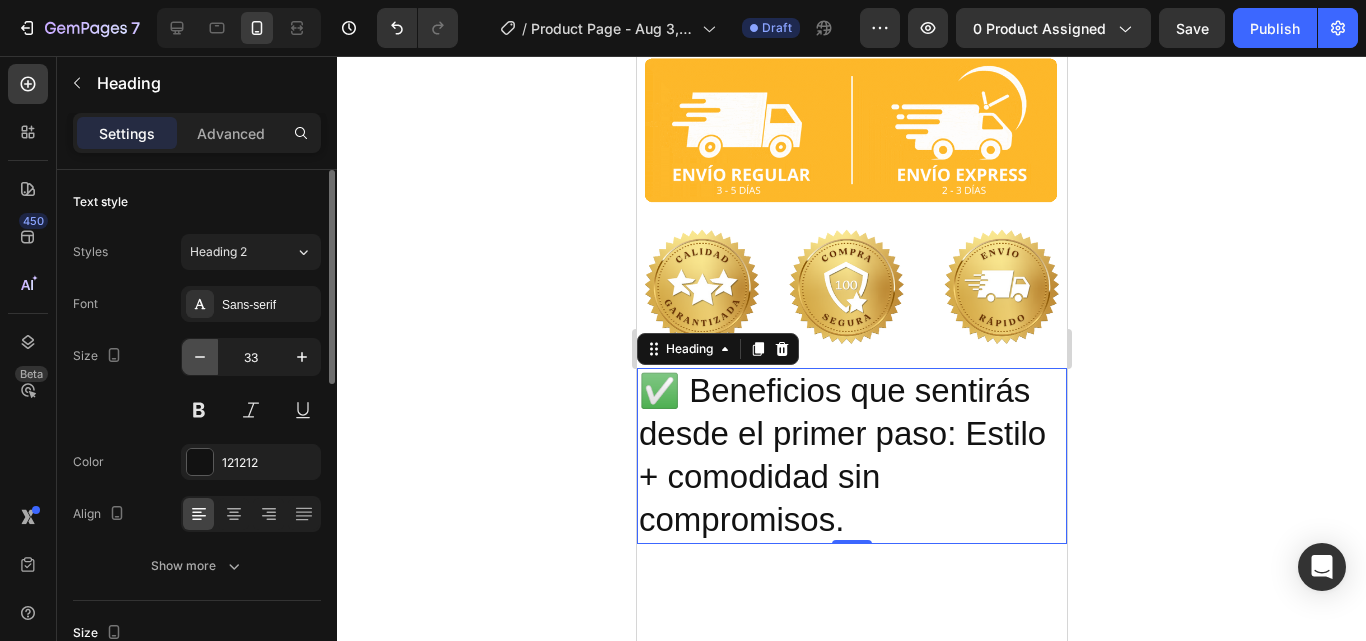 click 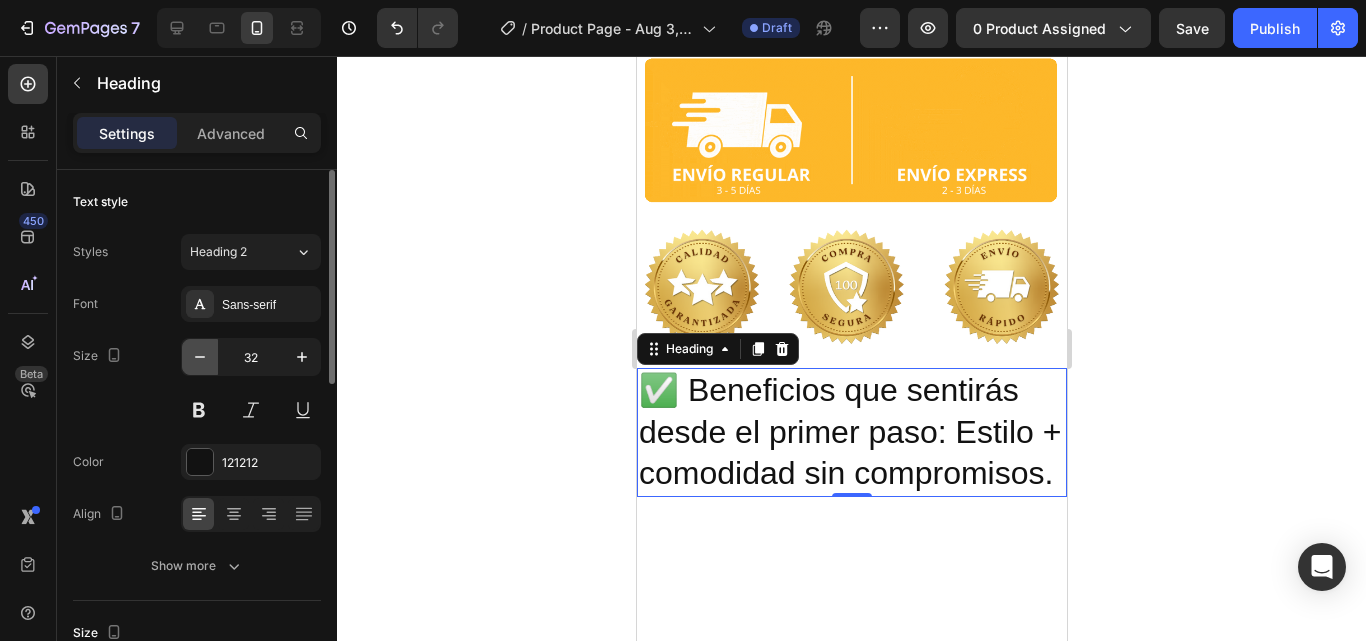click 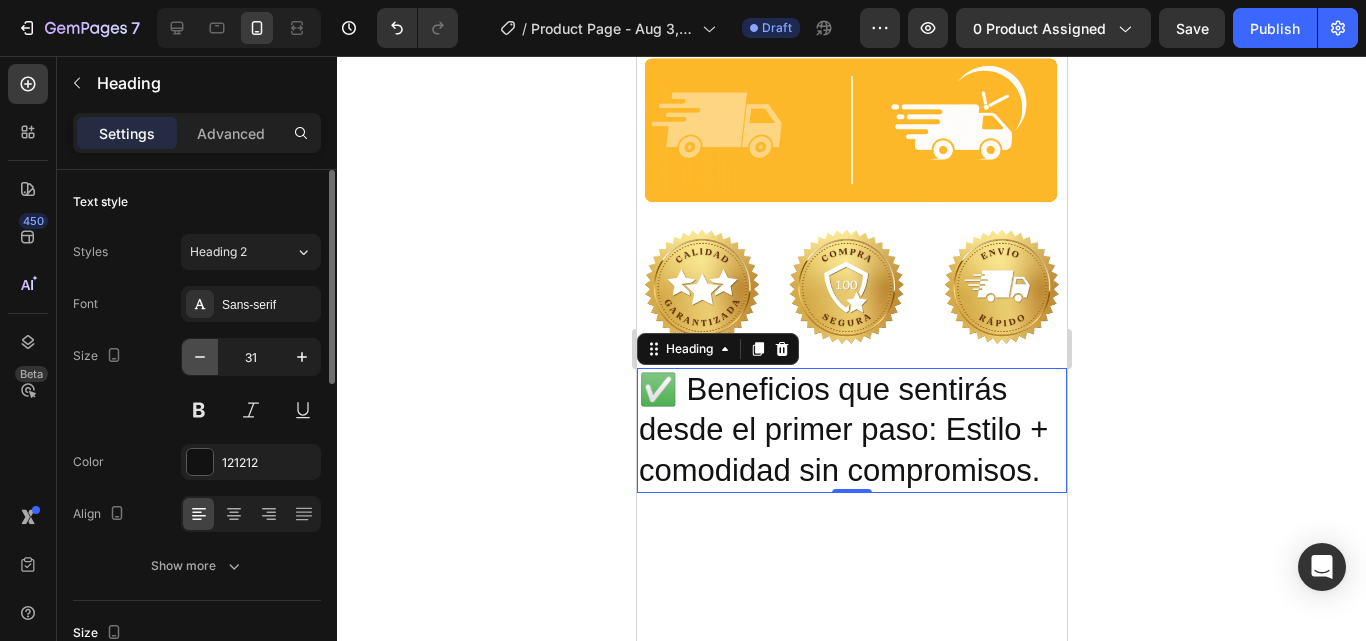 click 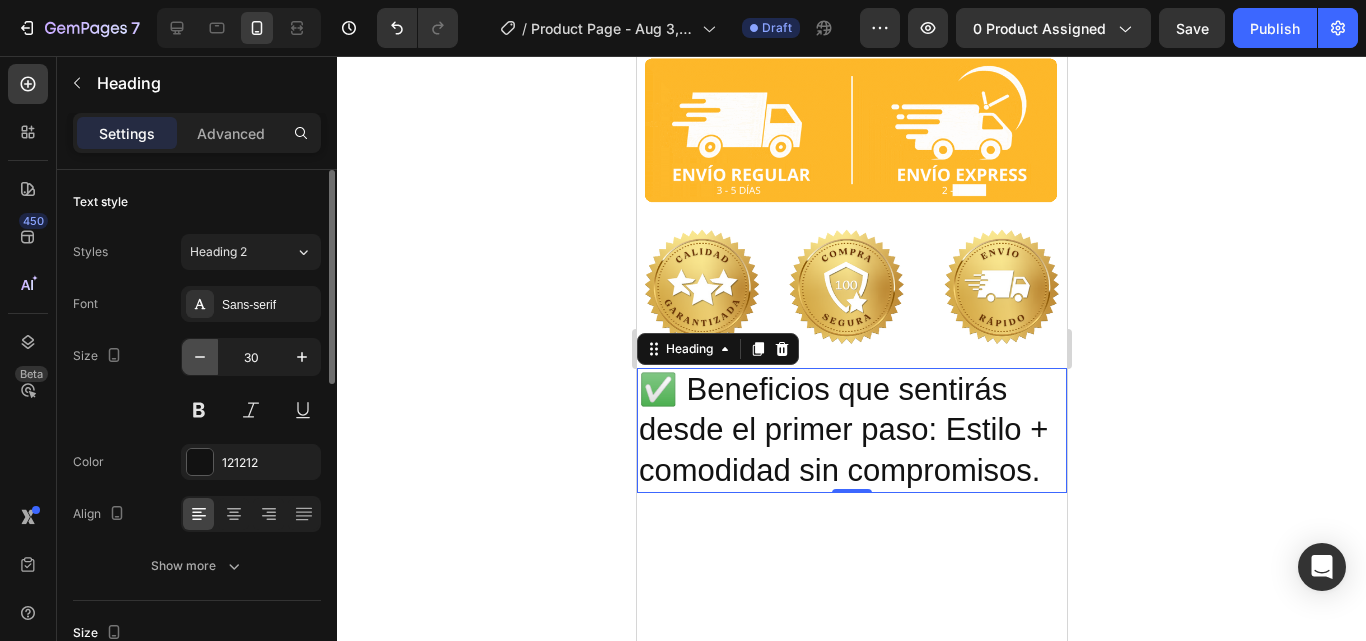 click 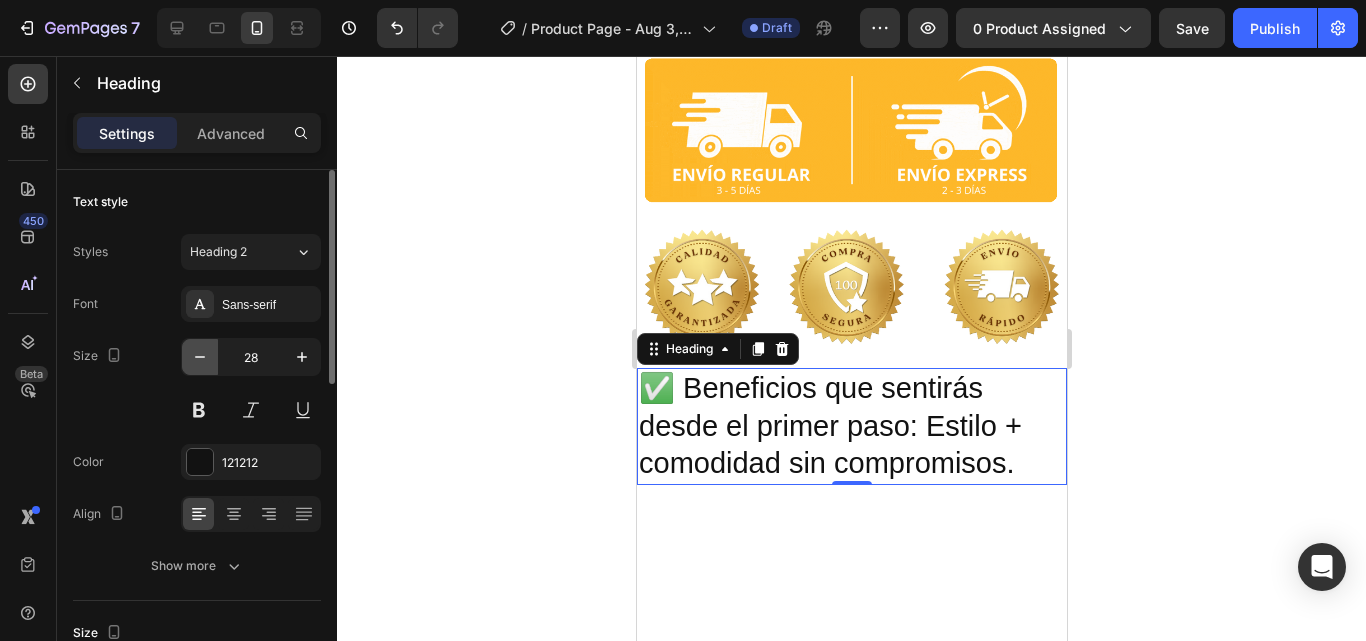 click 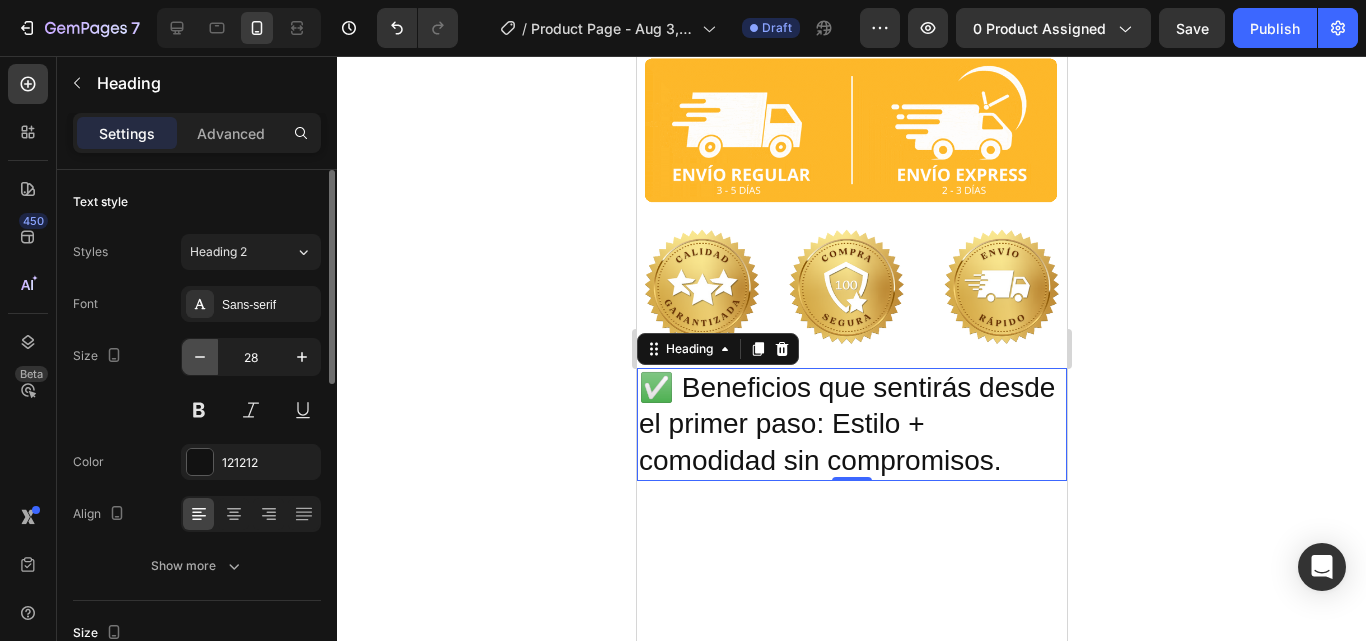 click 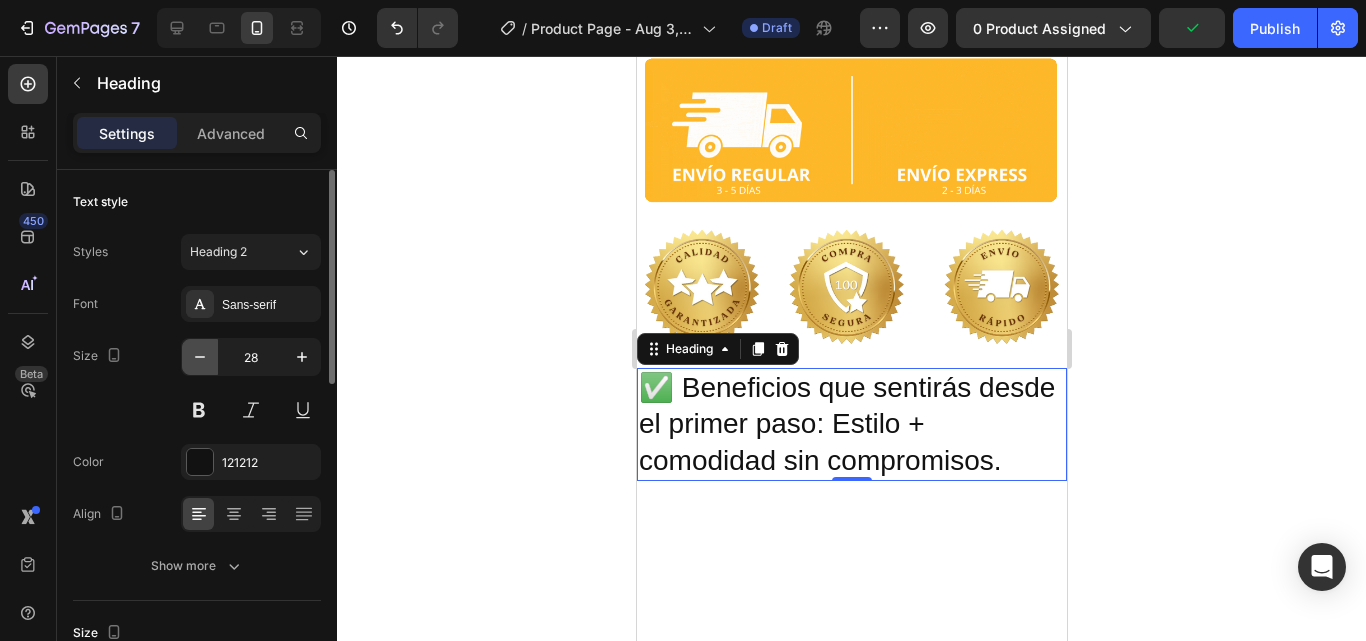 click 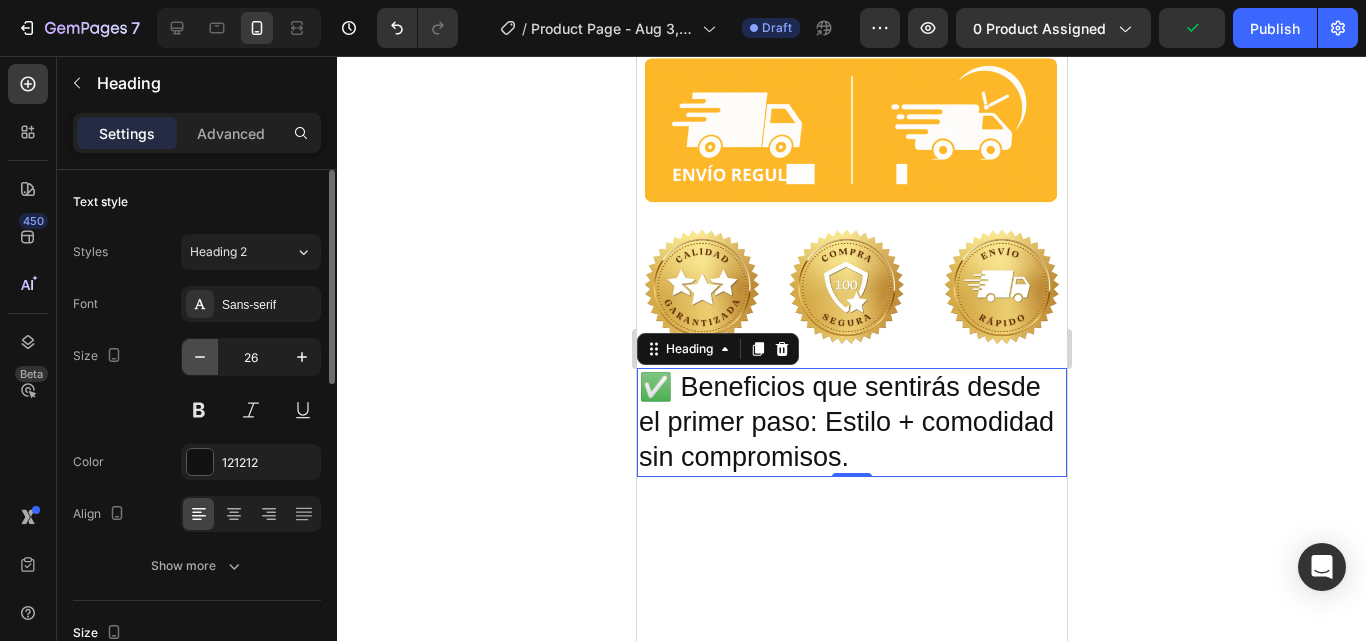 click 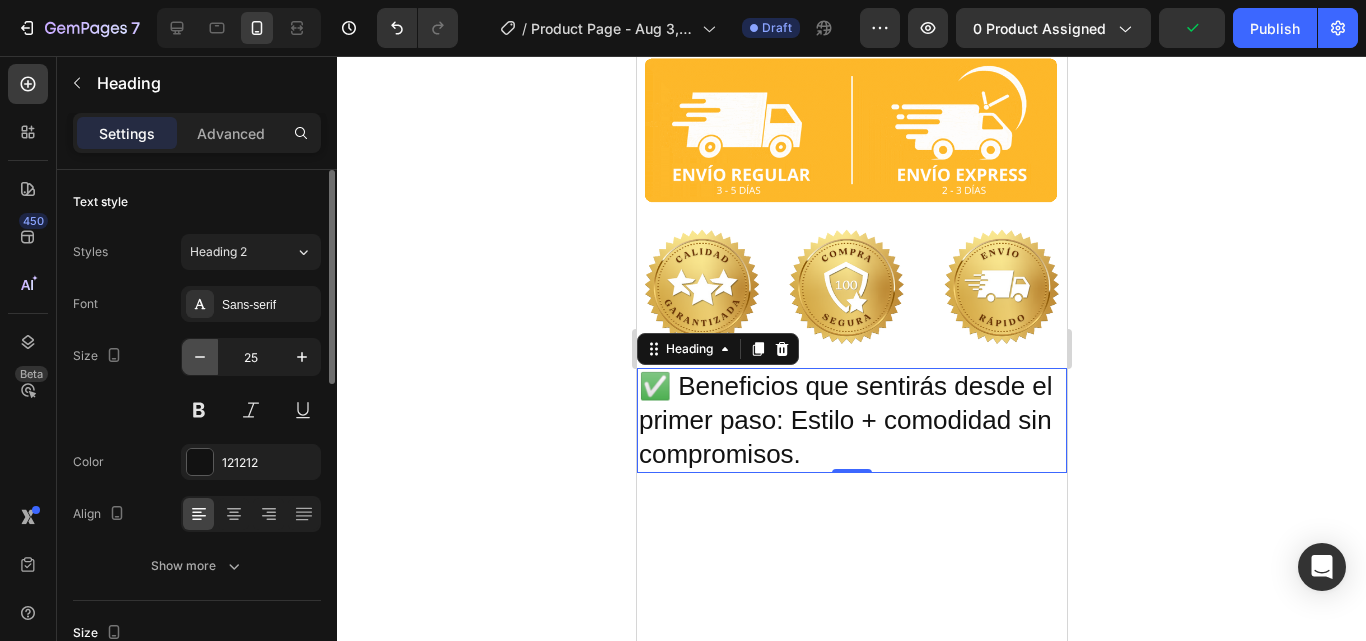 click 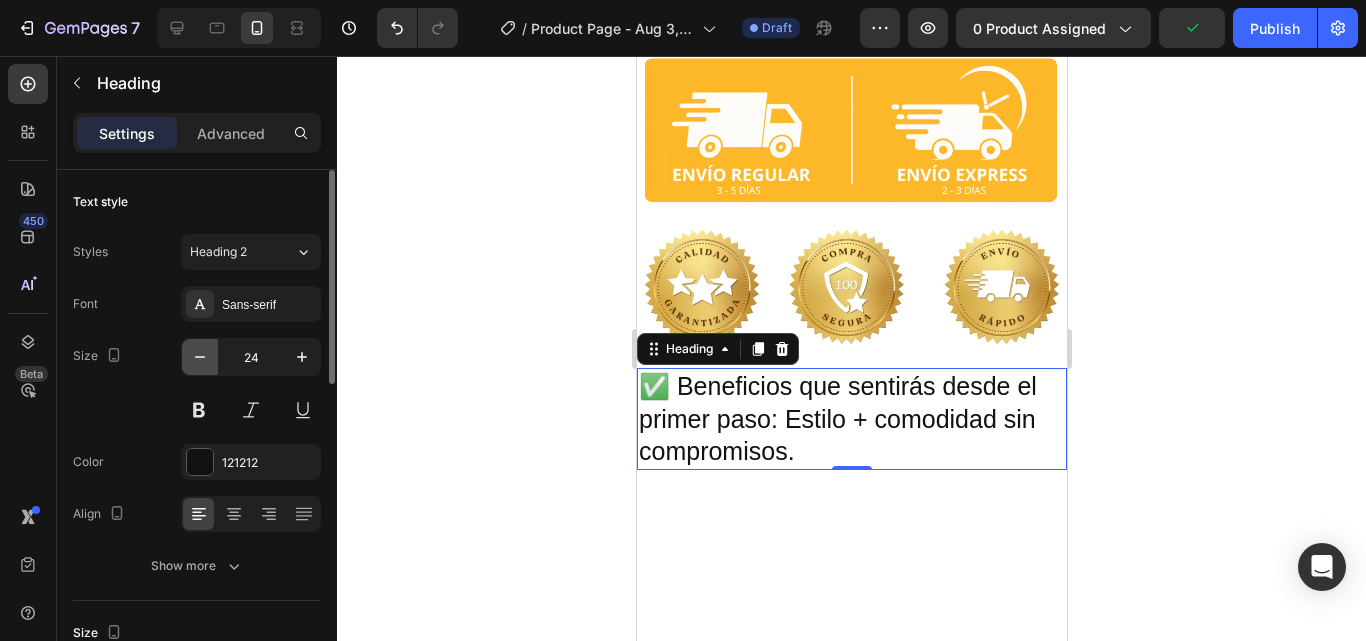 click 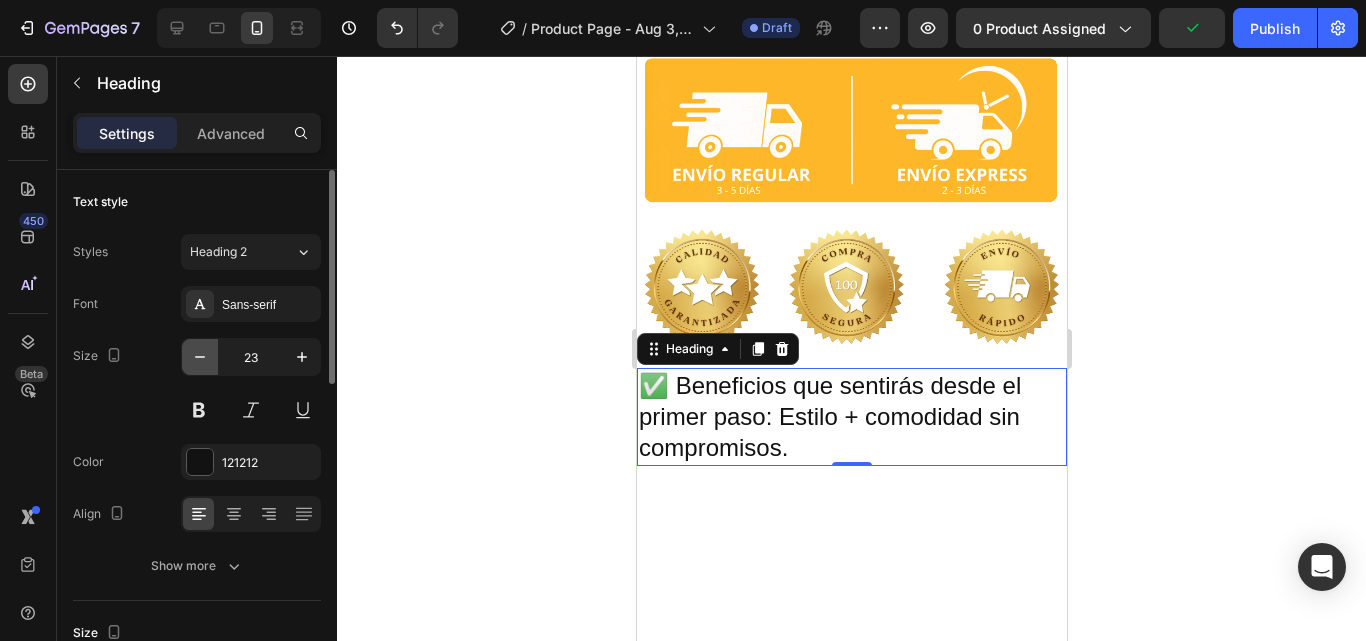 click 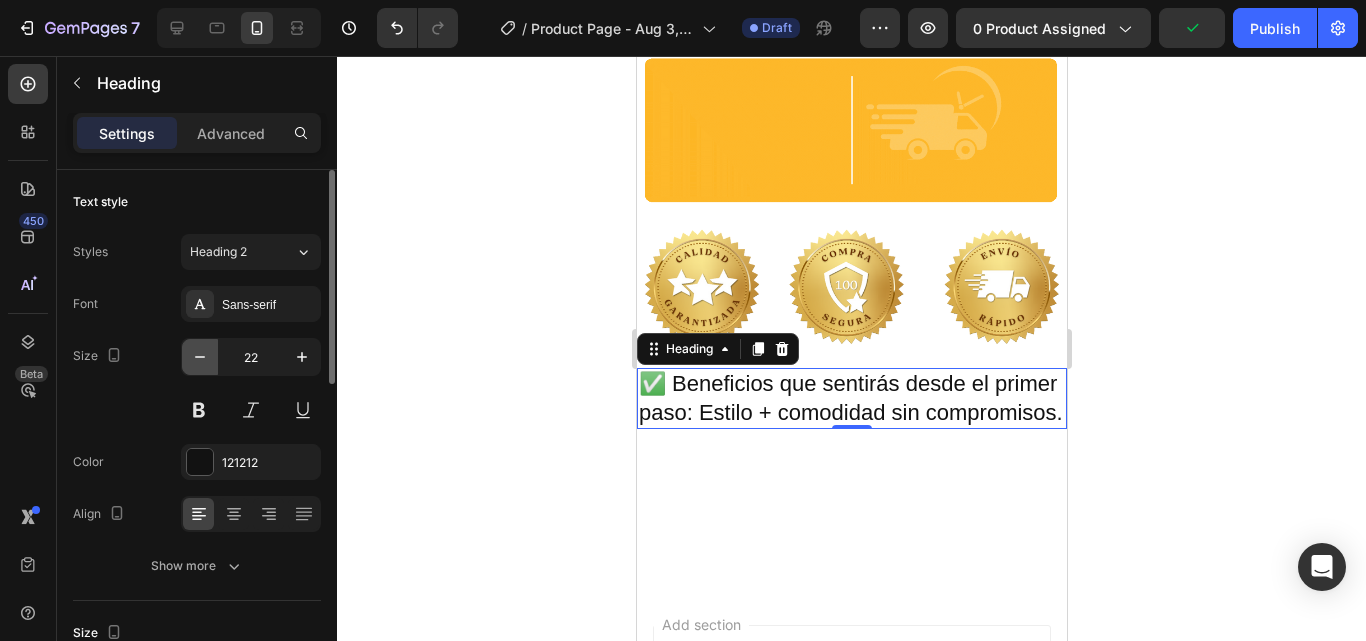 click 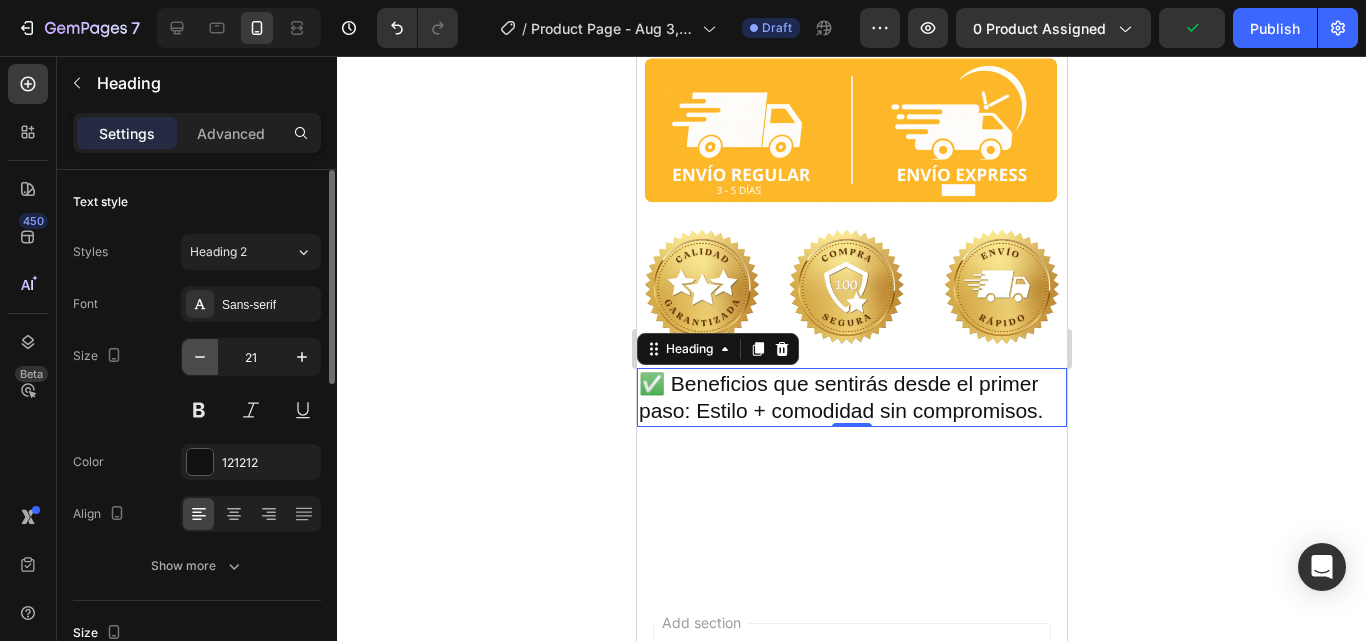 click 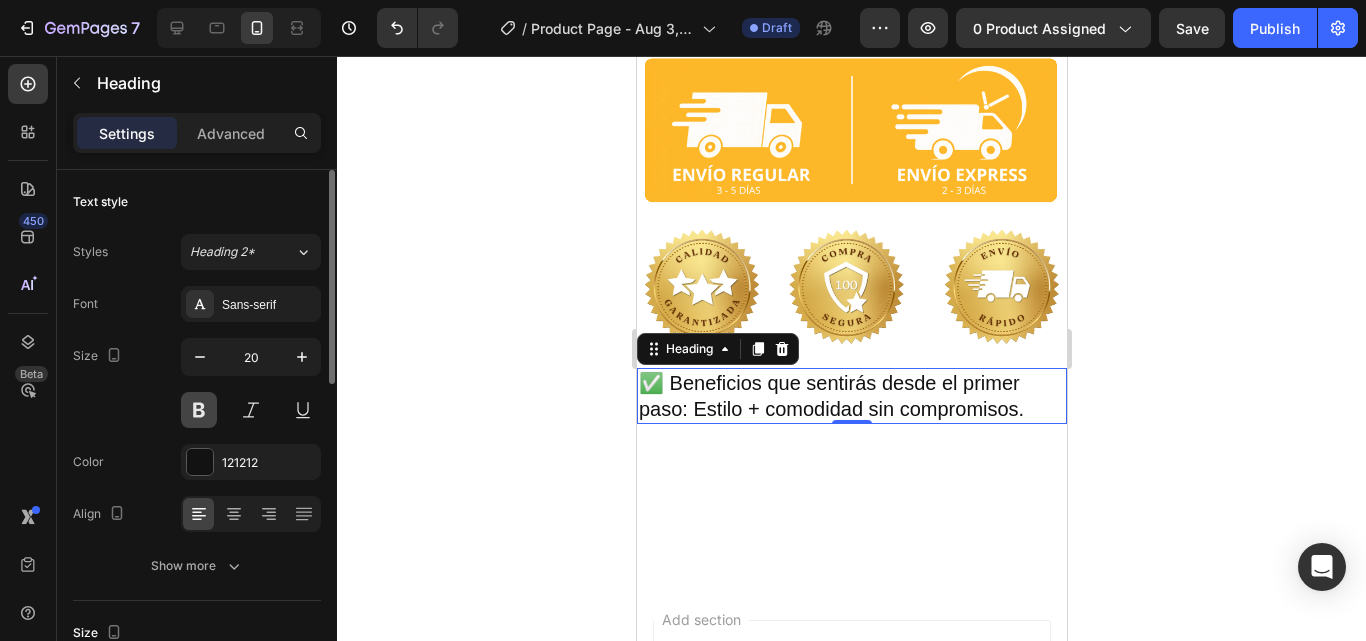 click at bounding box center (199, 410) 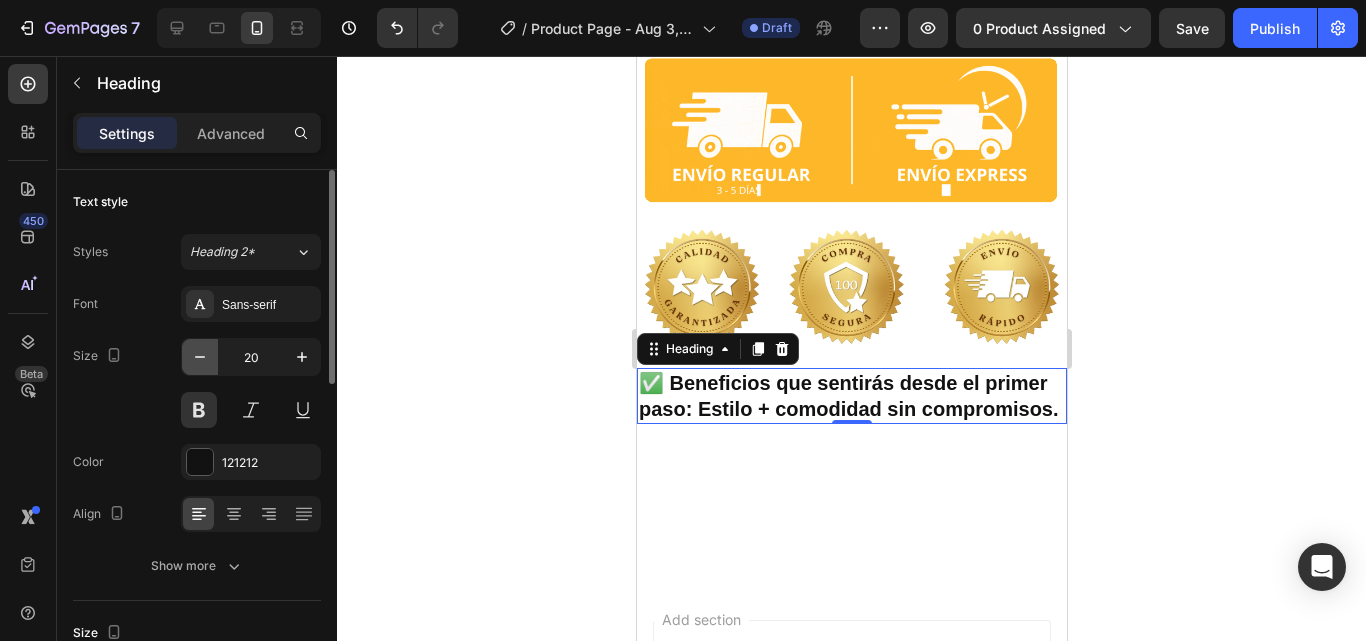 click 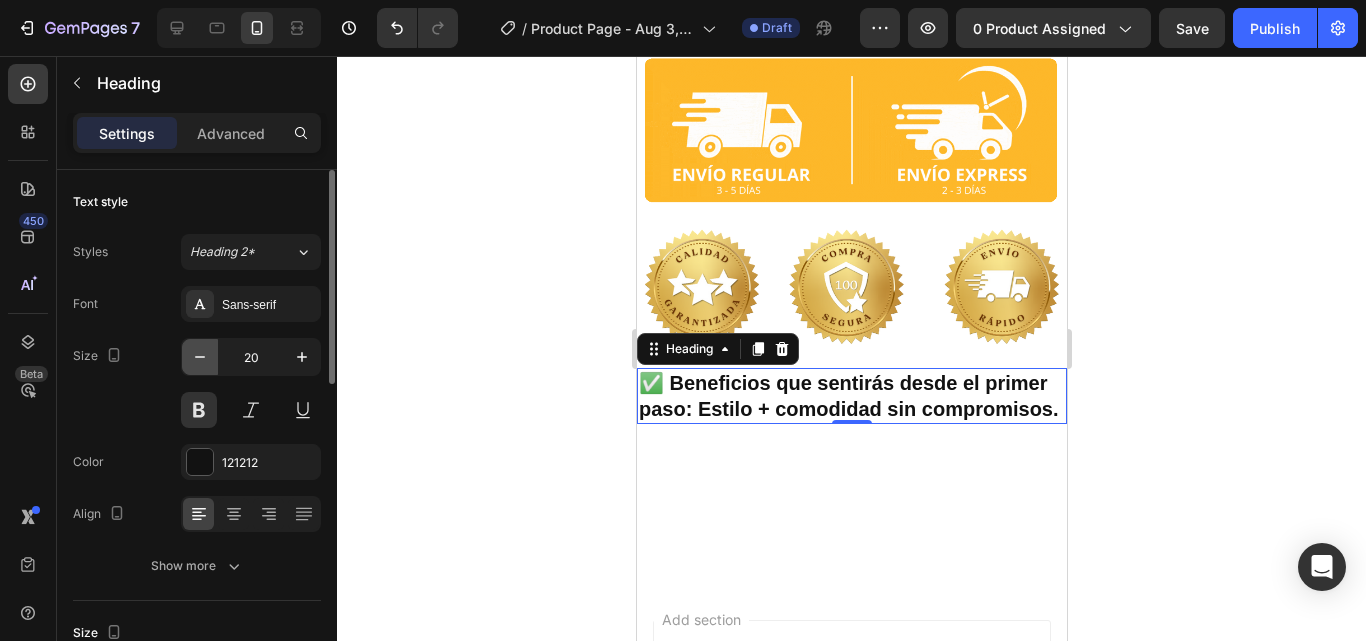 type on "19" 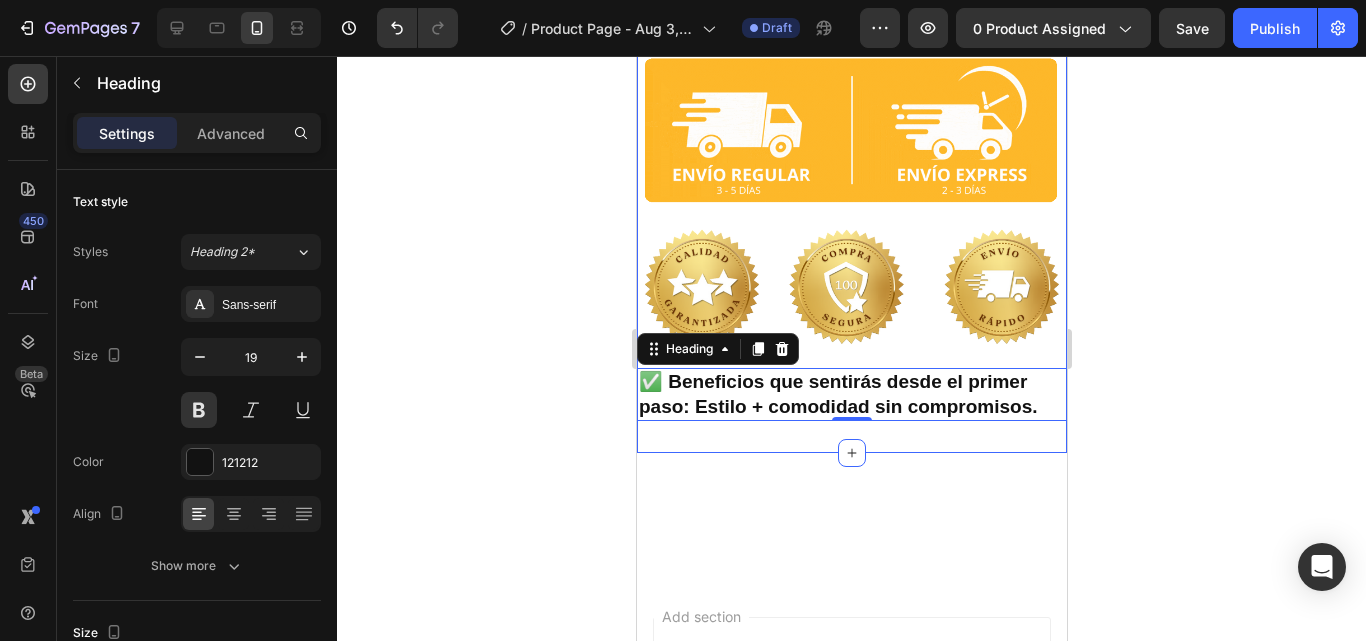 click on "Image Image ✅ Beneficios que sentirás desde el primer paso: Estilo + comodidad sin compromisos. Heading   0 Section 2" at bounding box center [851, 235] 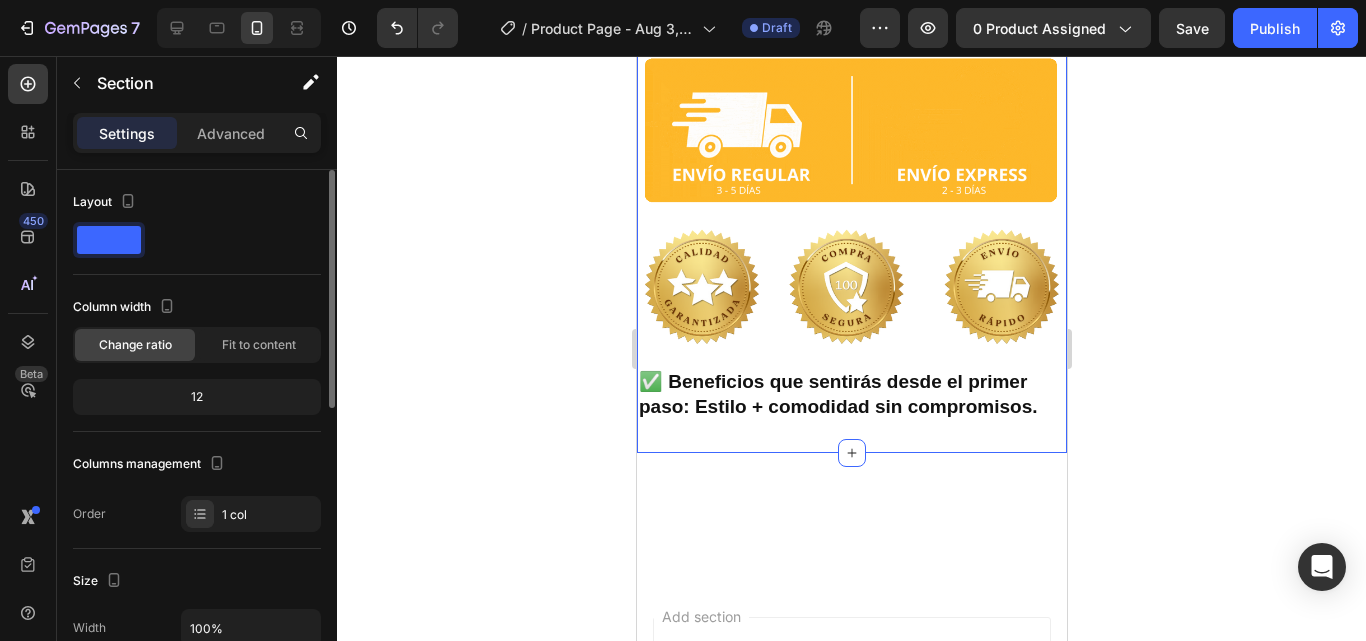 click 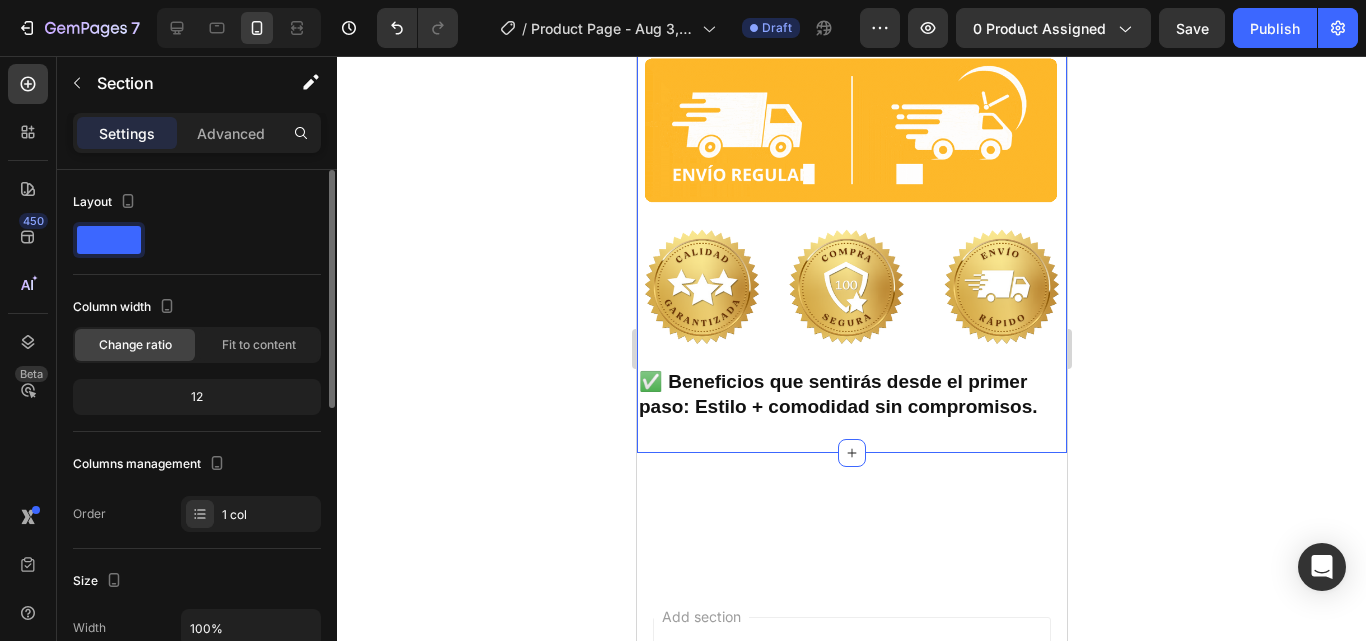 click 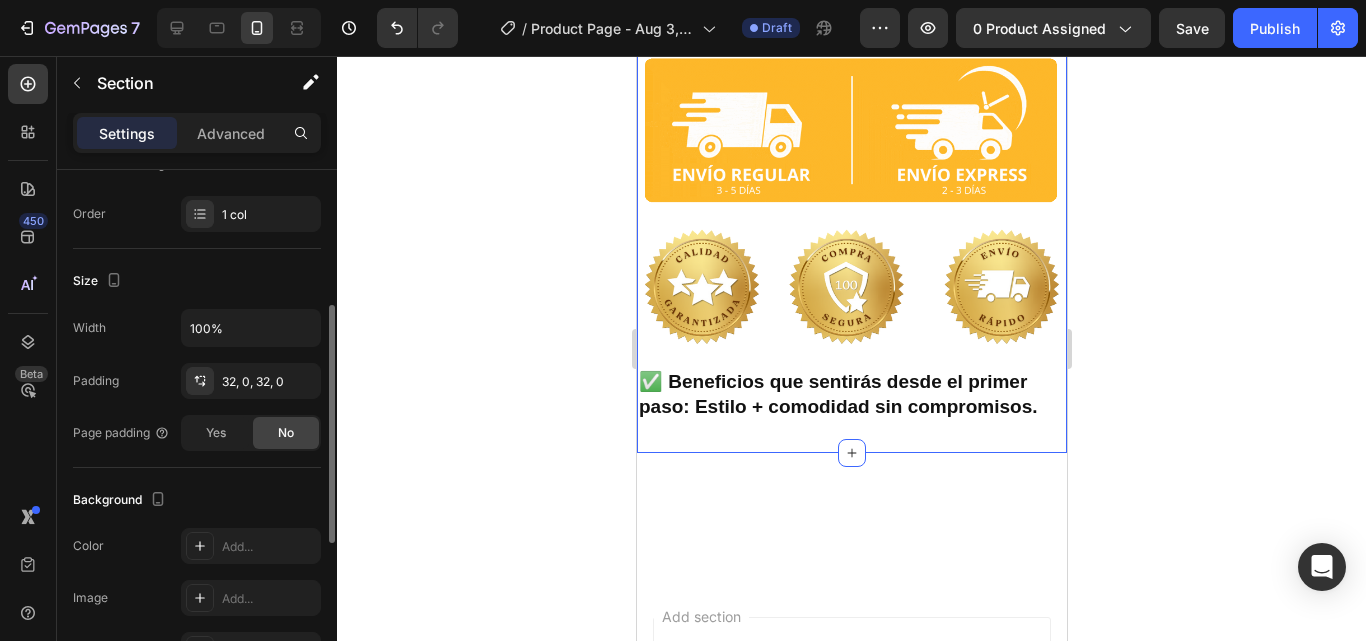 scroll, scrollTop: 0, scrollLeft: 0, axis: both 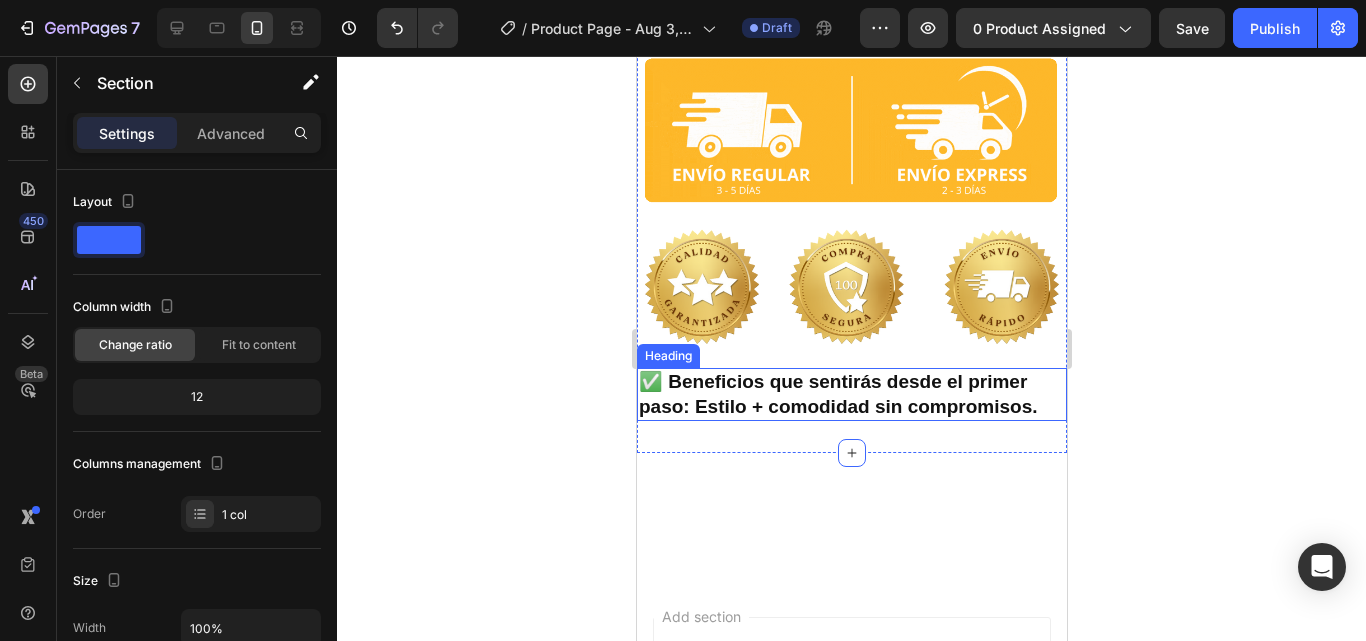 click on "✅ Beneficios que sentirás desde el primer paso: Estilo + comodidad sin compromisos." at bounding box center [851, 394] 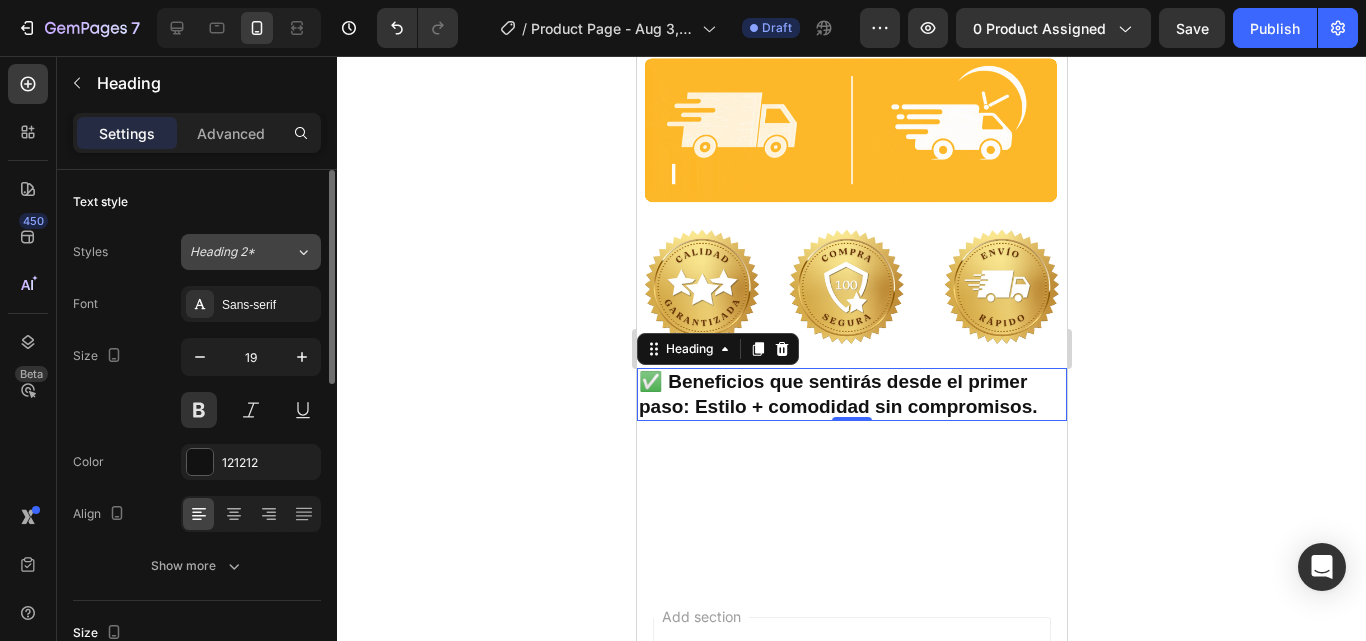 click on "Heading 2*" 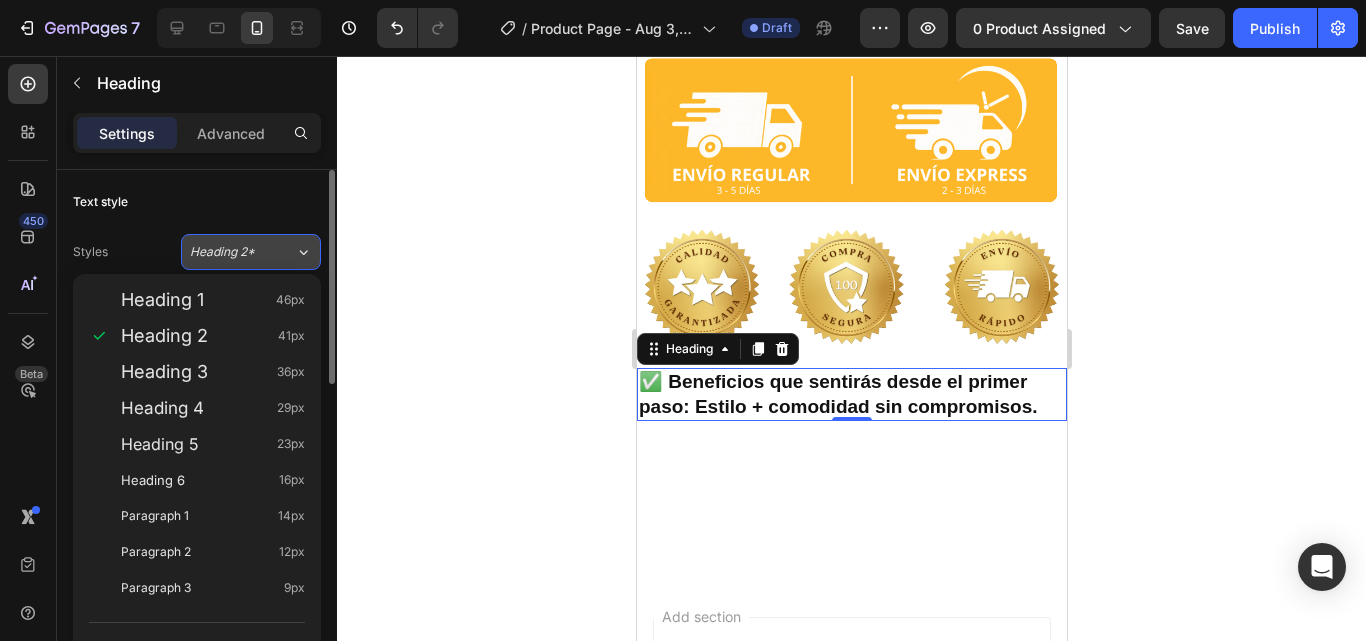 click on "Heading 2*" 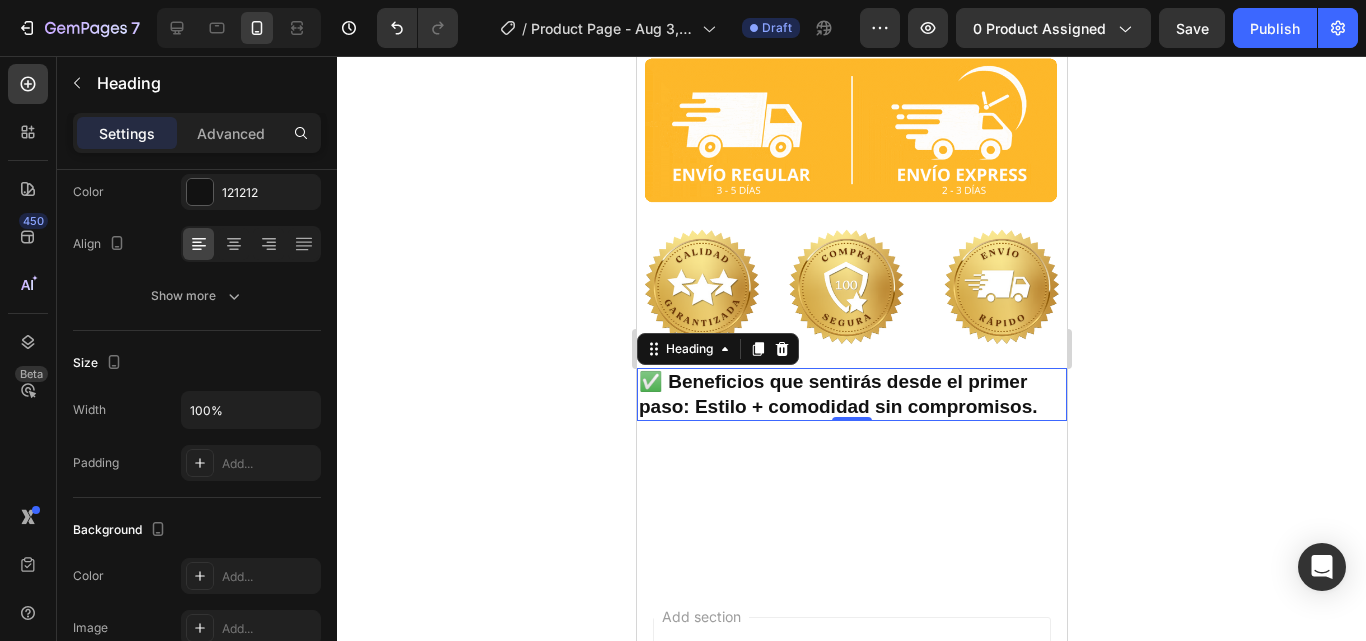 scroll, scrollTop: 0, scrollLeft: 0, axis: both 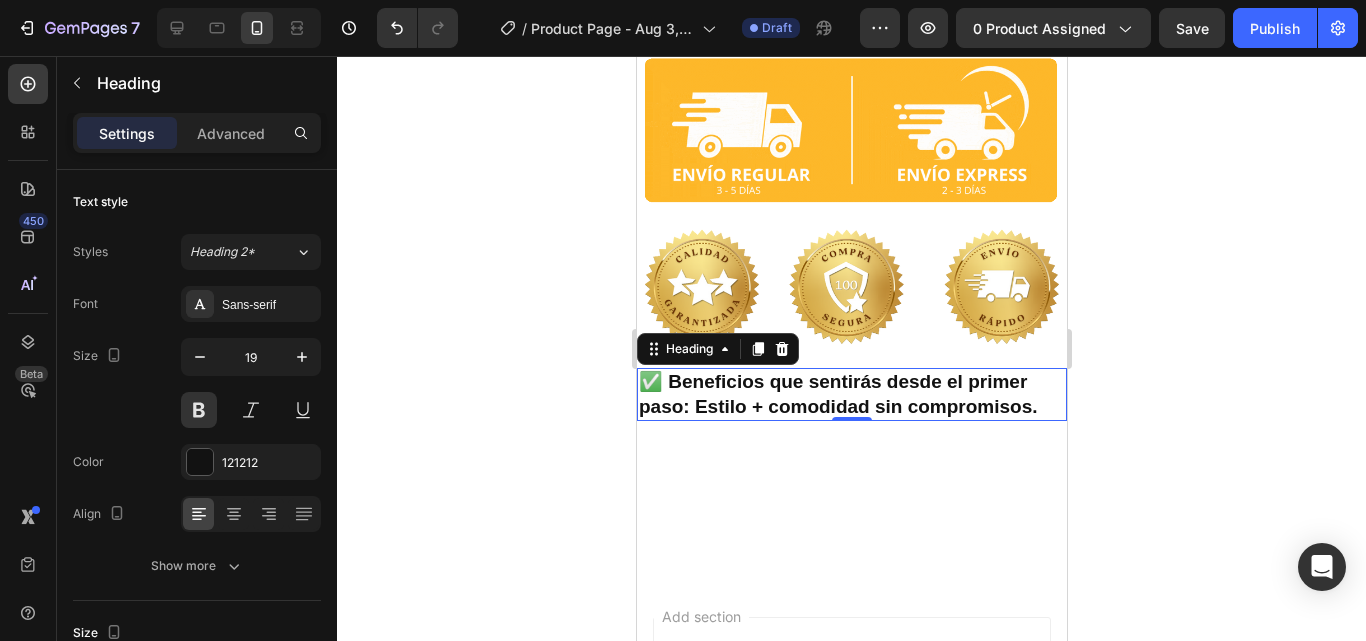 click on "Settings Advanced" at bounding box center (197, 133) 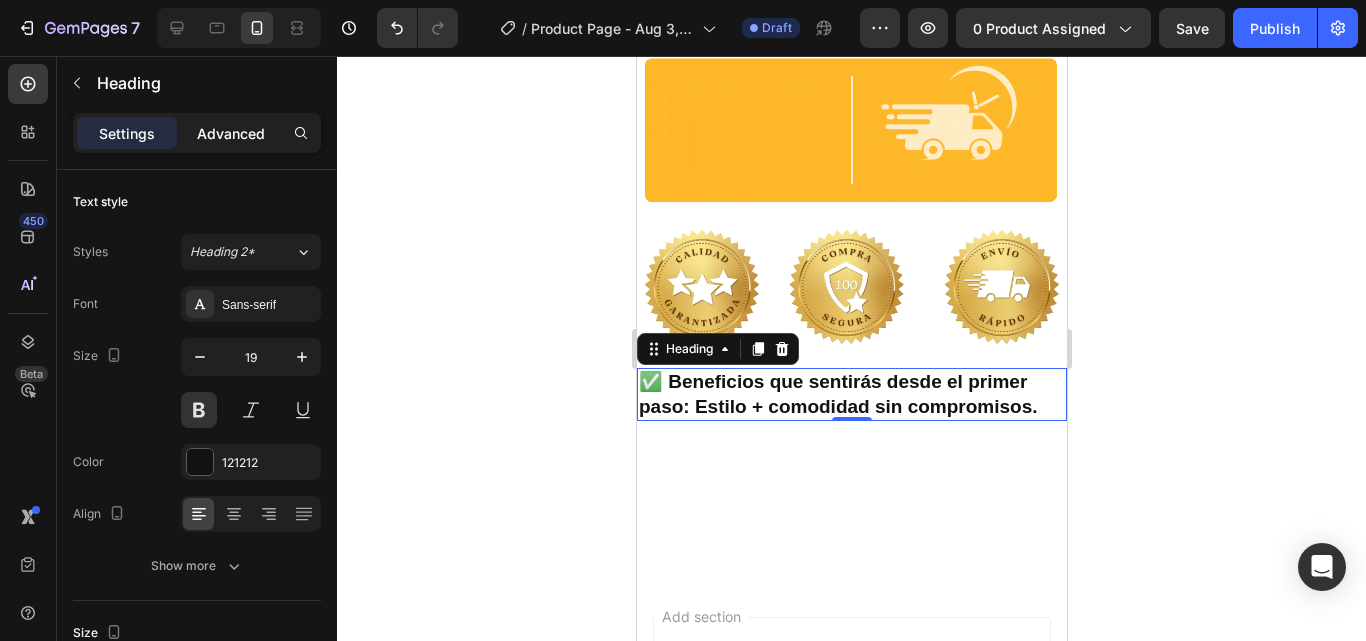 click on "Advanced" at bounding box center [231, 133] 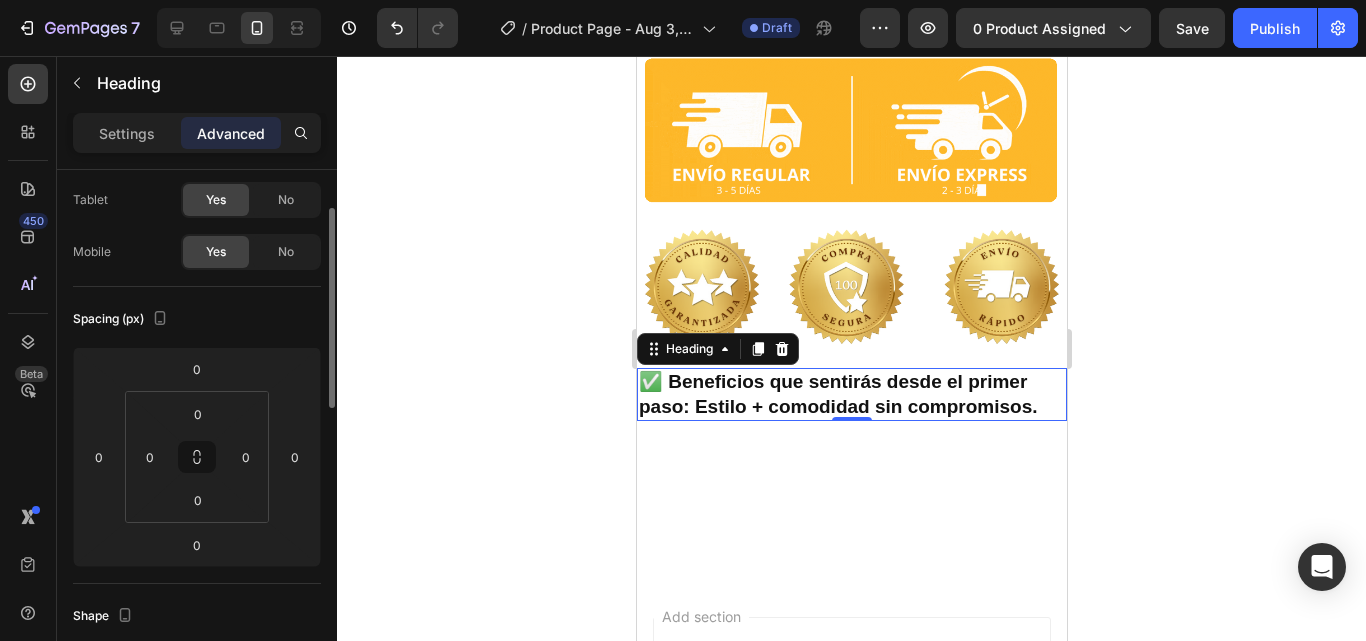 scroll, scrollTop: 0, scrollLeft: 0, axis: both 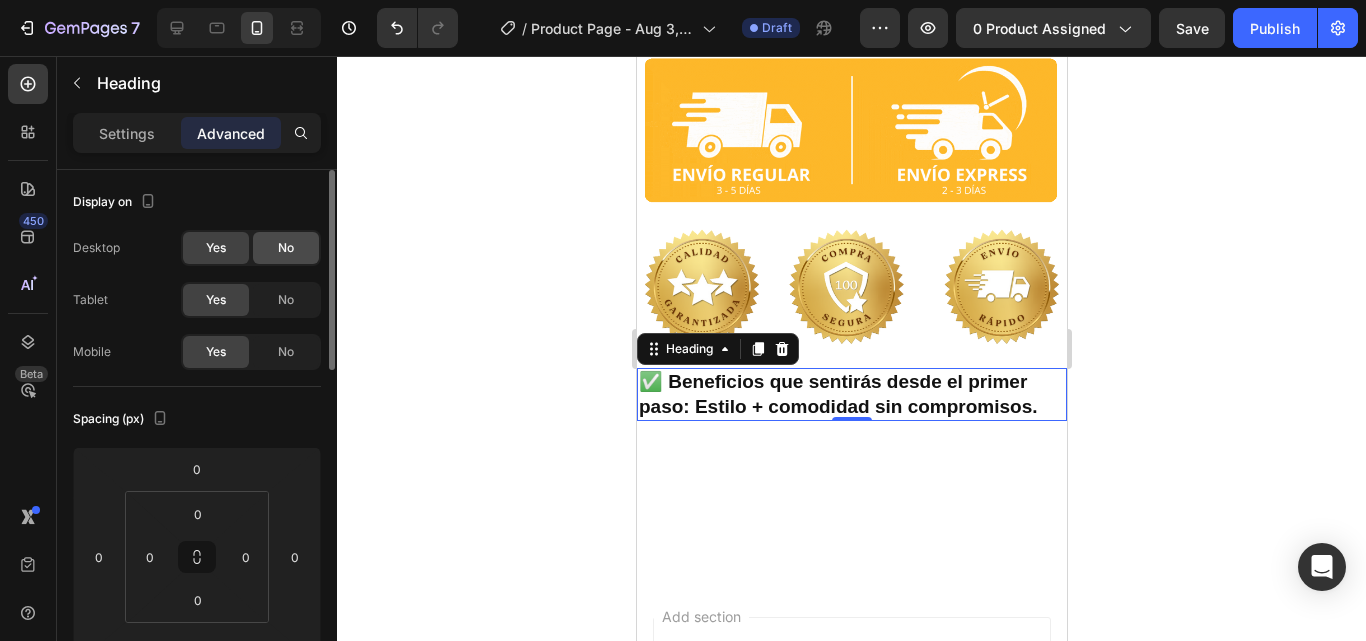 click on "No" 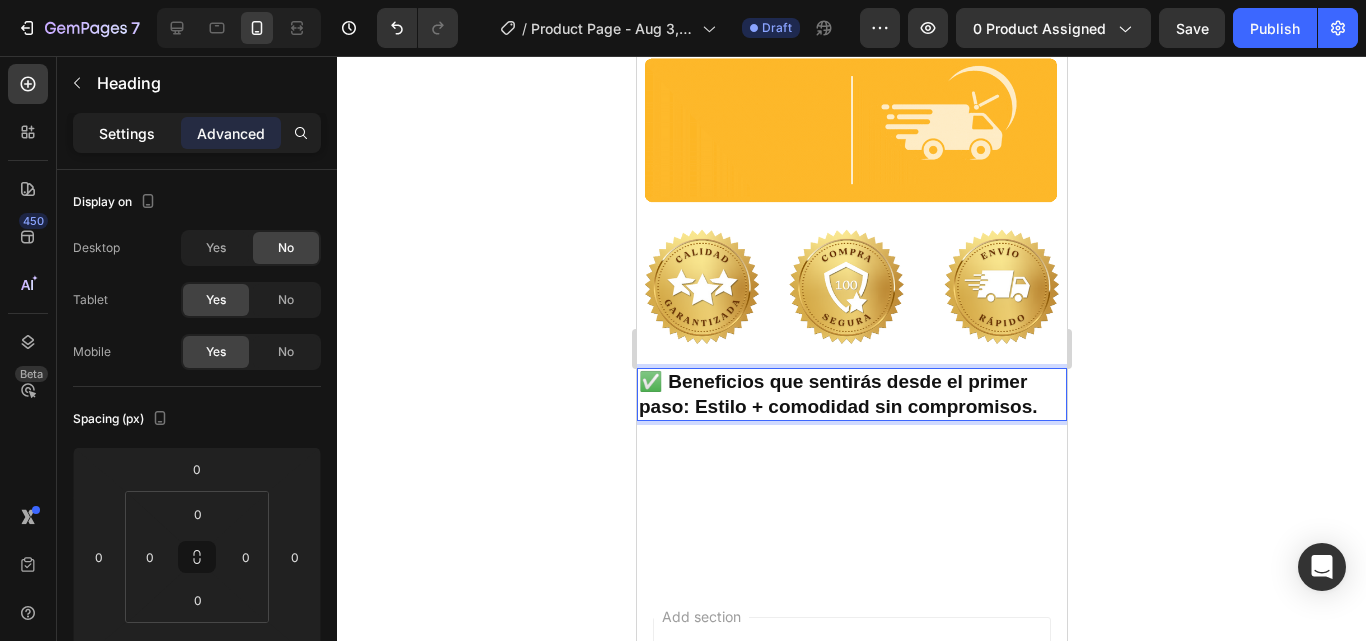 click on "Settings" at bounding box center [127, 133] 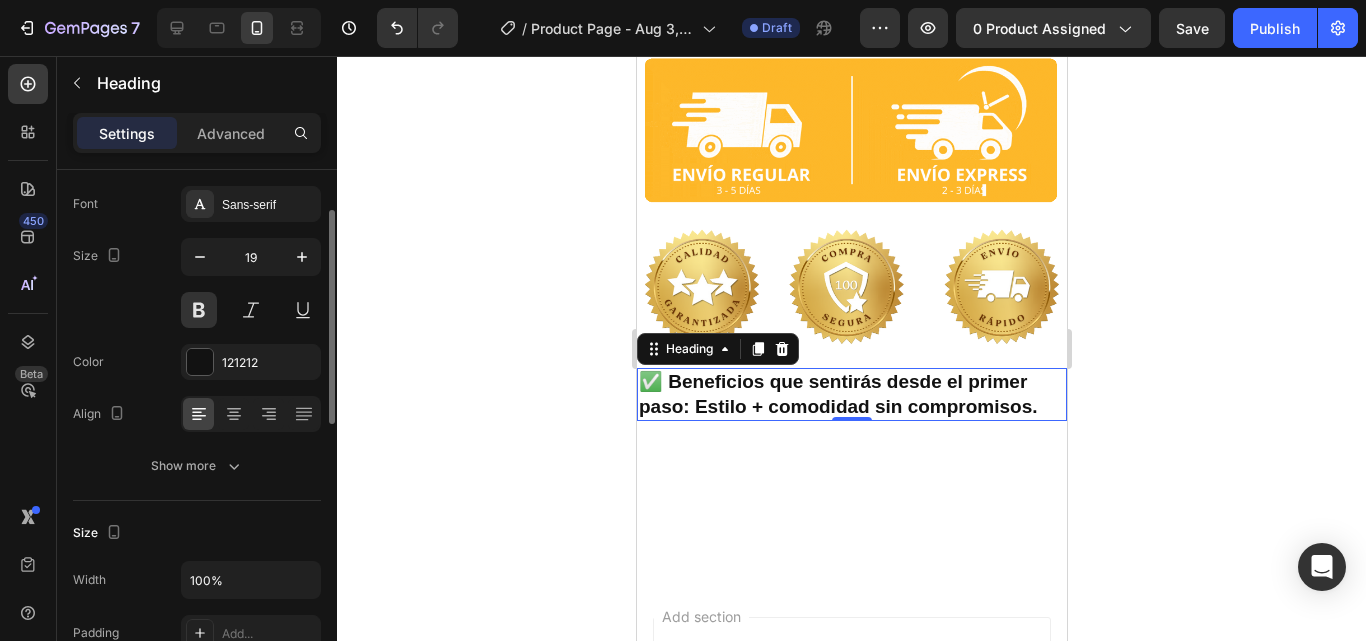 scroll, scrollTop: 0, scrollLeft: 0, axis: both 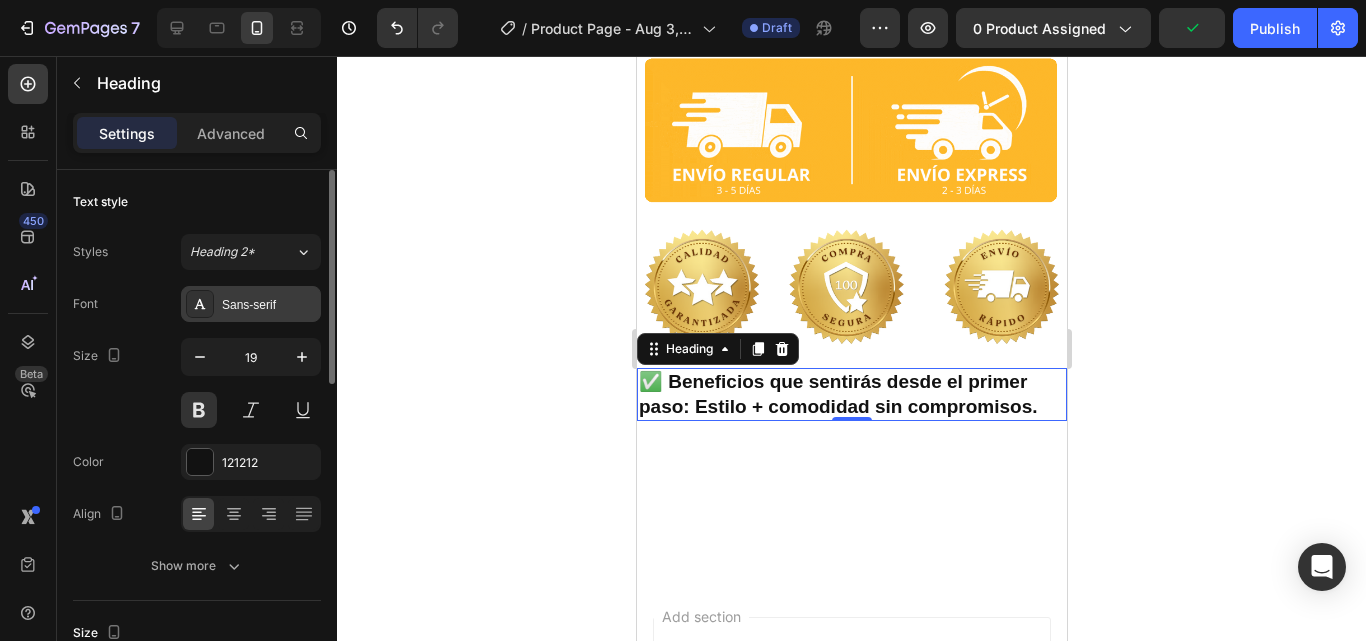 click on "Sans-serif" at bounding box center [269, 305] 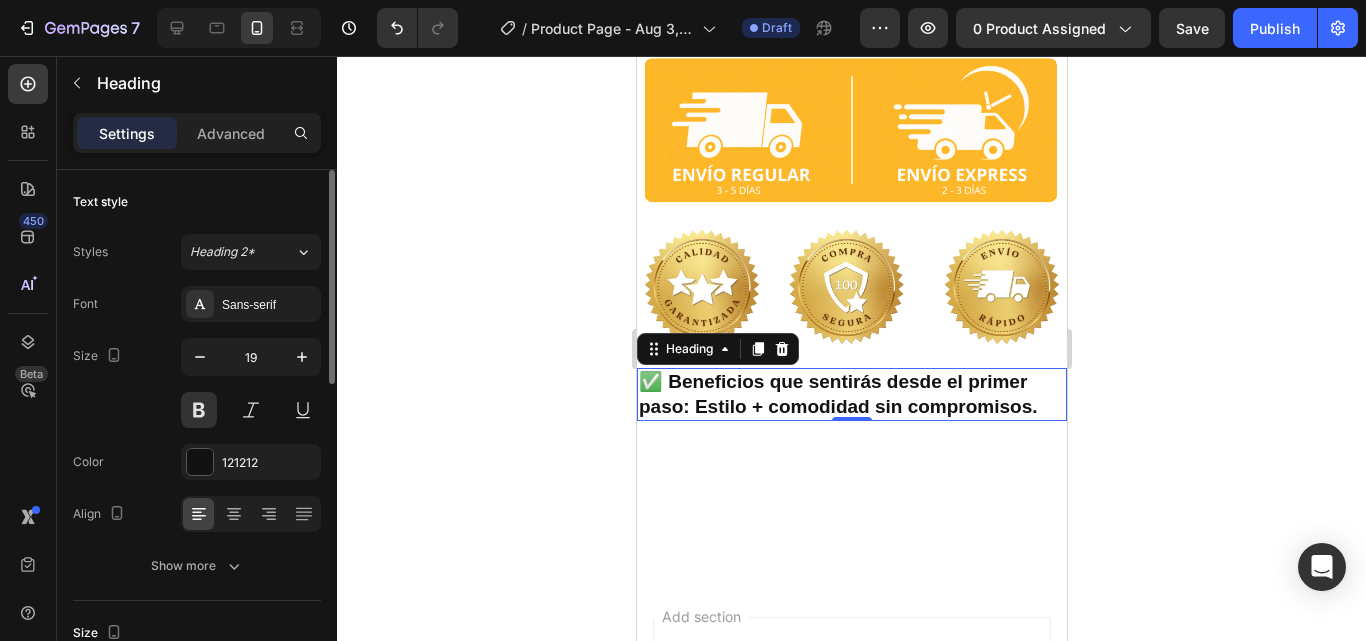 click on "Font Sans-serif" at bounding box center (197, 304) 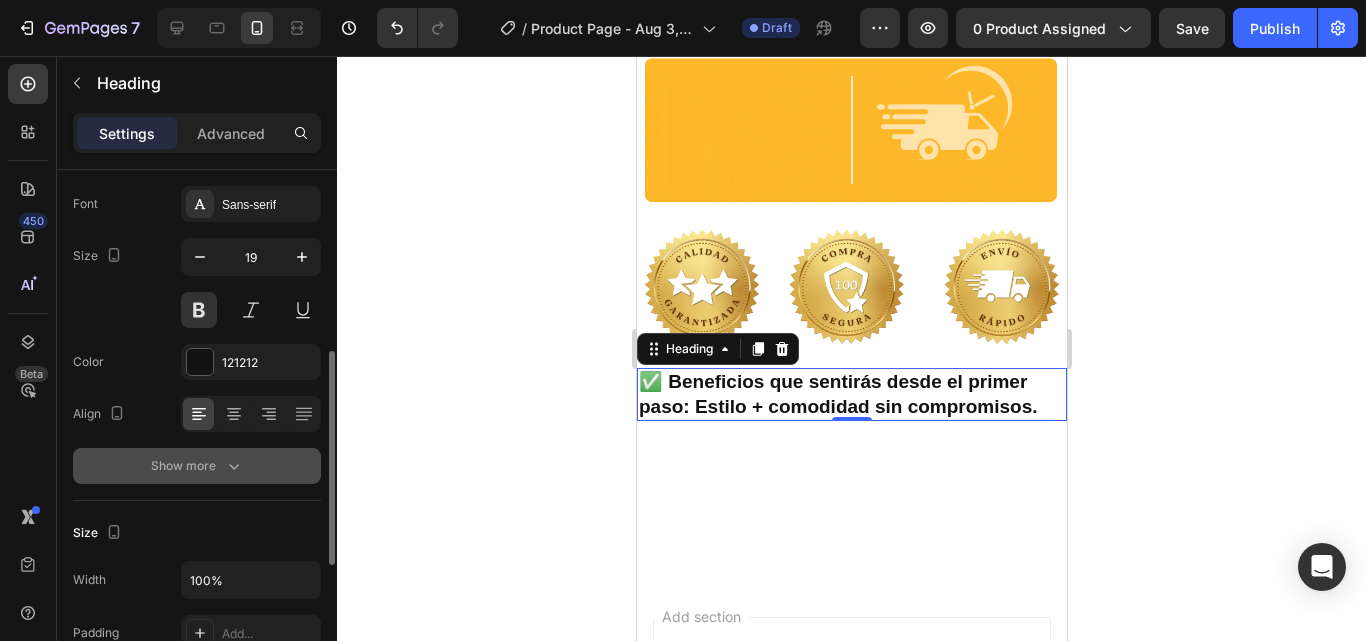 scroll, scrollTop: 200, scrollLeft: 0, axis: vertical 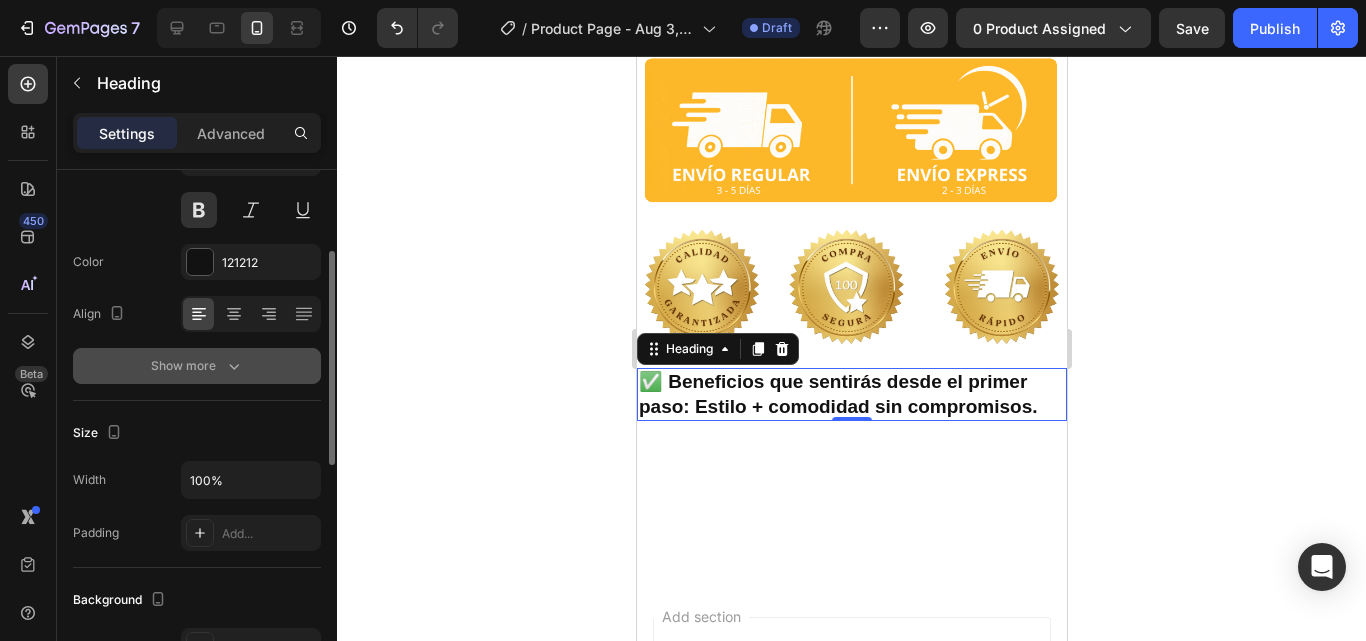 click on "Show more" at bounding box center [197, 366] 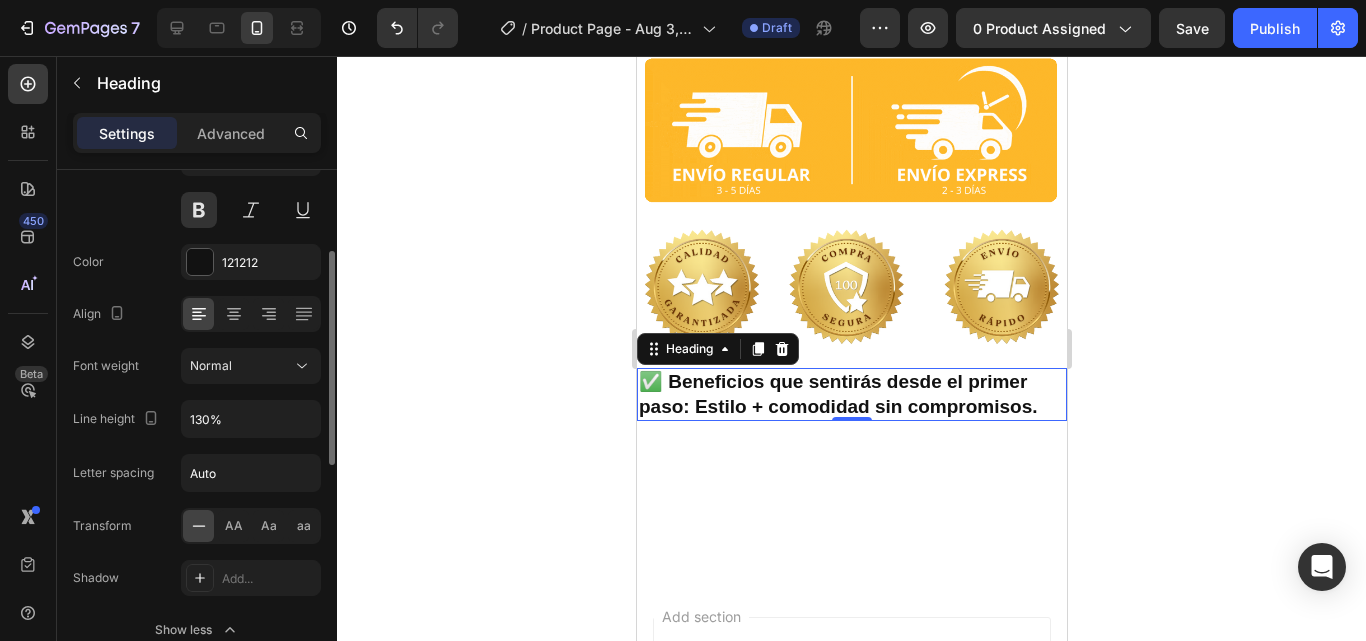 scroll, scrollTop: 300, scrollLeft: 0, axis: vertical 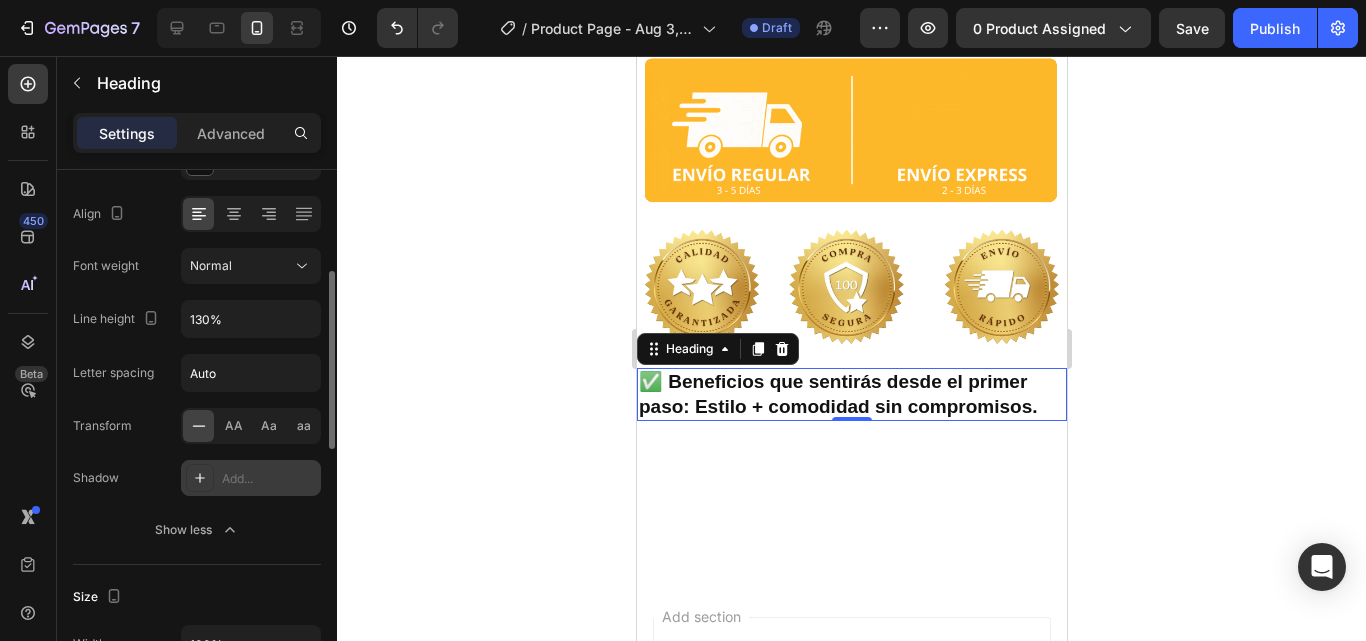 click on "Add..." at bounding box center (269, 479) 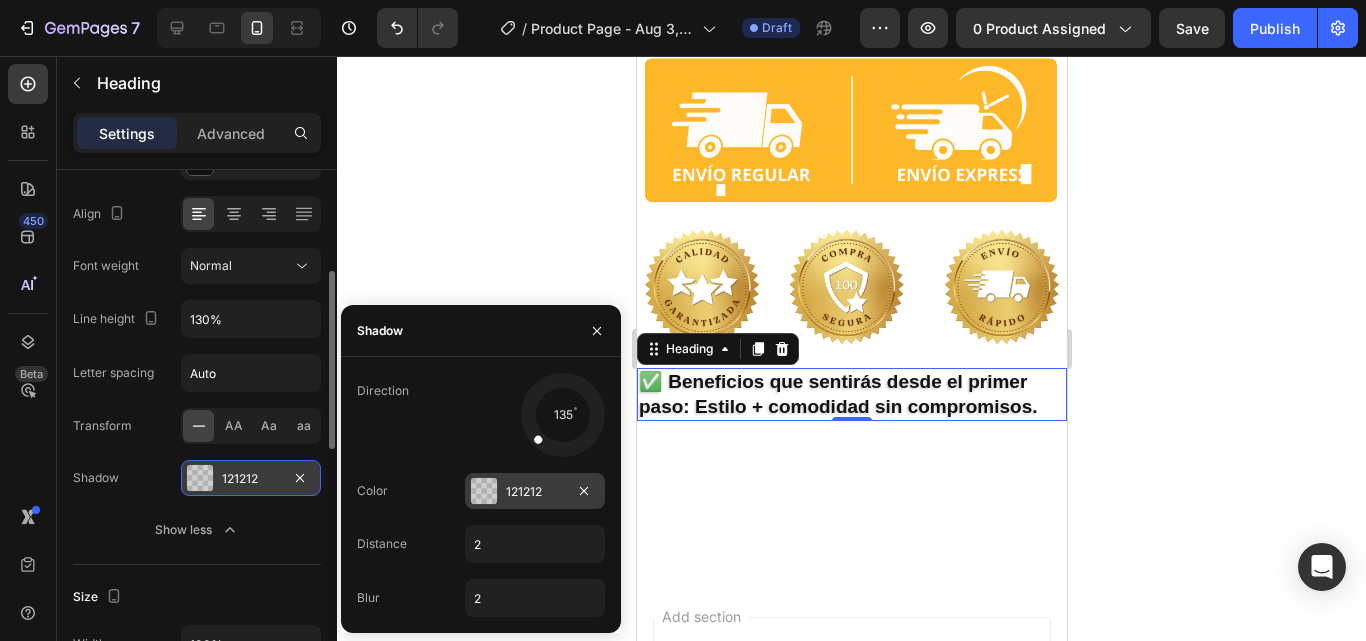 click at bounding box center (484, 491) 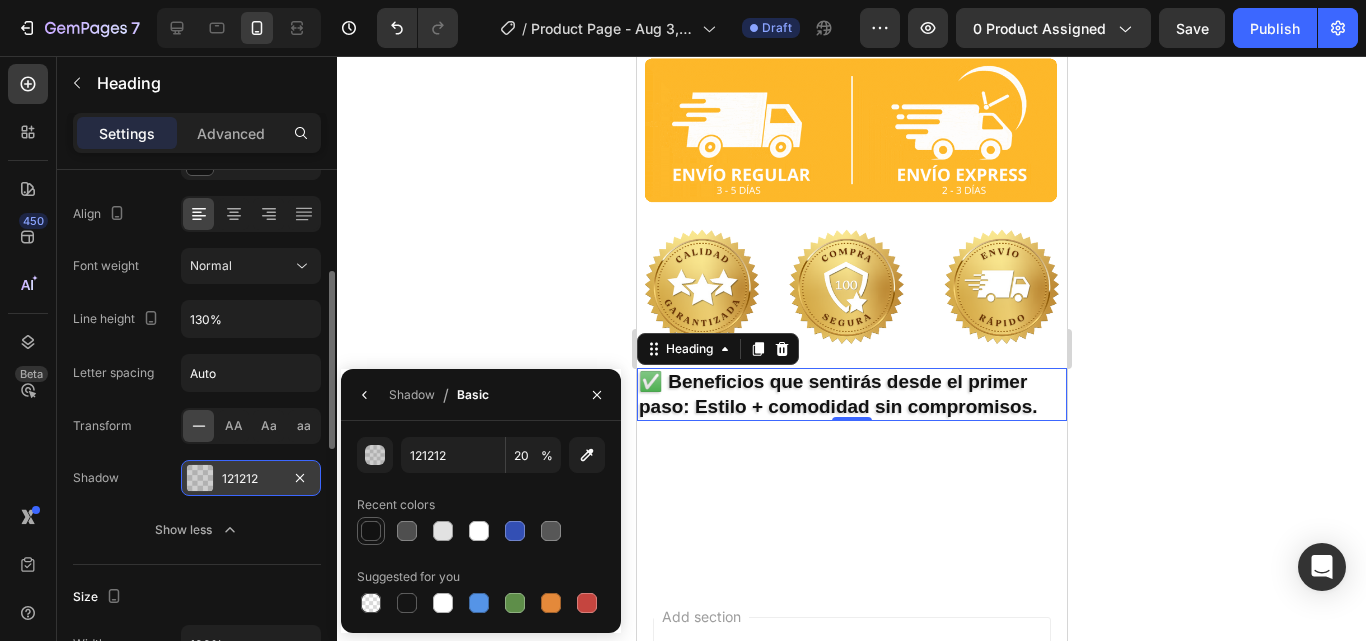 click at bounding box center (371, 531) 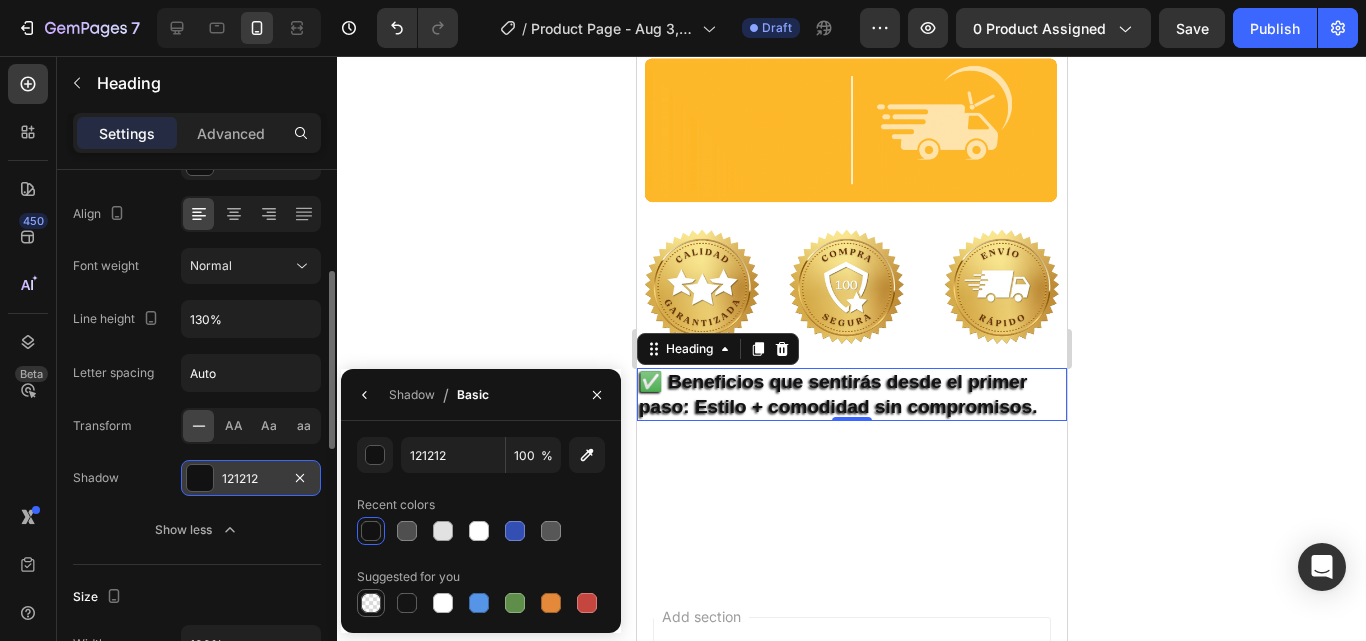click at bounding box center (371, 603) 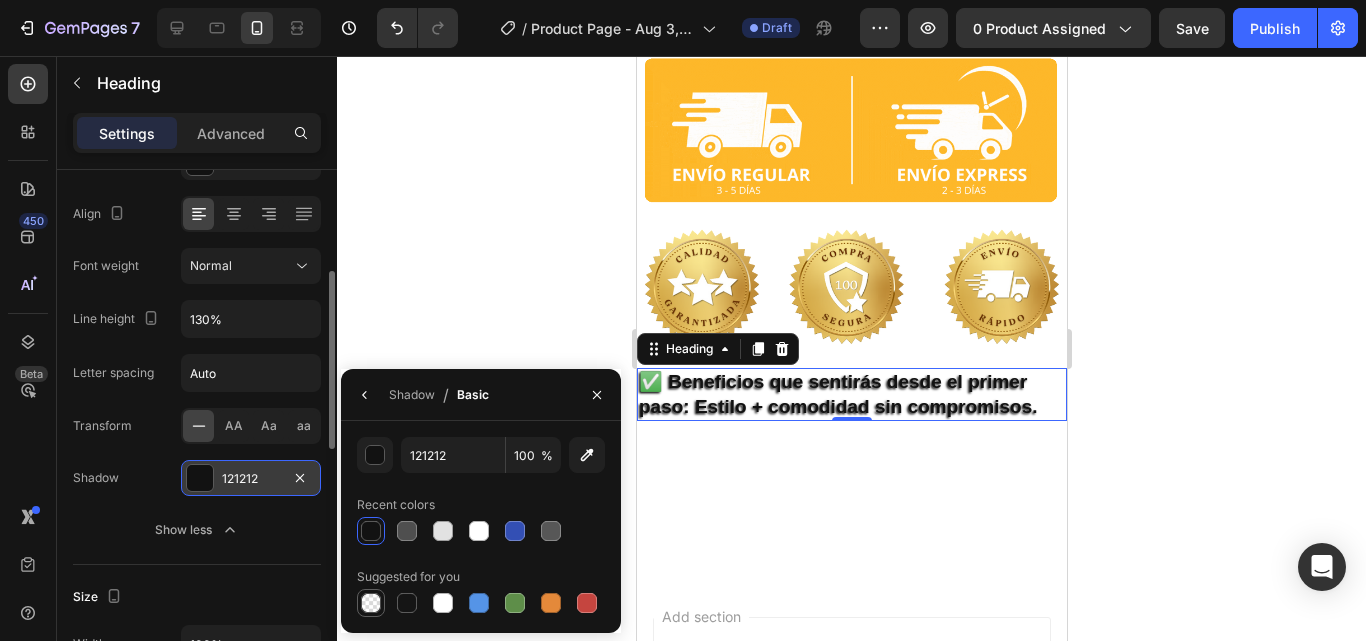 type on "000000" 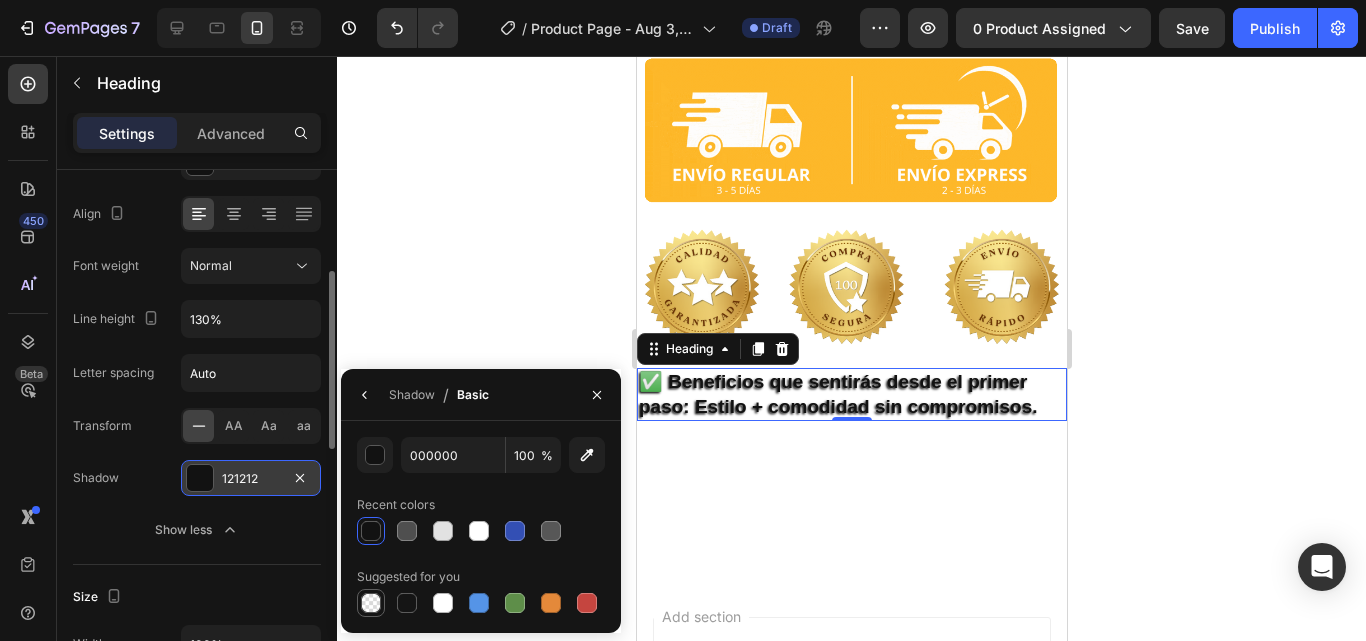 type on "0" 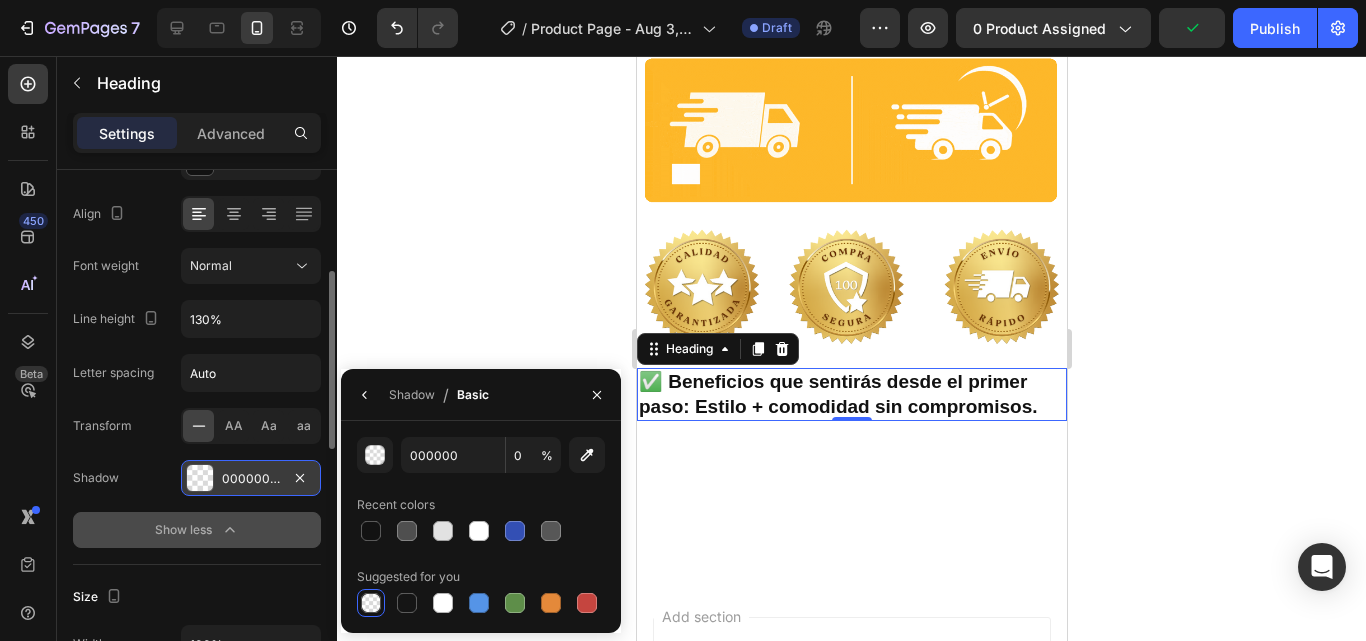 click on "Show less" at bounding box center (197, 530) 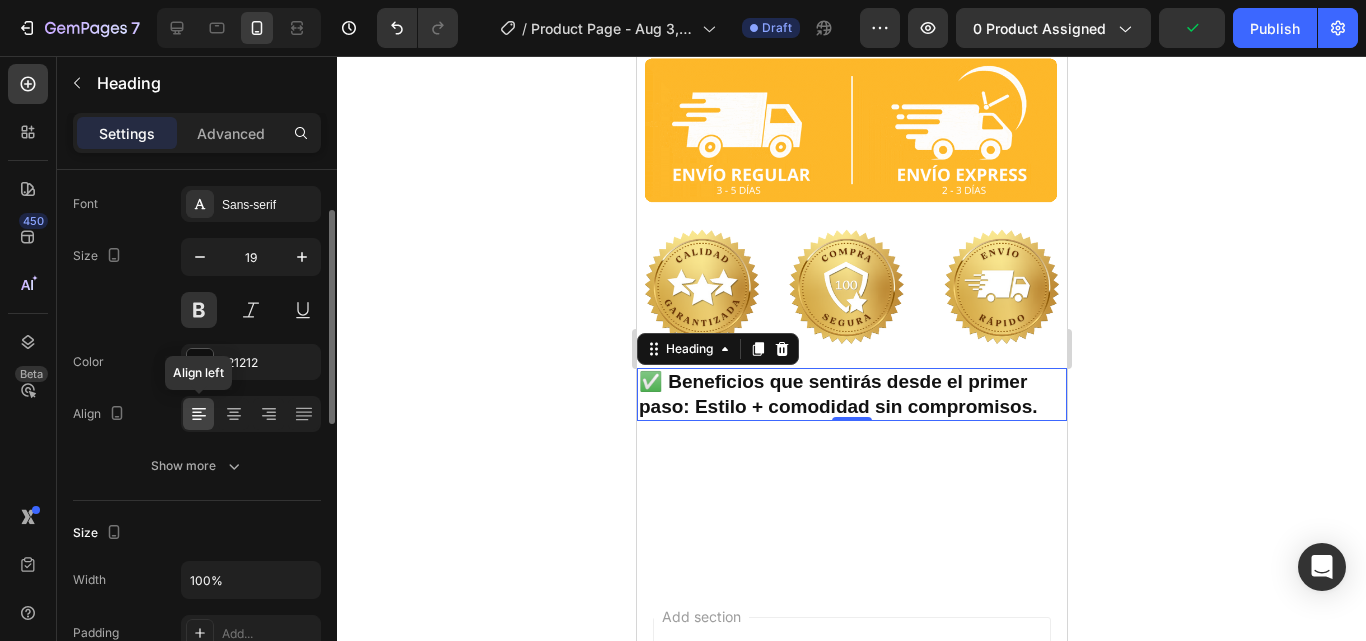 scroll, scrollTop: 0, scrollLeft: 0, axis: both 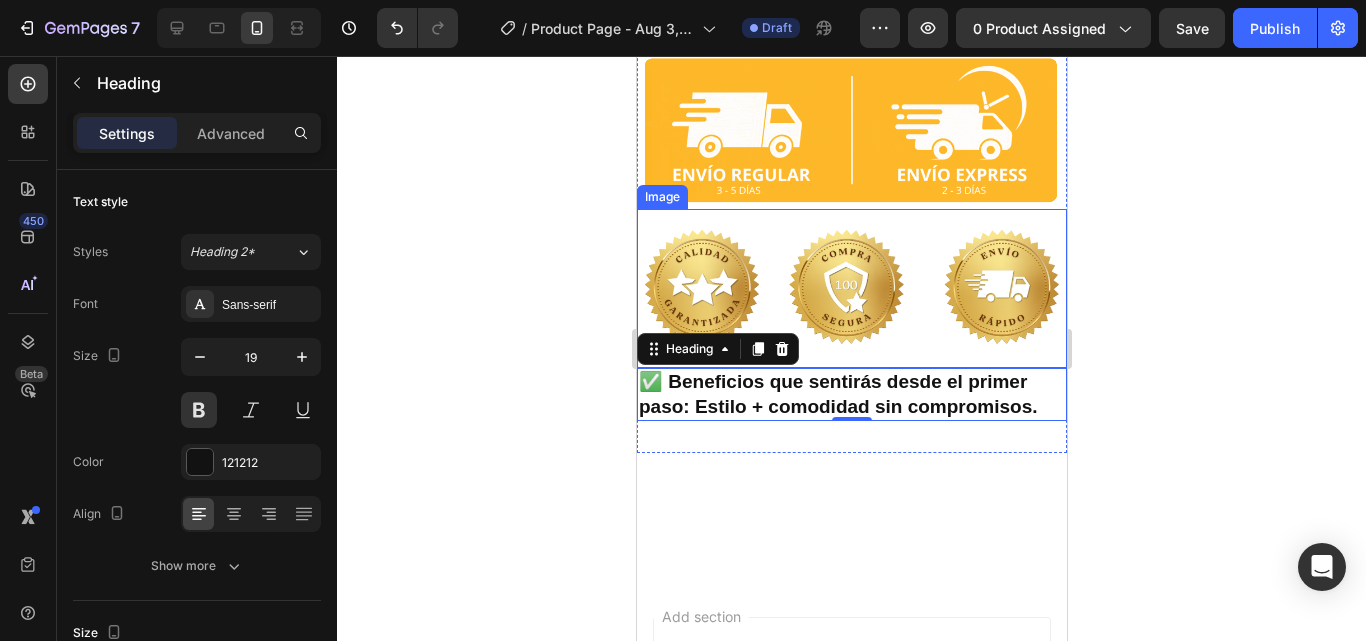 click at bounding box center [851, 288] 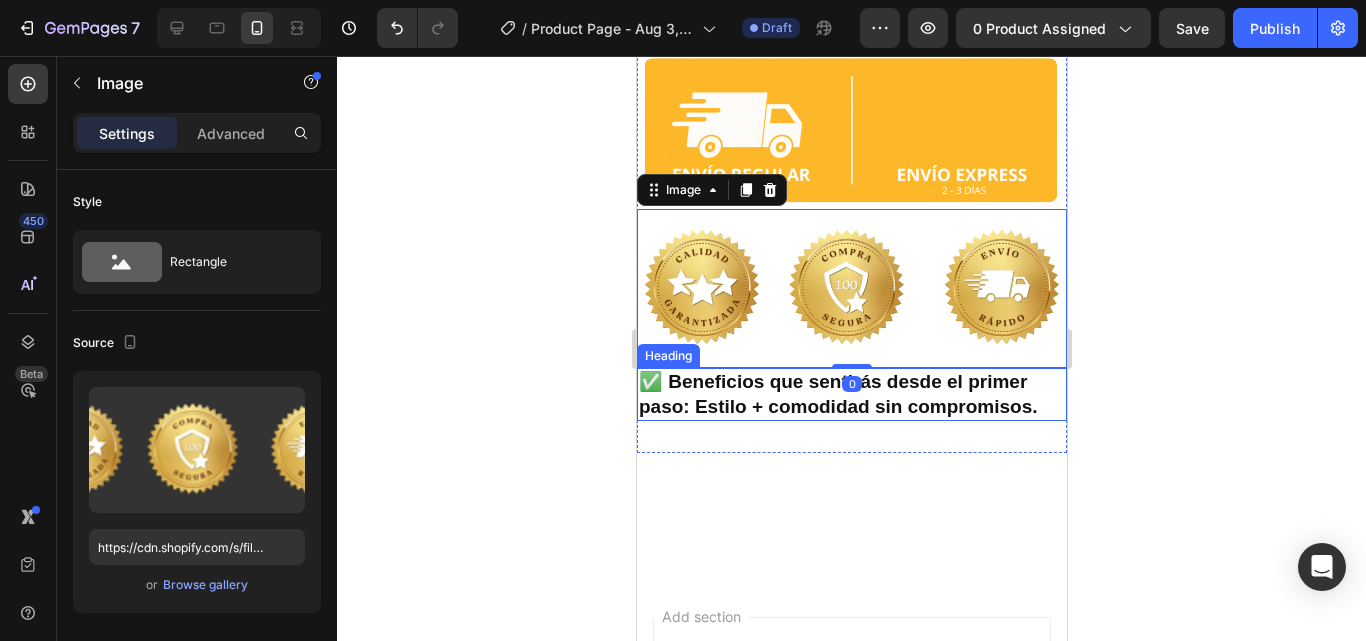 click on "✅ Beneficios que sentirás desde el primer paso: Estilo + comodidad sin compromisos." at bounding box center (851, 394) 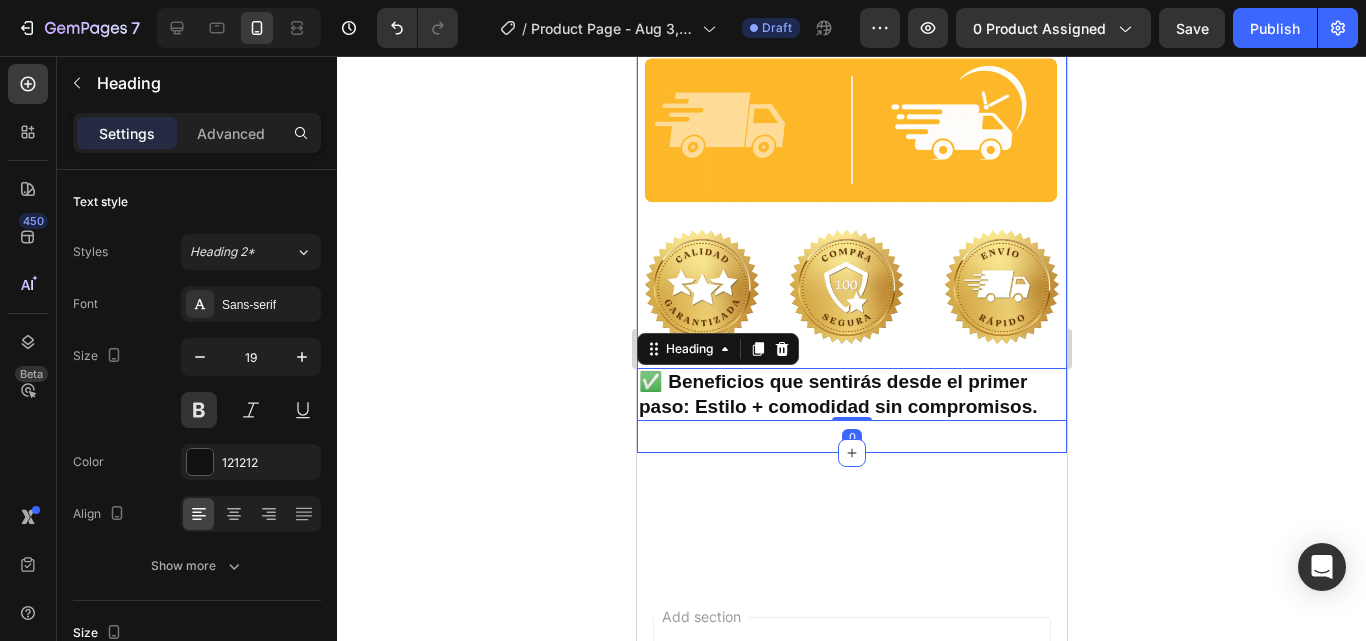 click on "Image Image ✅ Beneficios que sentirás desde el primer paso: Estilo + comodidad sin compromisos. Heading   0 Section 2" at bounding box center [851, 235] 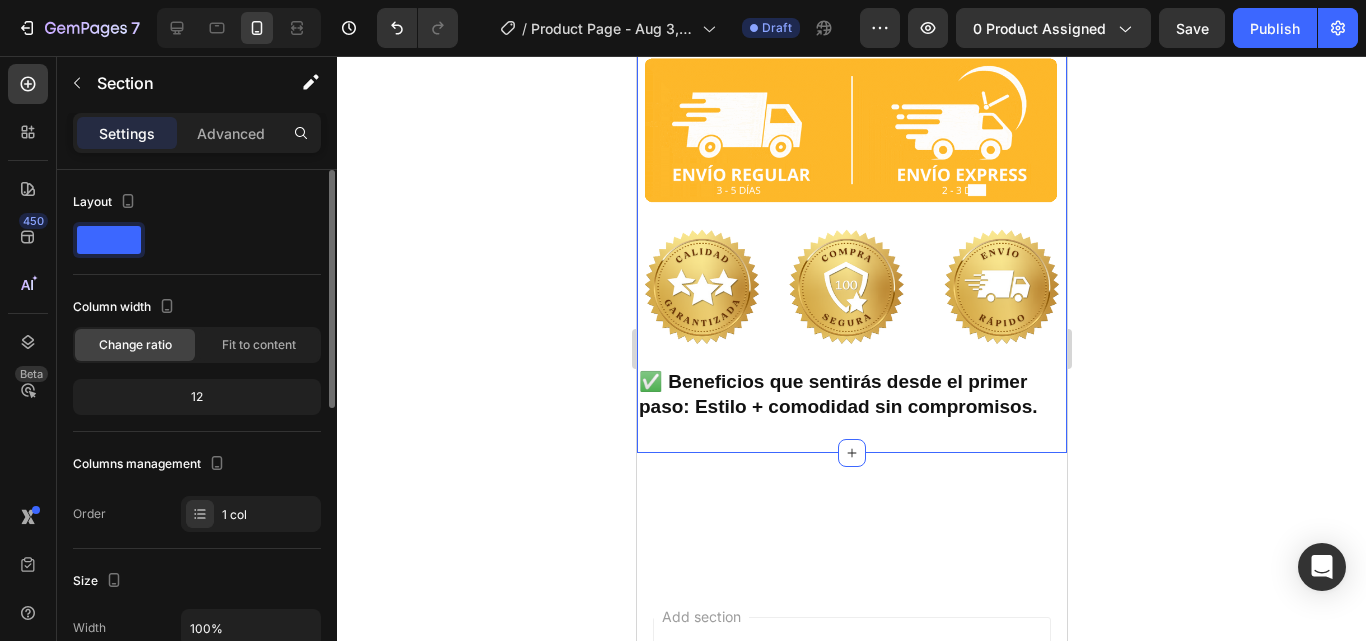 click 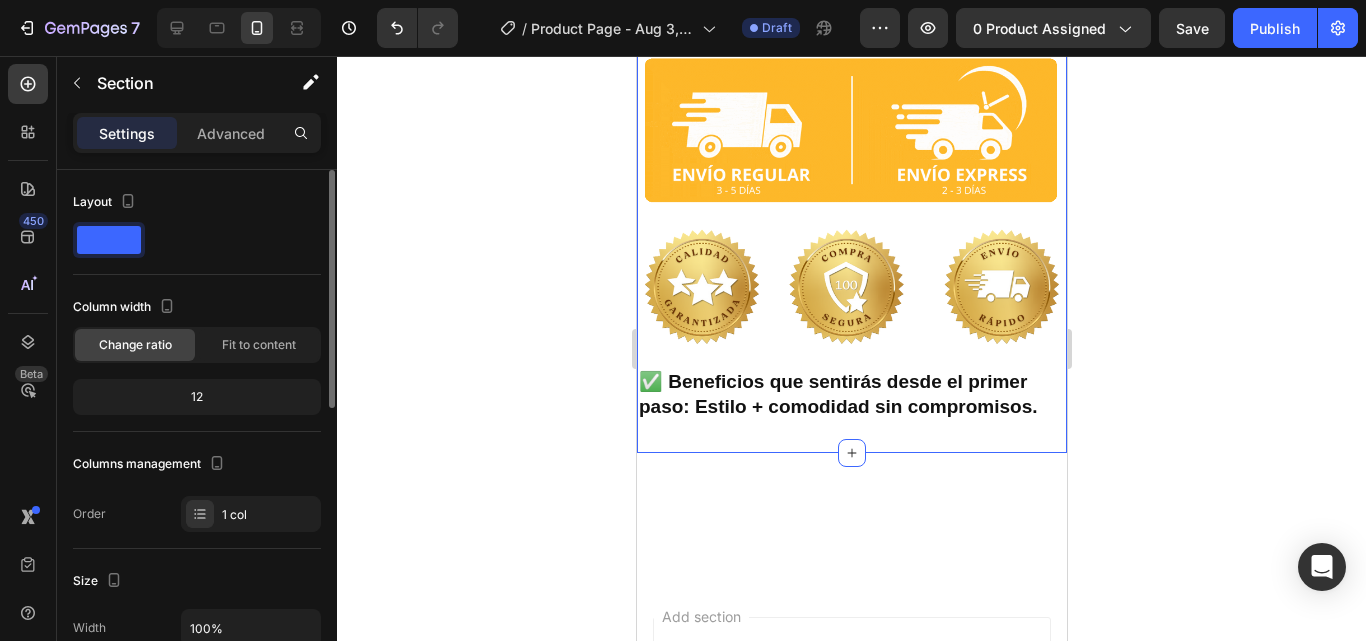 click 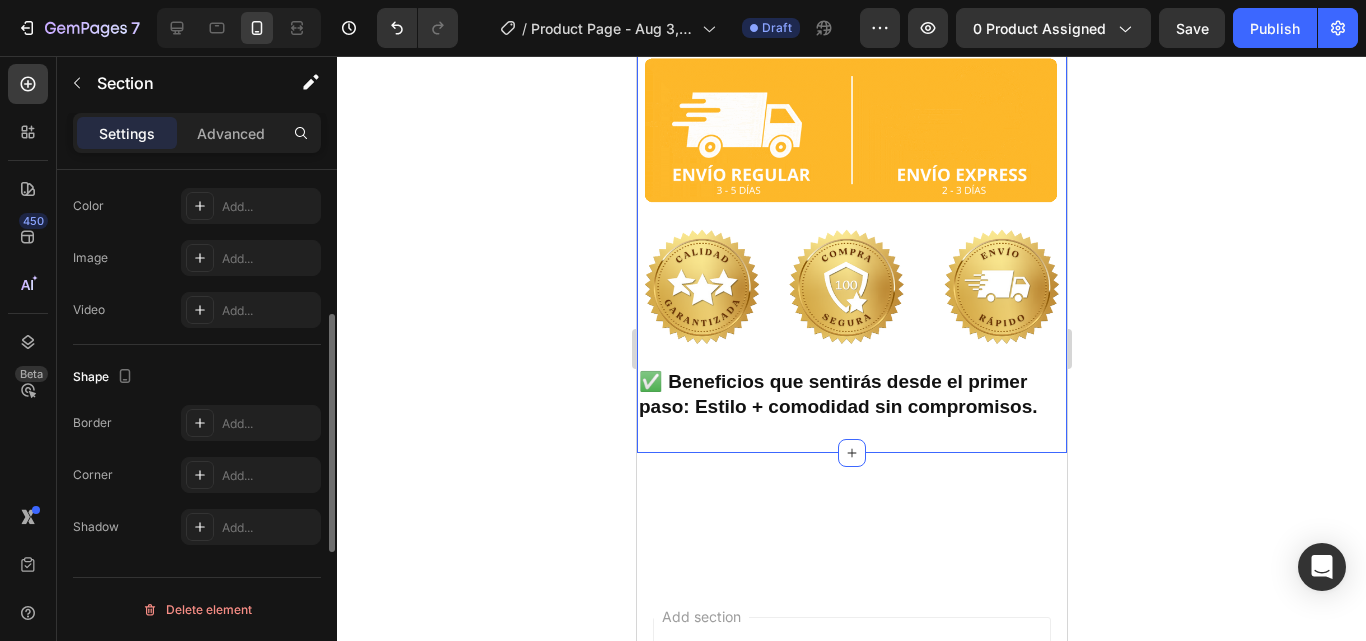 scroll, scrollTop: 40, scrollLeft: 0, axis: vertical 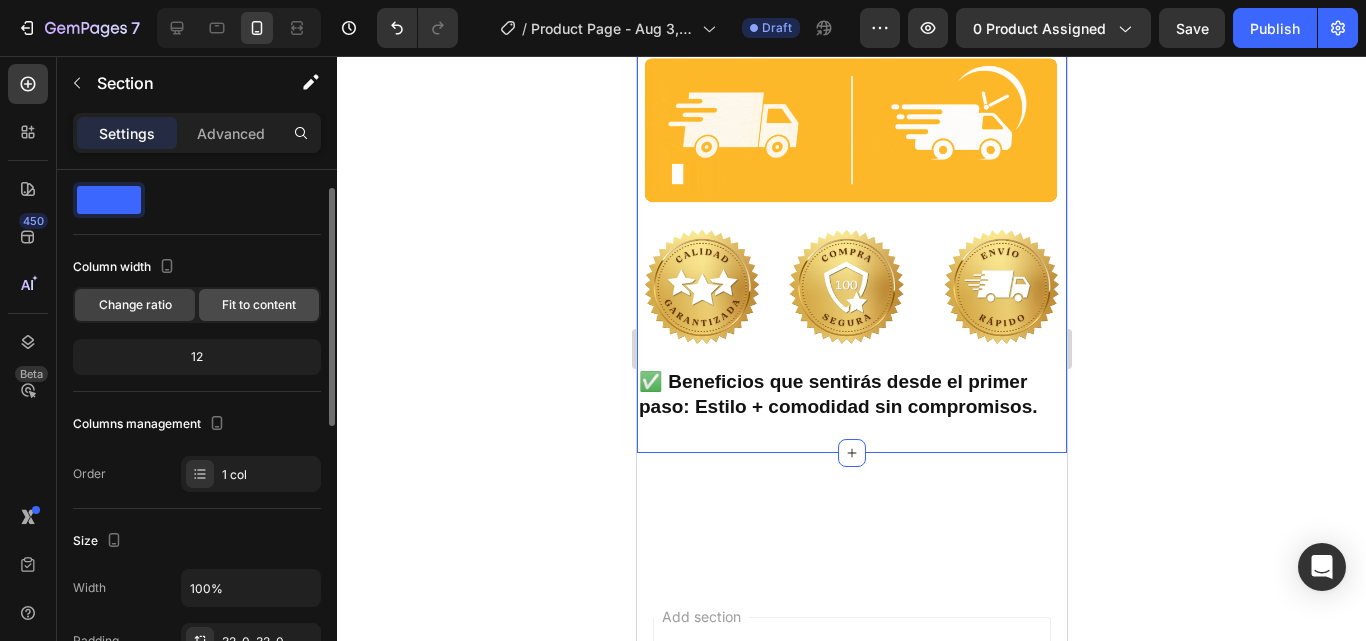 click on "Fit to content" 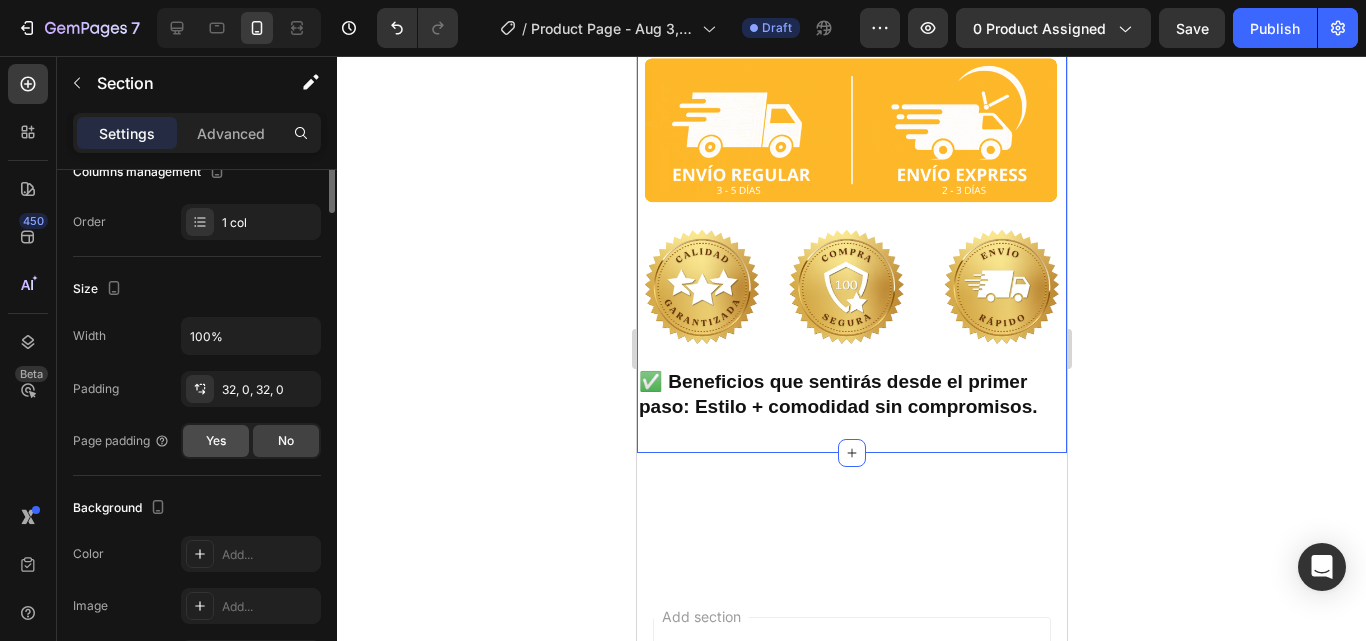 scroll, scrollTop: 0, scrollLeft: 0, axis: both 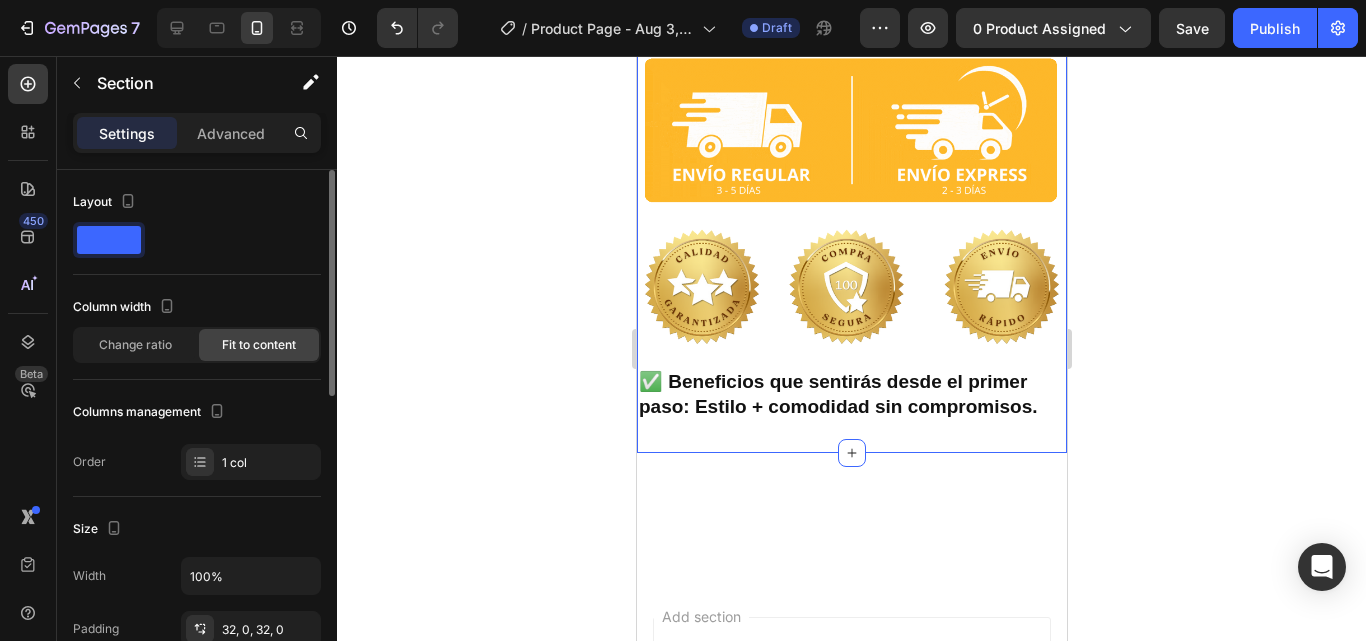 click 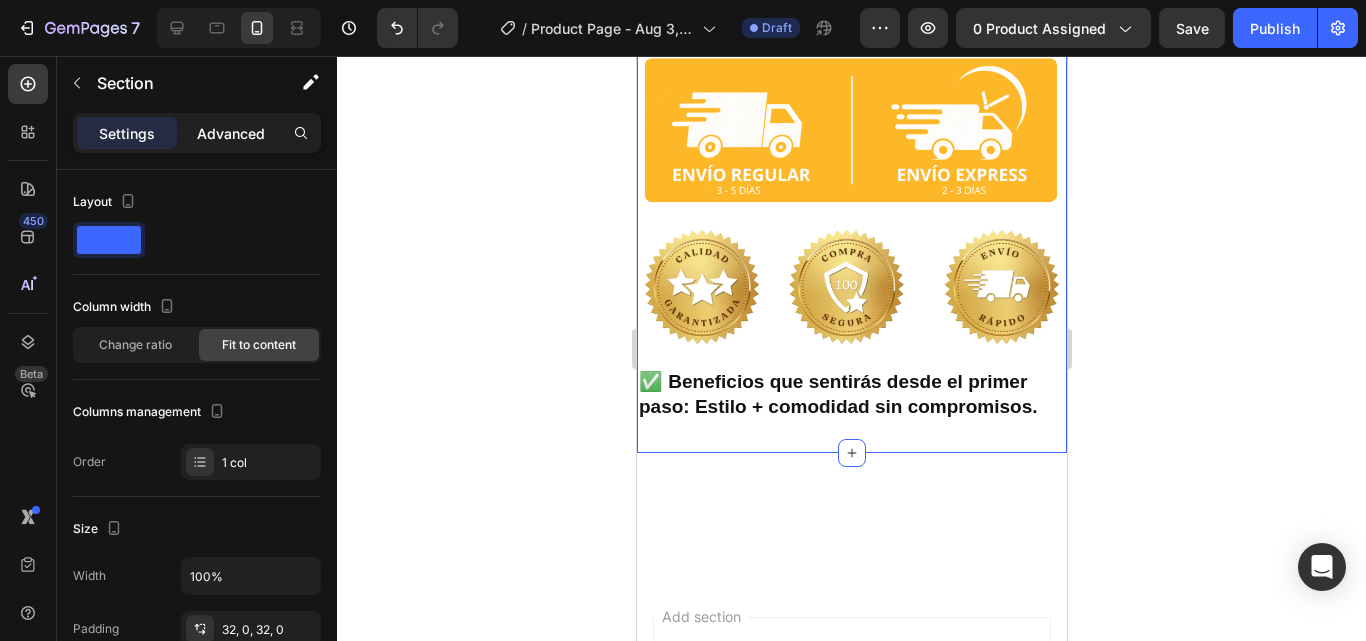 click on "Advanced" 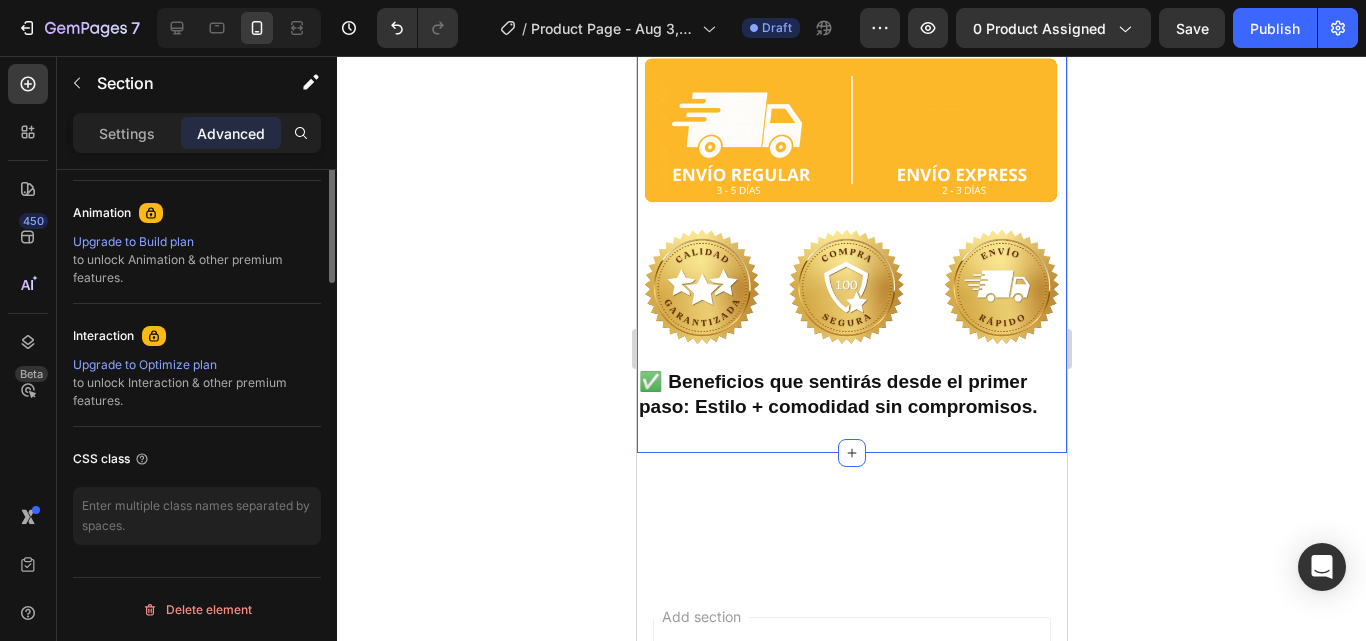scroll, scrollTop: 560, scrollLeft: 0, axis: vertical 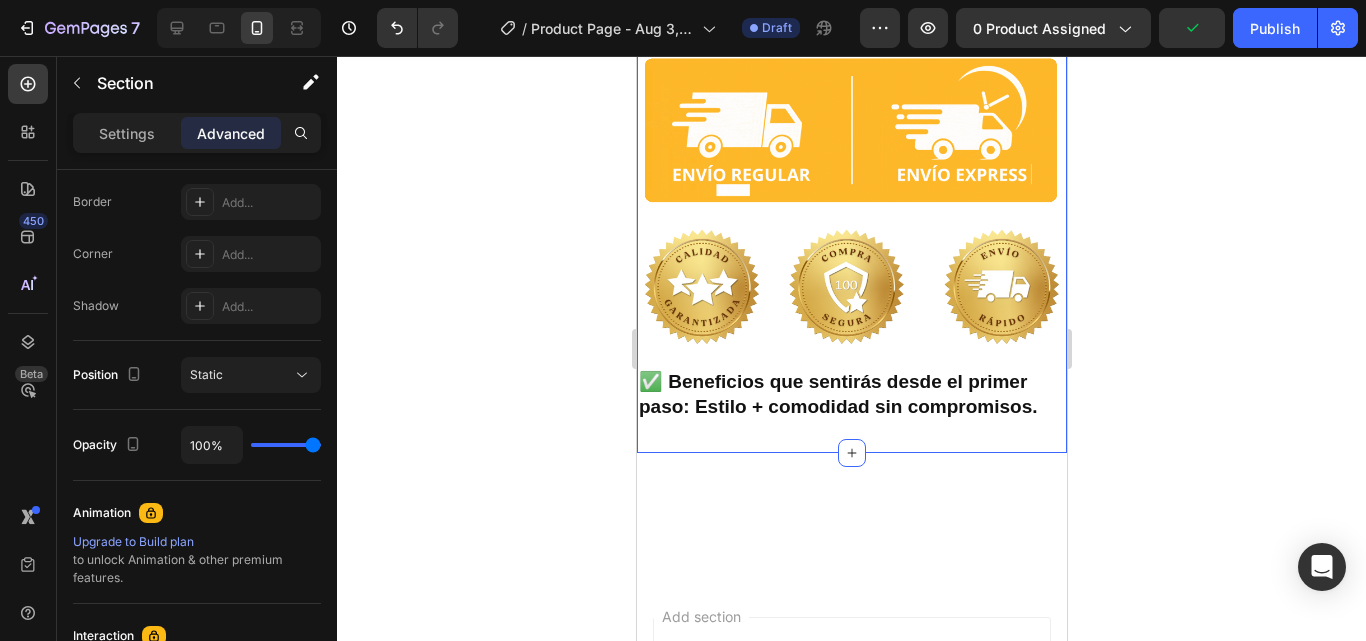 click on "Image Image ✅ Beneficios que sentirás desde el primer paso: Estilo + comodidad sin compromisos. Heading Section 2   You can create reusable sections Create Theme Section AI Content Write with GemAI What would you like to describe here? Tone and Voice Persuasive Product CARTELO FLEX Show more Generate" at bounding box center [851, 235] 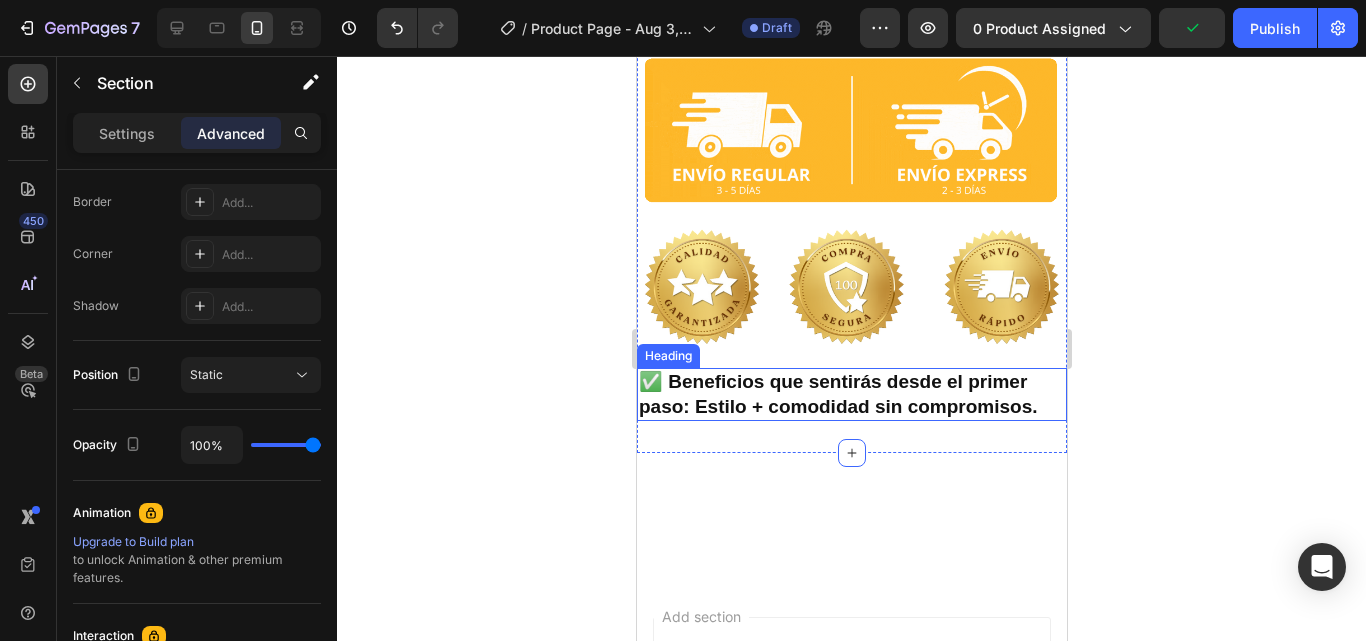 click on "✅ Beneficios que sentirás desde el primer paso: Estilo + comodidad sin compromisos." at bounding box center (851, 394) 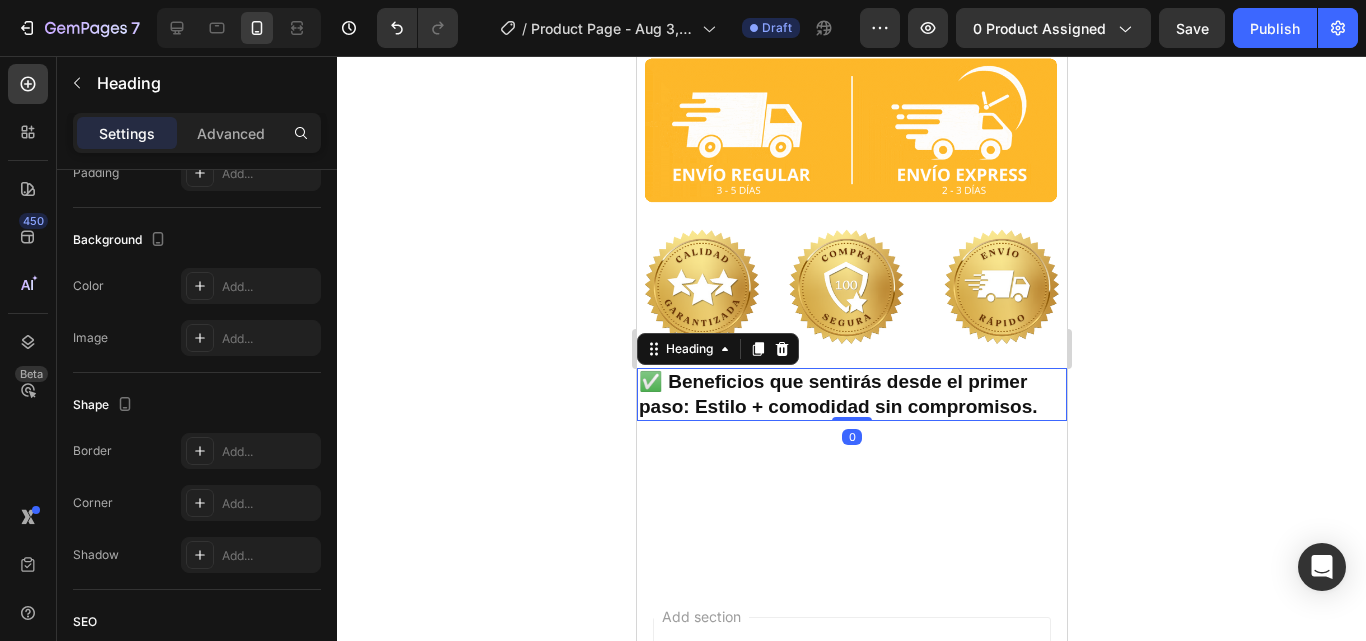 scroll, scrollTop: 0, scrollLeft: 0, axis: both 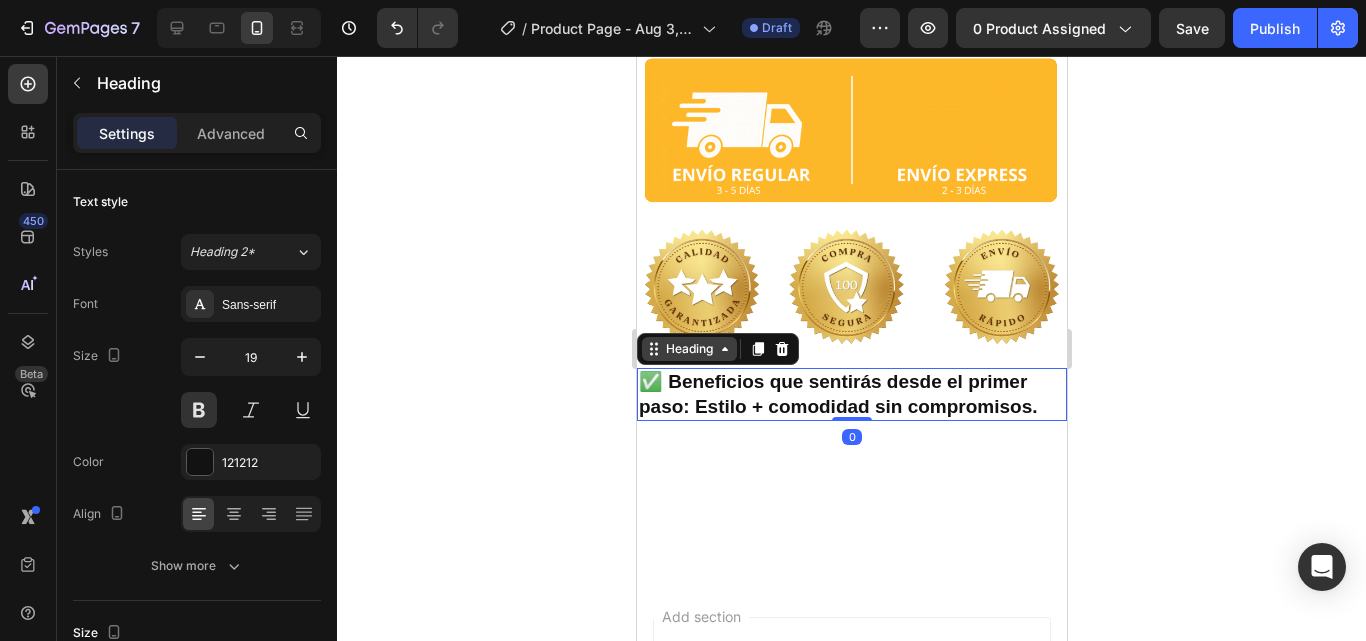 click 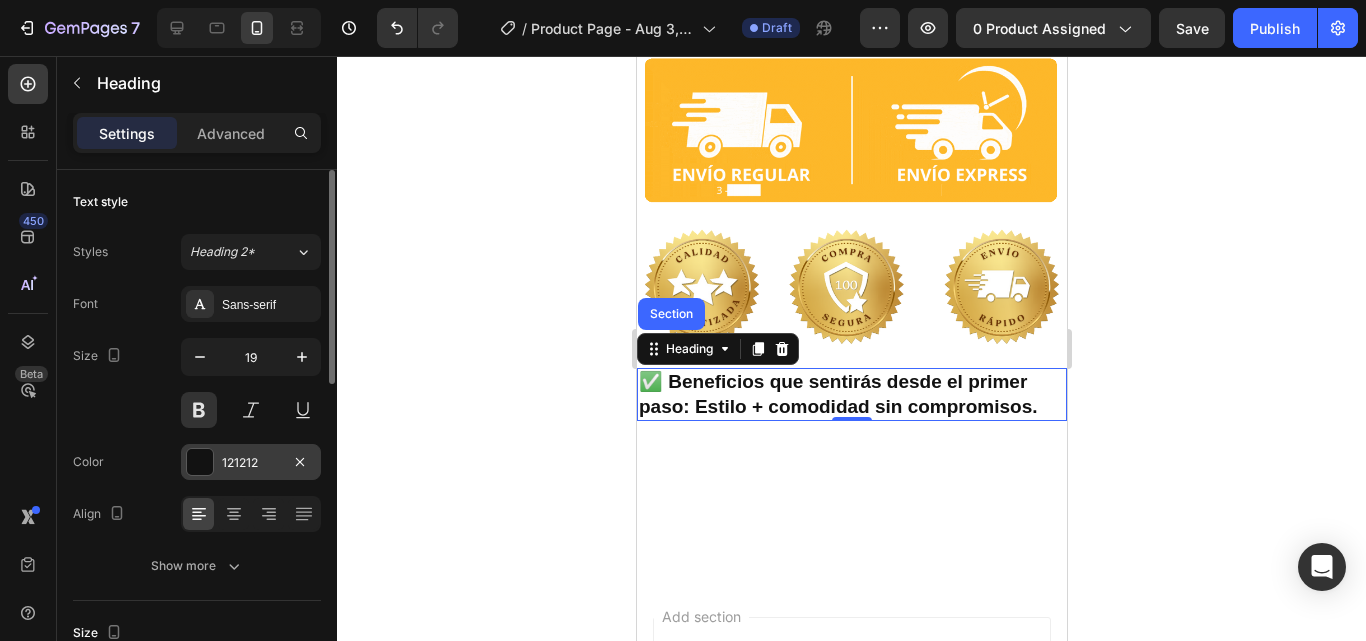 click at bounding box center (200, 462) 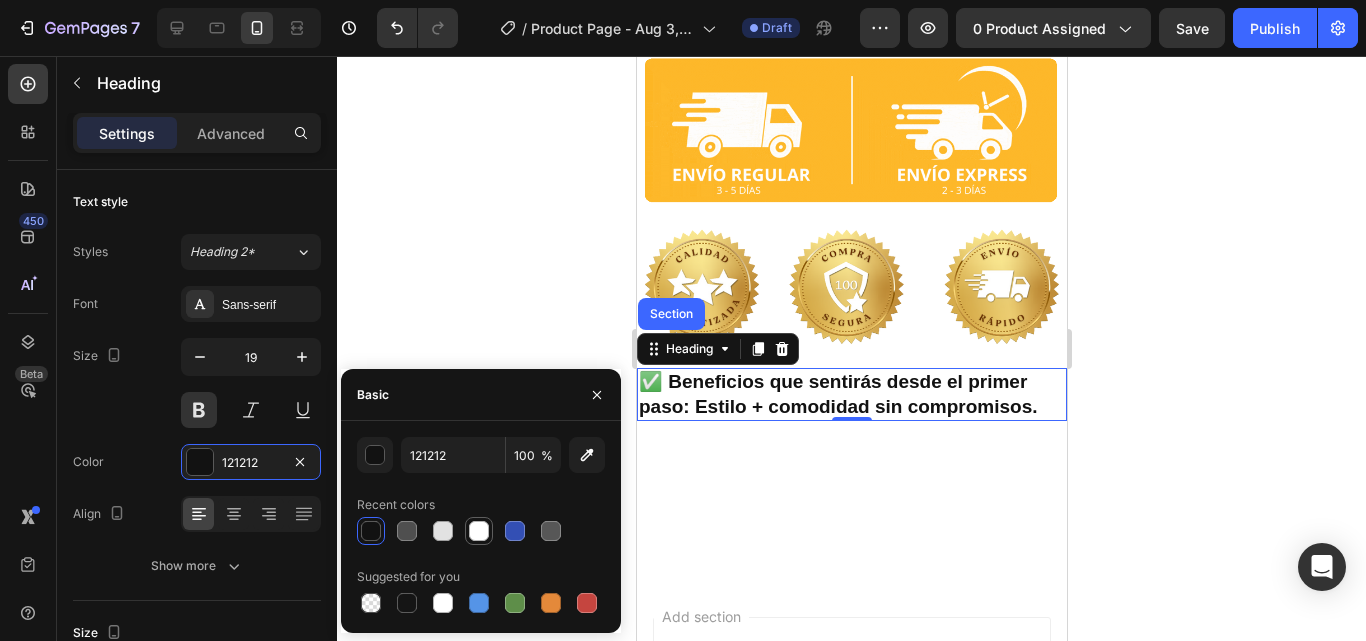 click at bounding box center [479, 531] 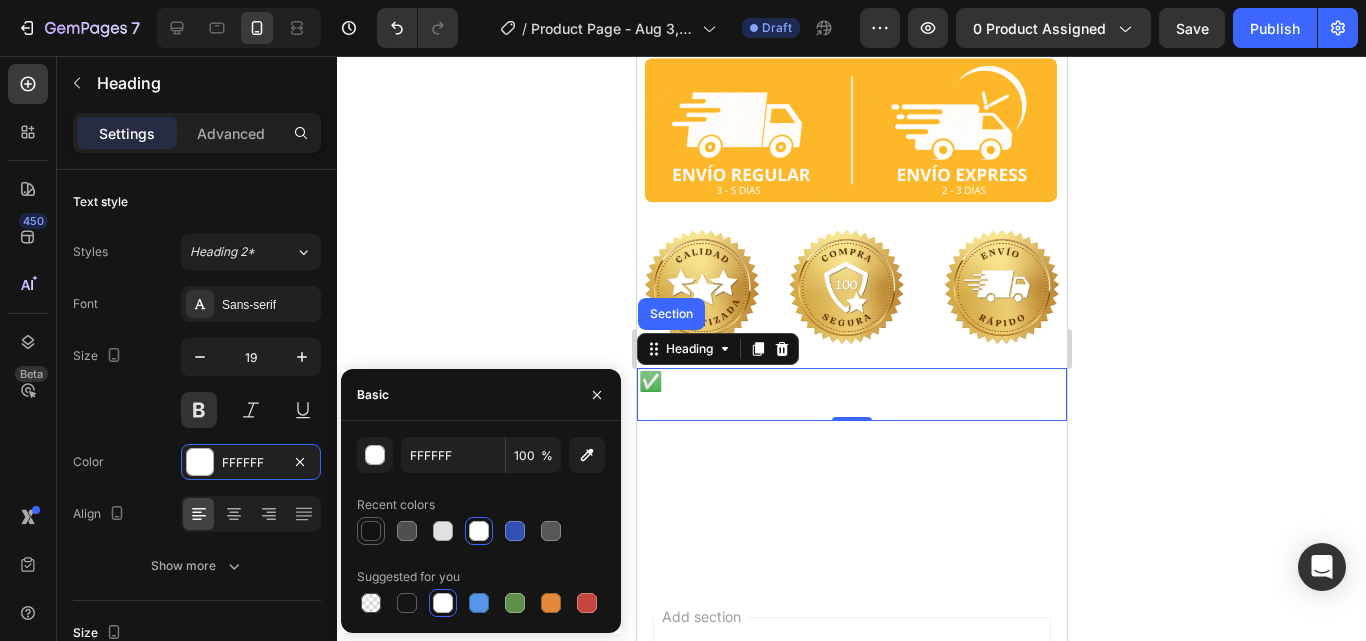click at bounding box center (371, 531) 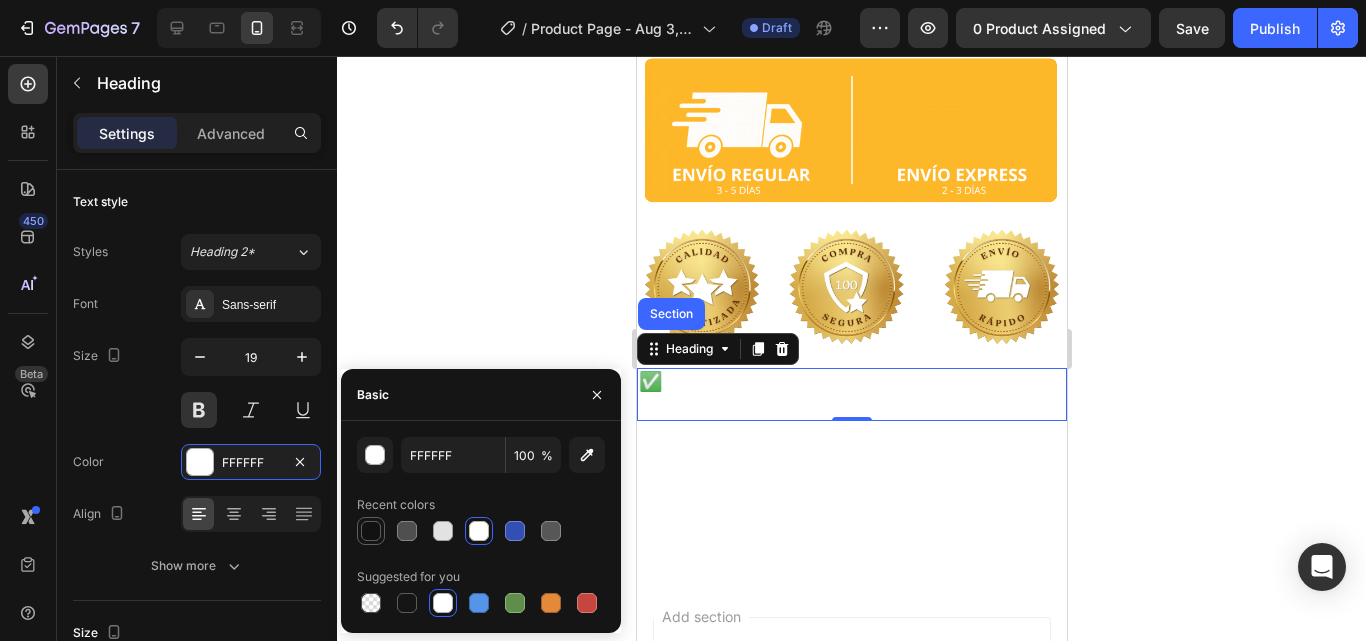 type on "121212" 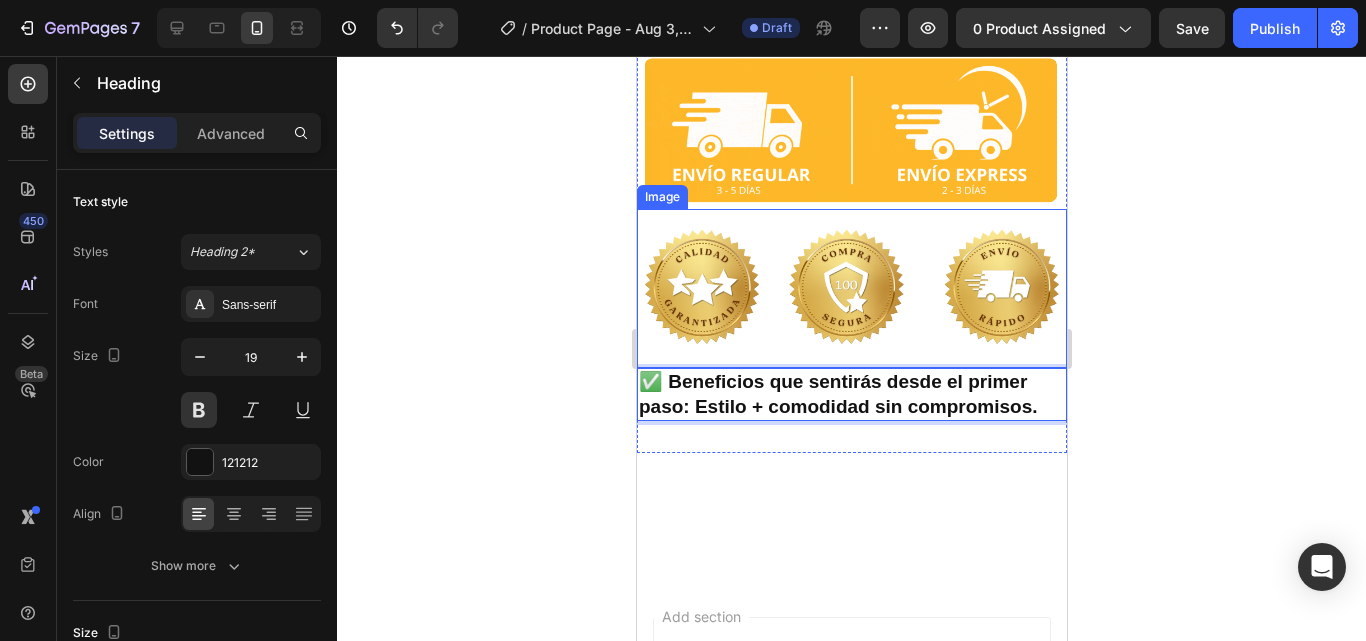 click at bounding box center [851, 288] 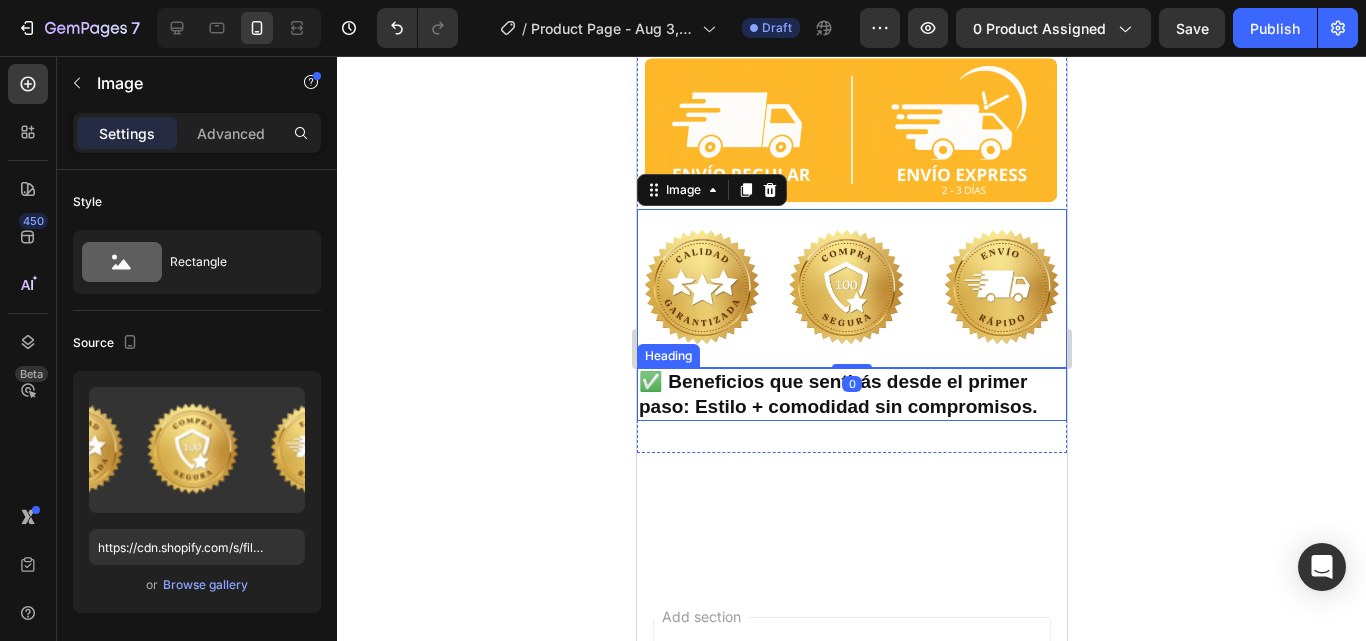 click on "✅ Beneficios que sentirás desde el primer paso: Estilo + comodidad sin compromisos." at bounding box center [851, 394] 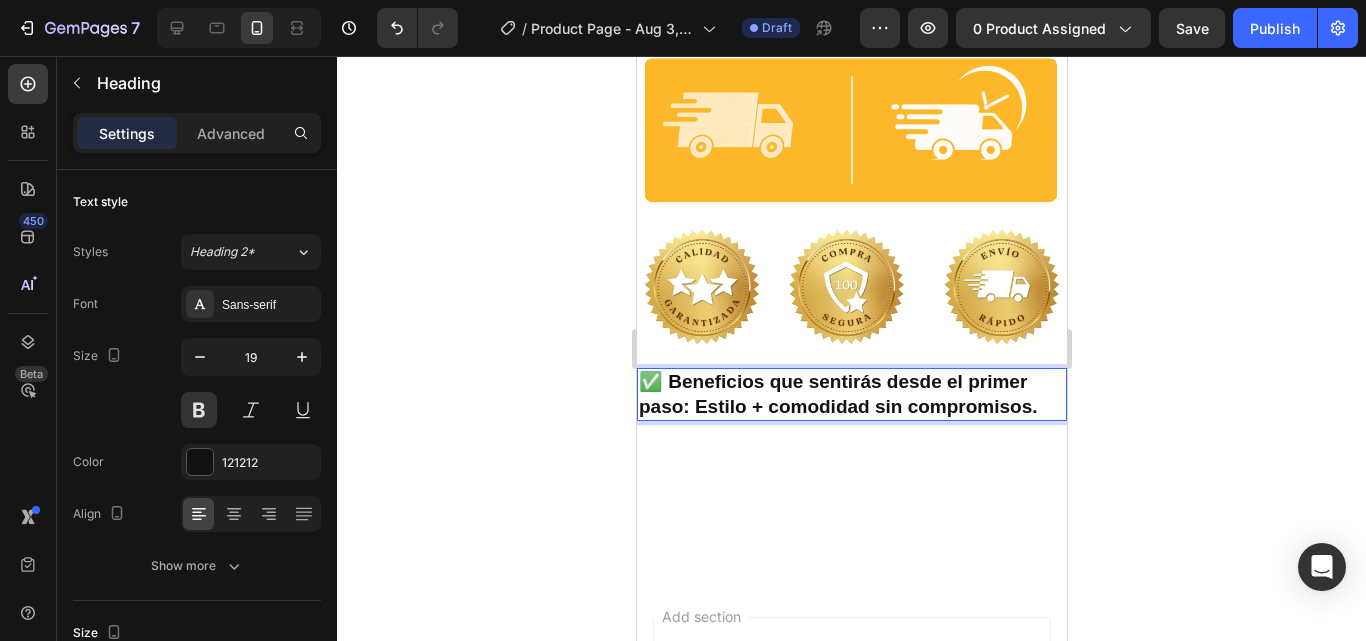 click on "✅ Beneficios que sentirás desde el primer paso: Estilo + comodidad sin compromisos." at bounding box center (851, 394) 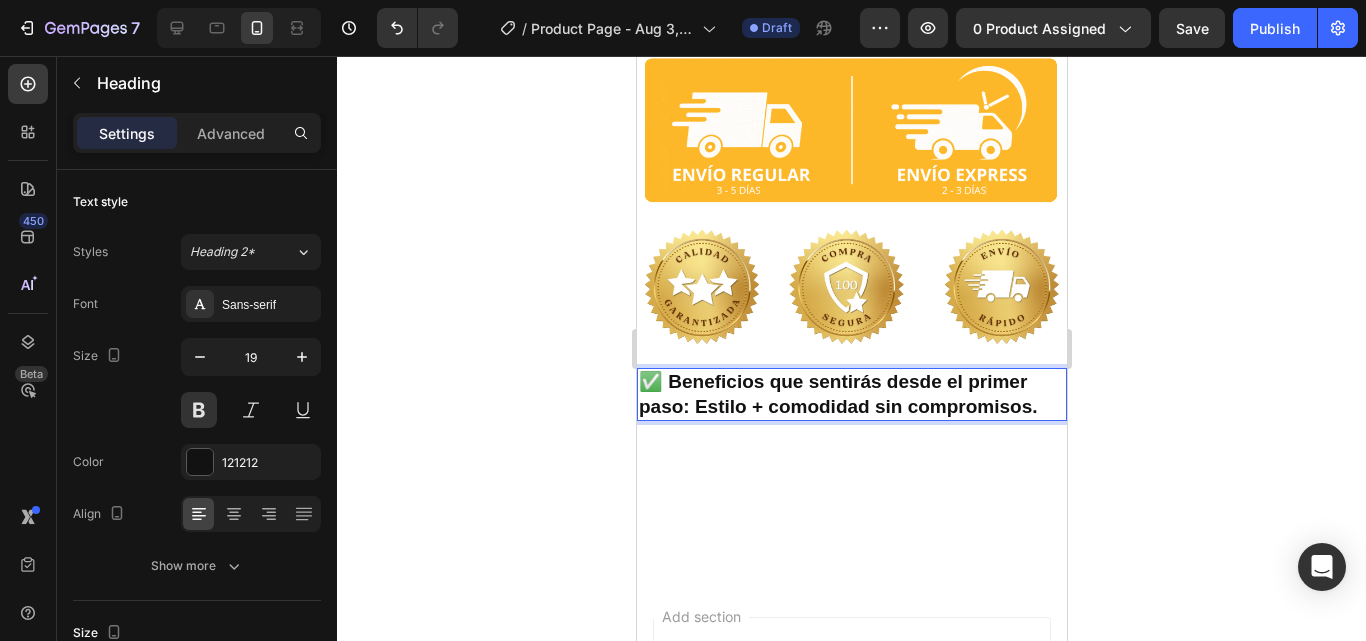 click at bounding box center (851, 288) 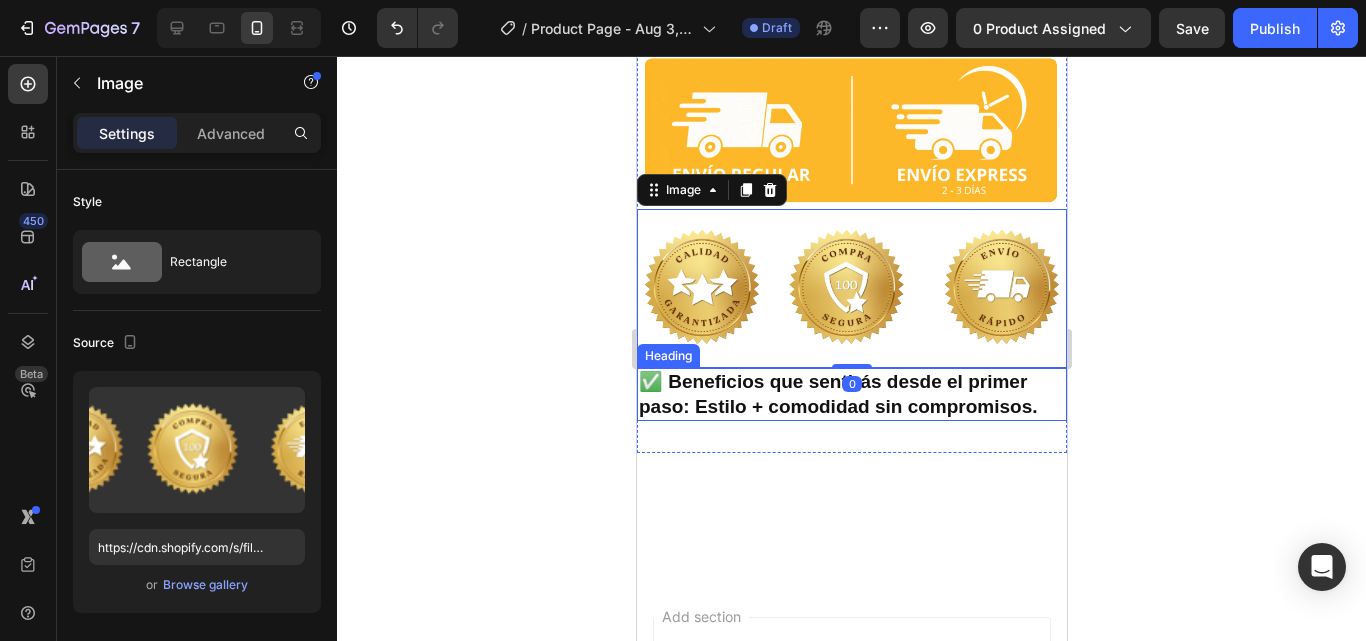 click on "✅ Beneficios que sentirás desde el primer paso: Estilo + comodidad sin compromisos." at bounding box center (851, 394) 